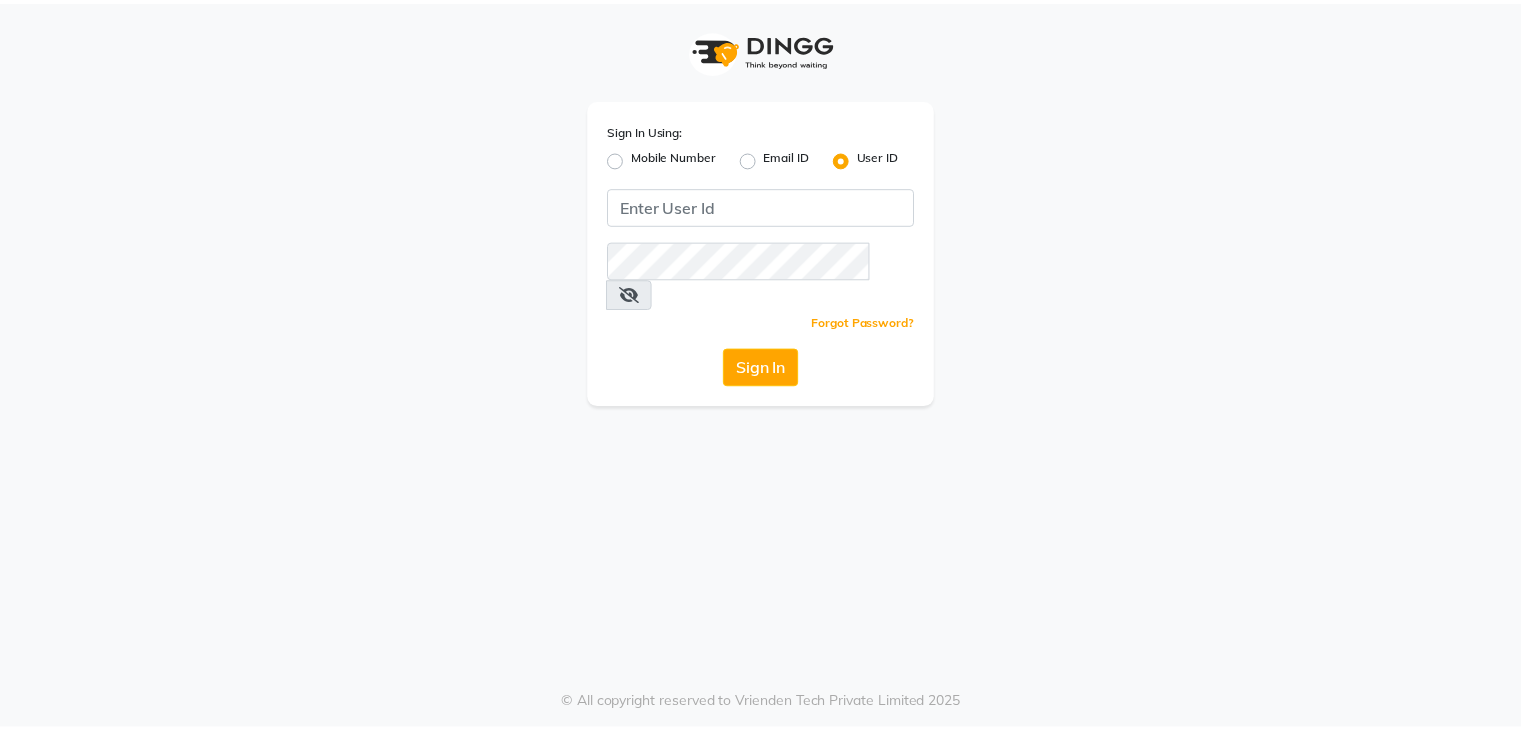 scroll, scrollTop: 0, scrollLeft: 0, axis: both 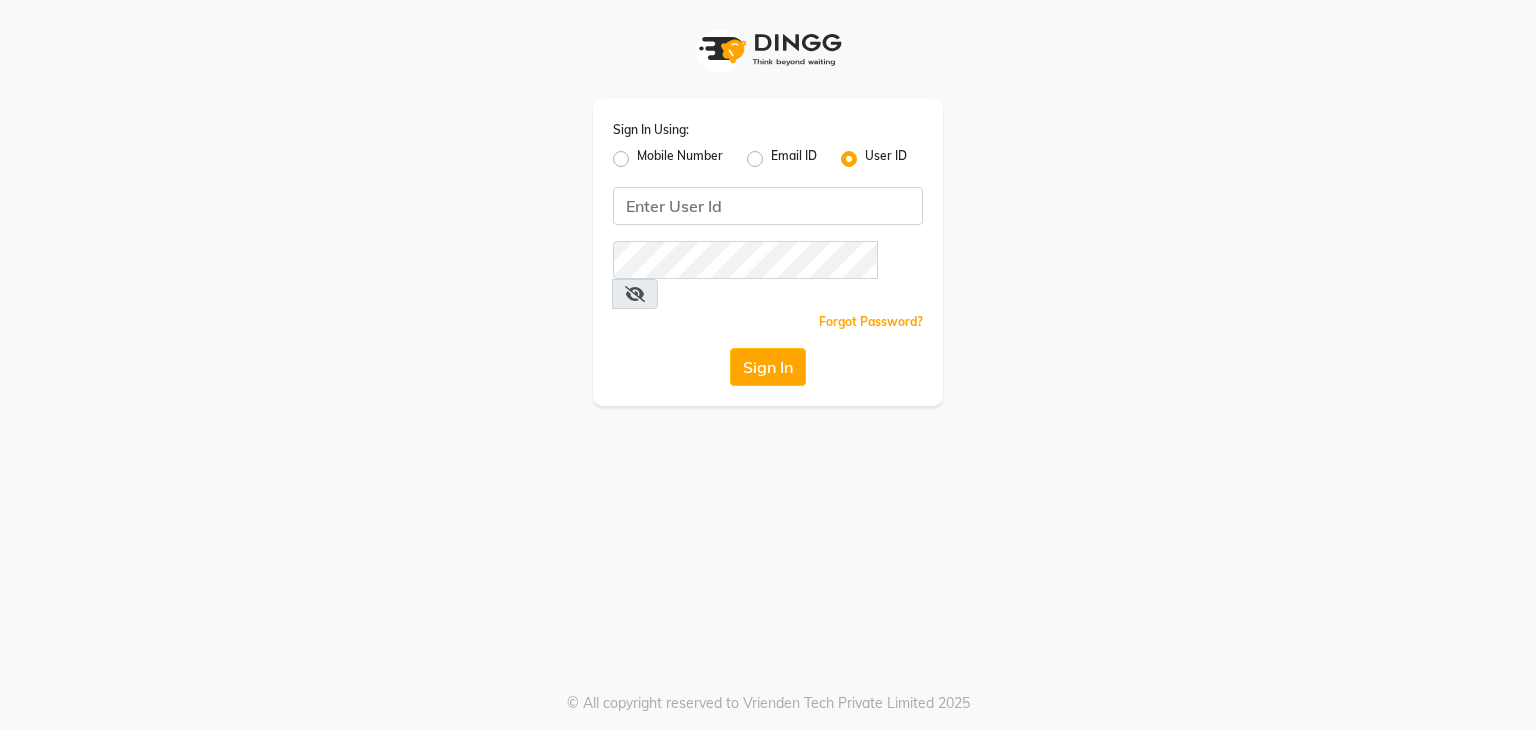 click on "Mobile Number" 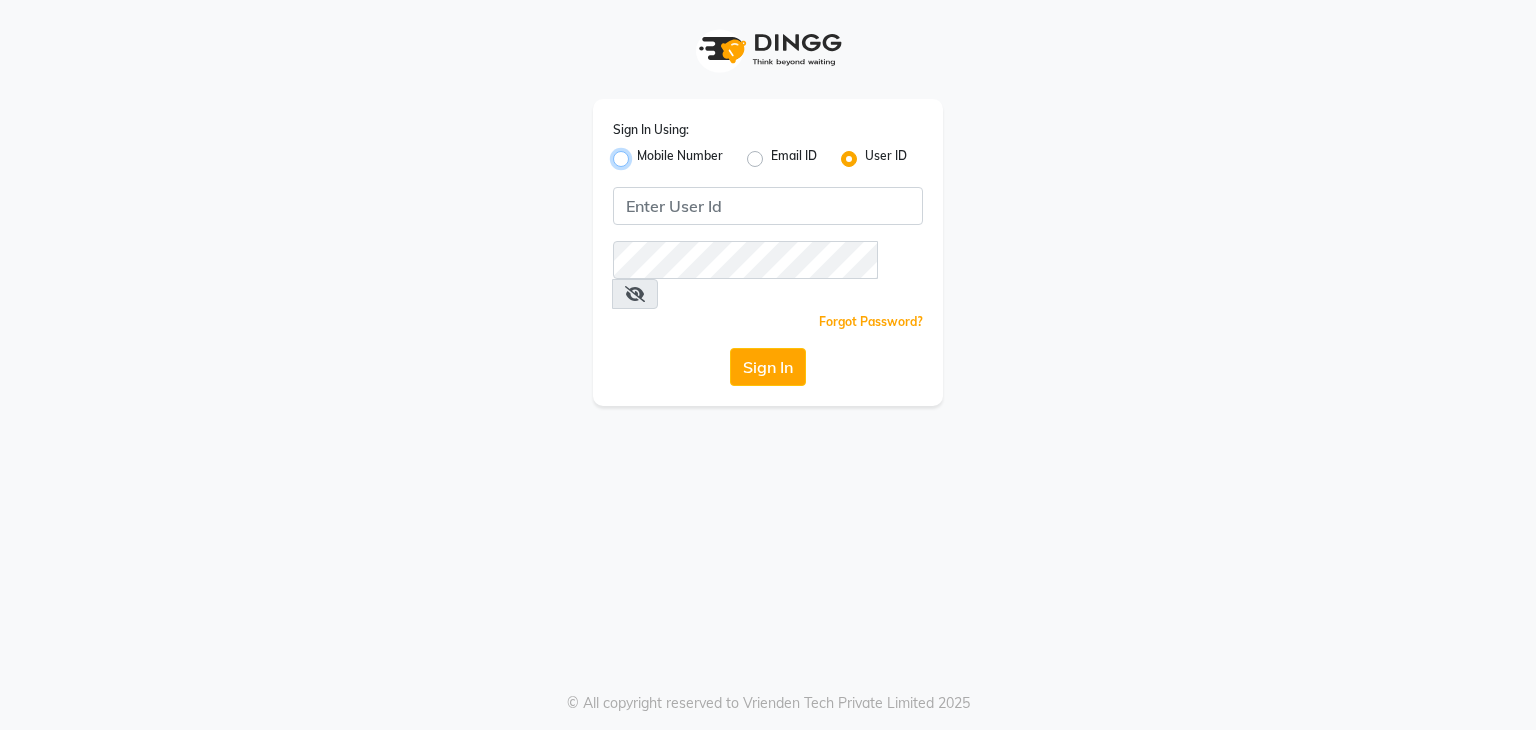 click on "Mobile Number" at bounding box center [643, 153] 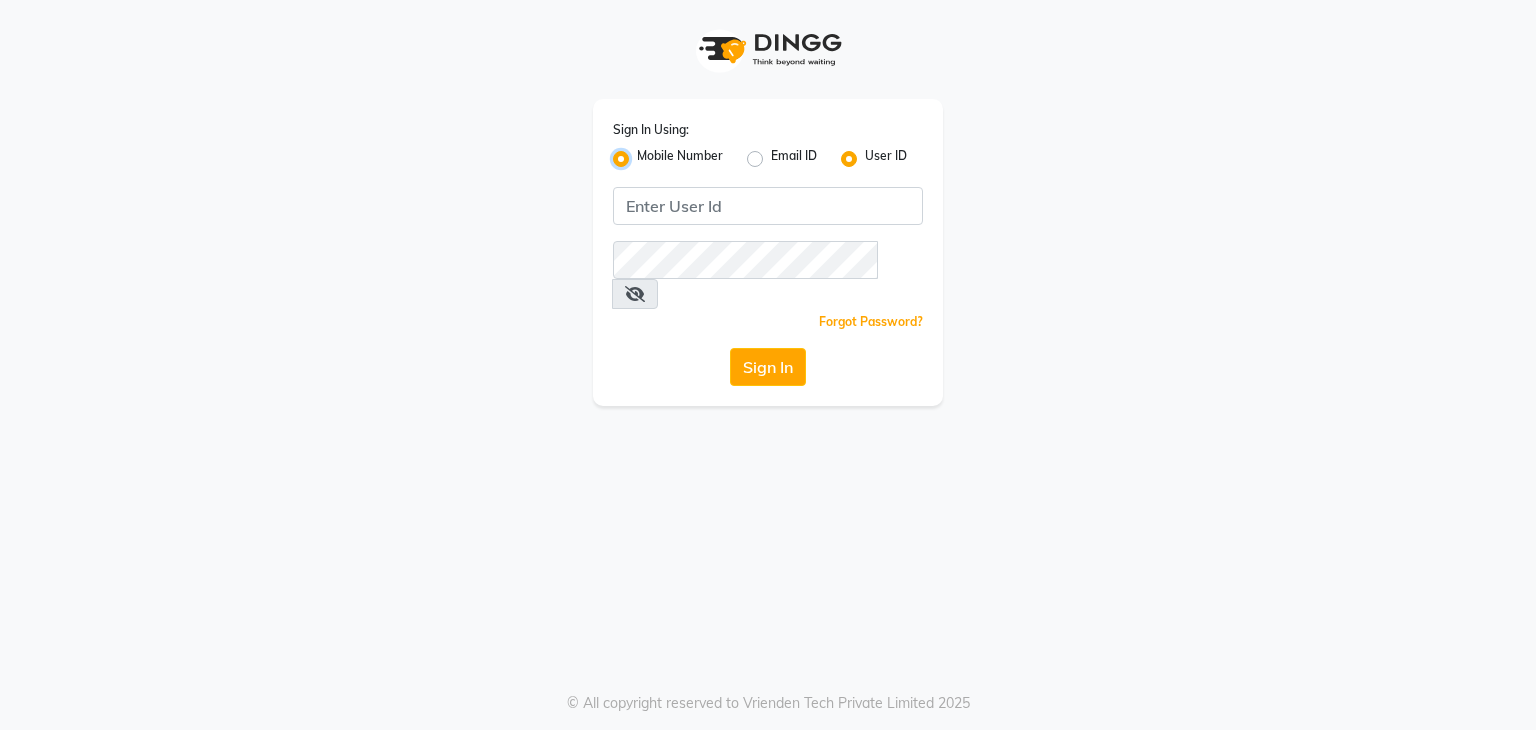 radio on "false" 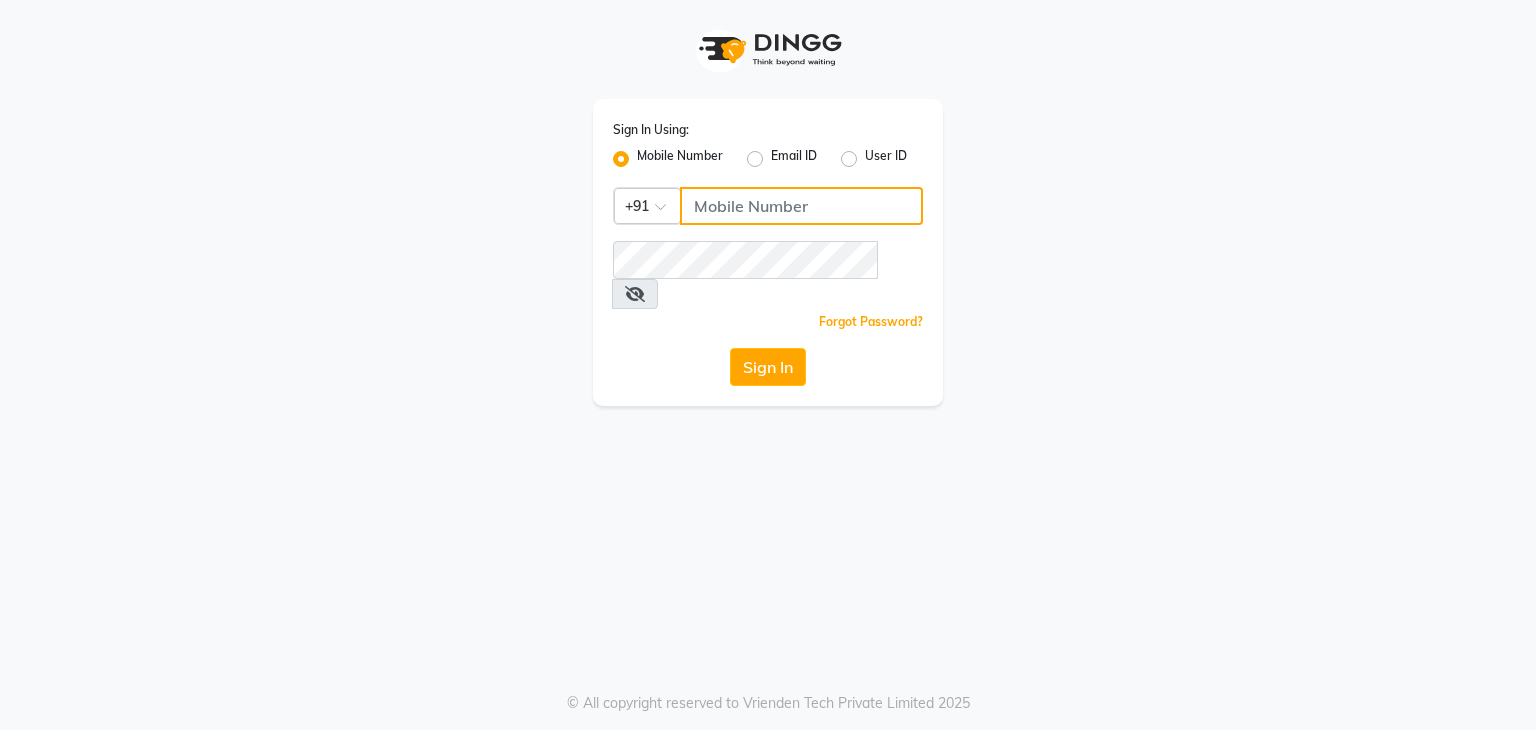 click 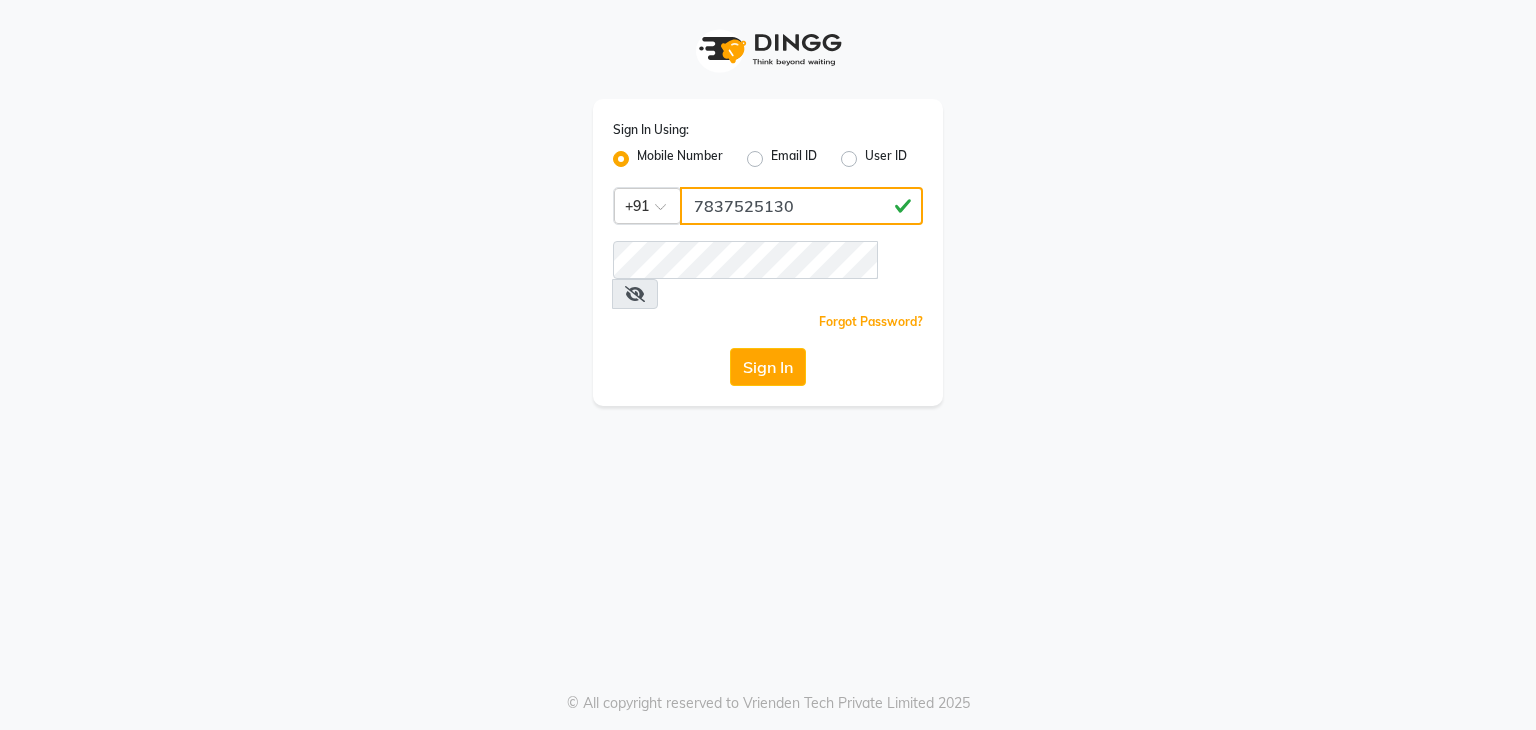 type on "7837525130" 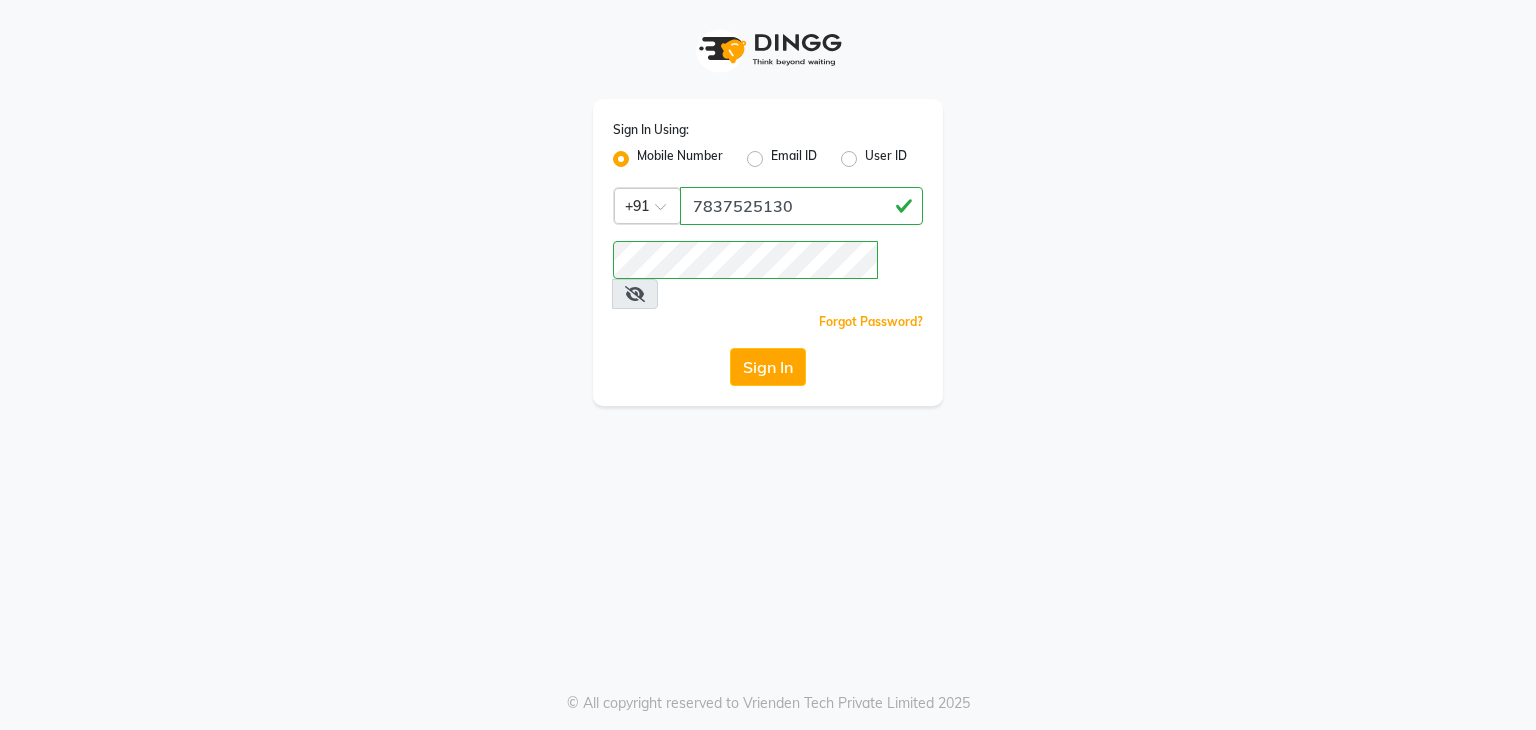 click on "Sign In Using: Mobile Number Email ID User ID Country Code × [PHONE_NUMBER]  Remember me Forgot Password?  Sign In" 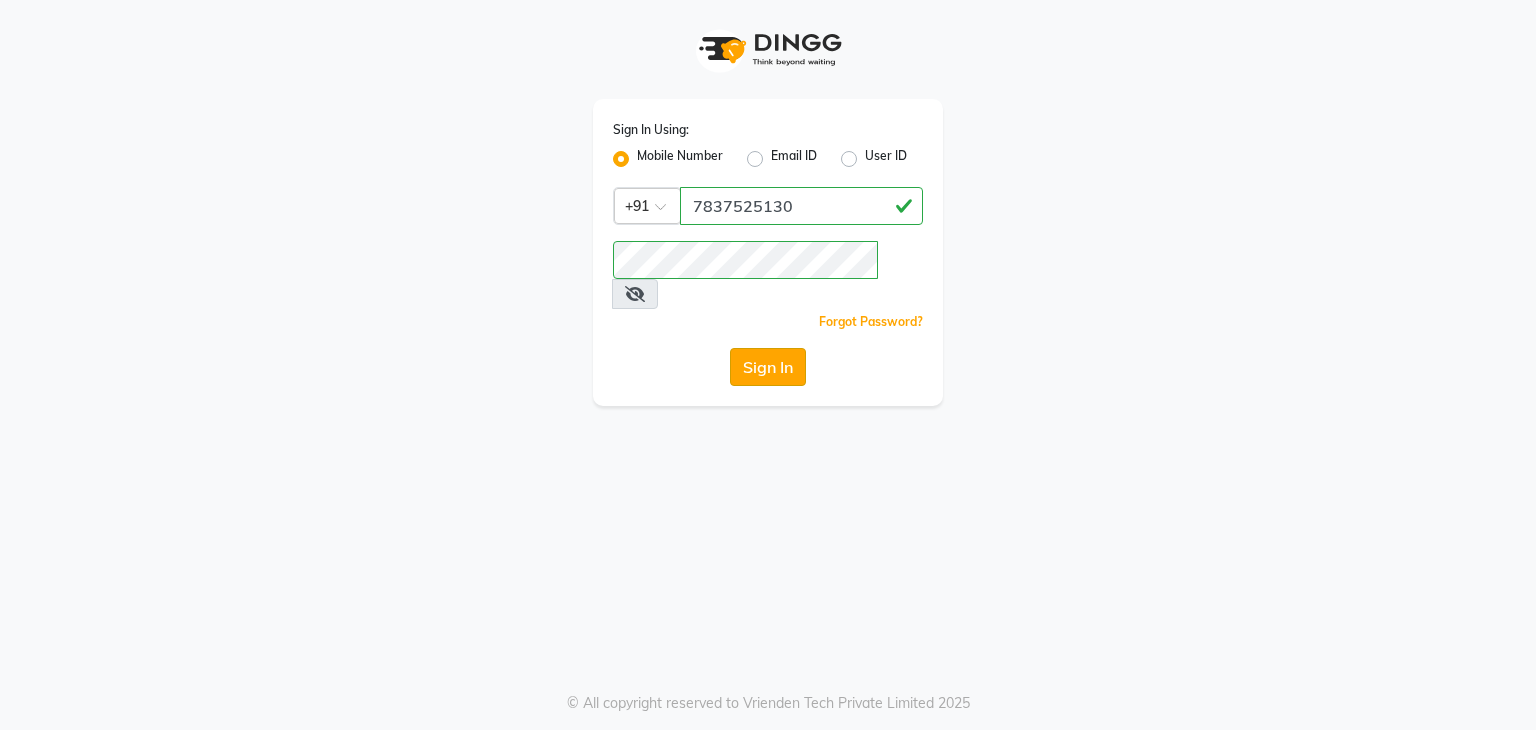 click on "Sign In" 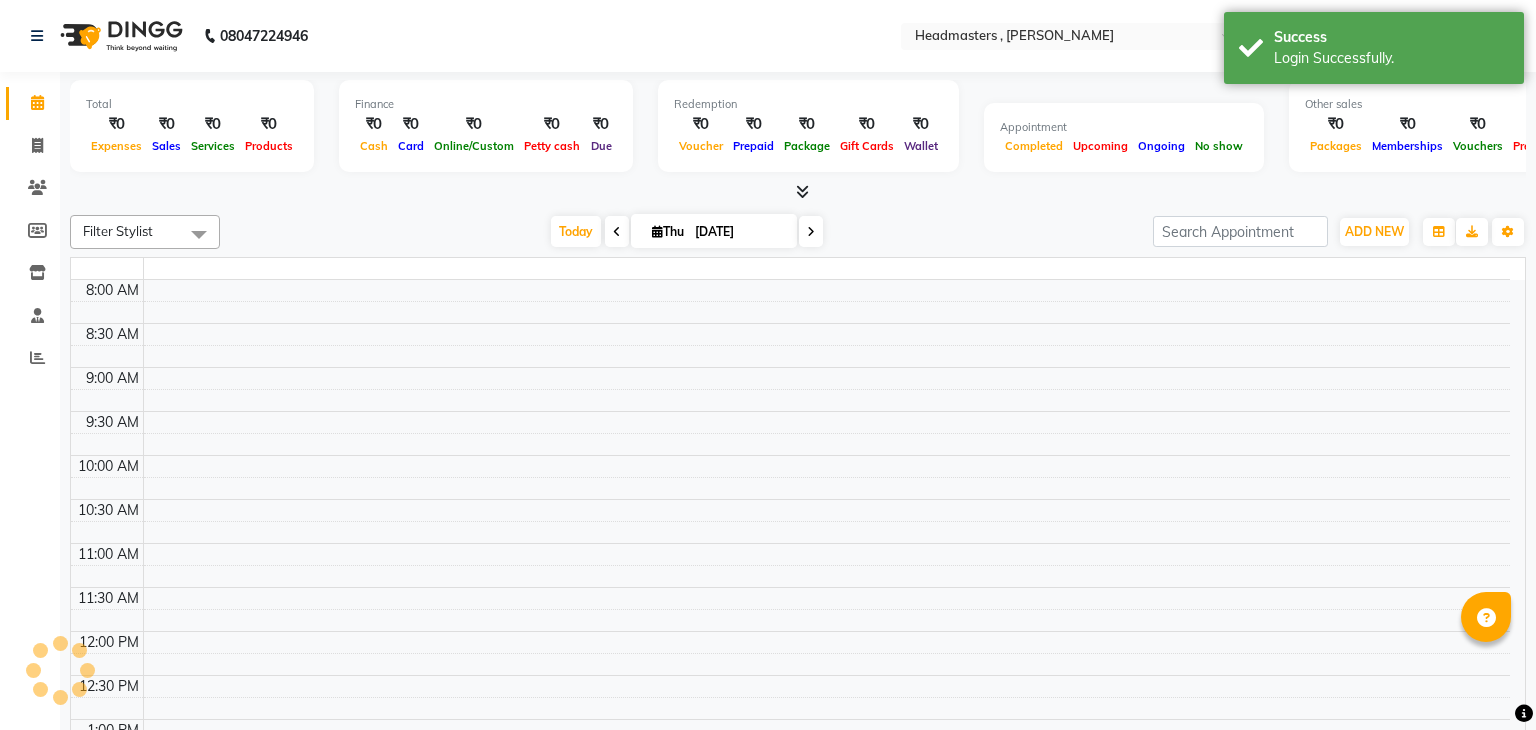 select on "en" 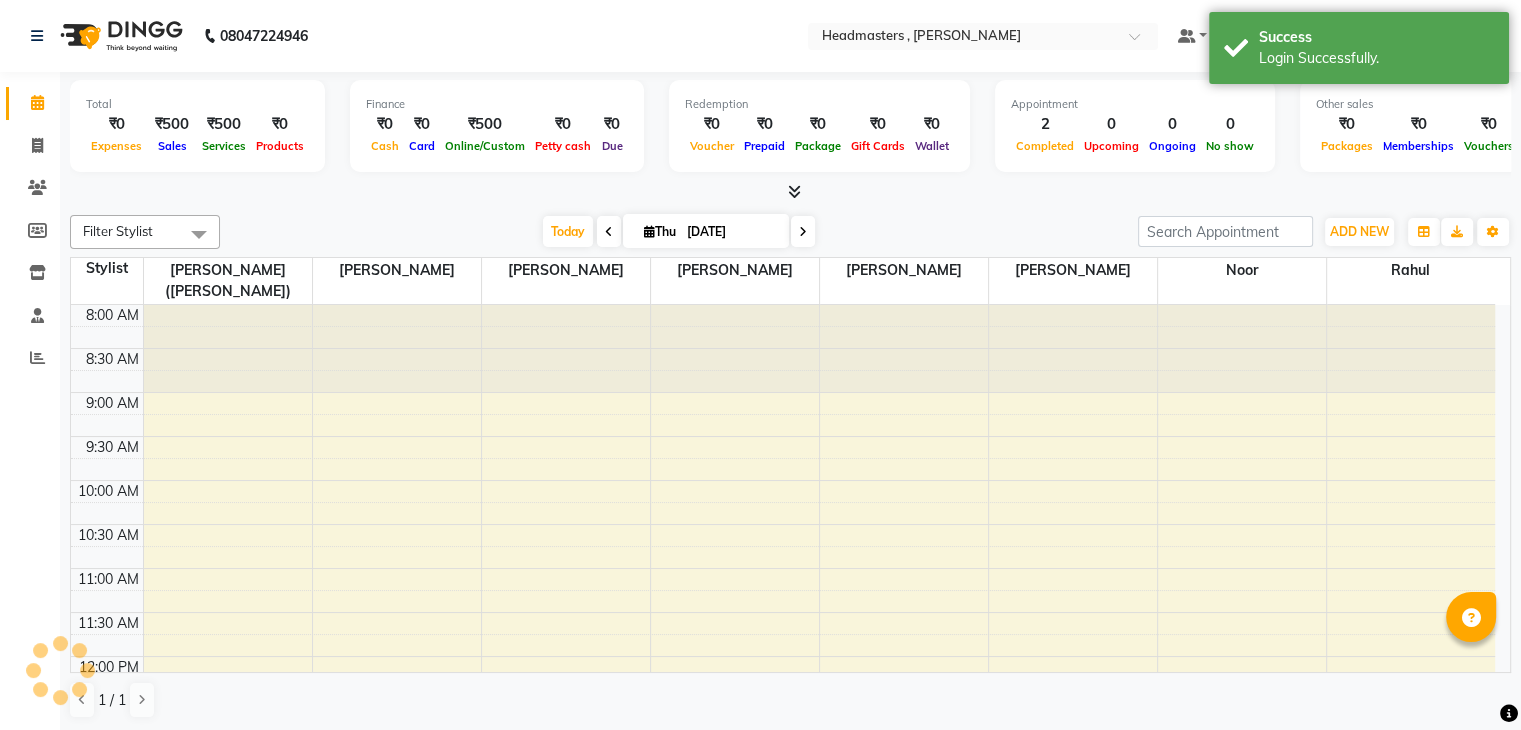 scroll, scrollTop: 0, scrollLeft: 0, axis: both 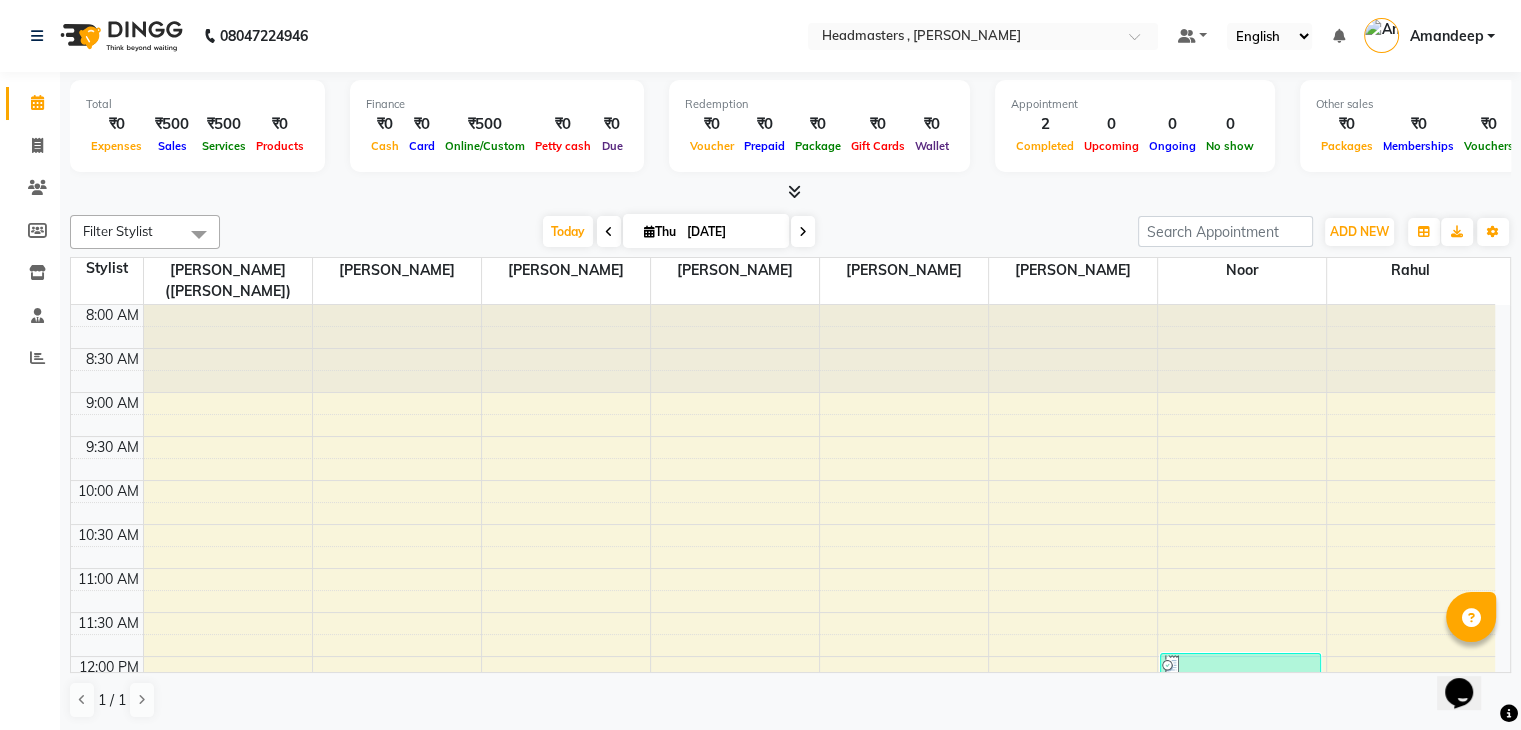 click on "Amandeep" at bounding box center (1446, 36) 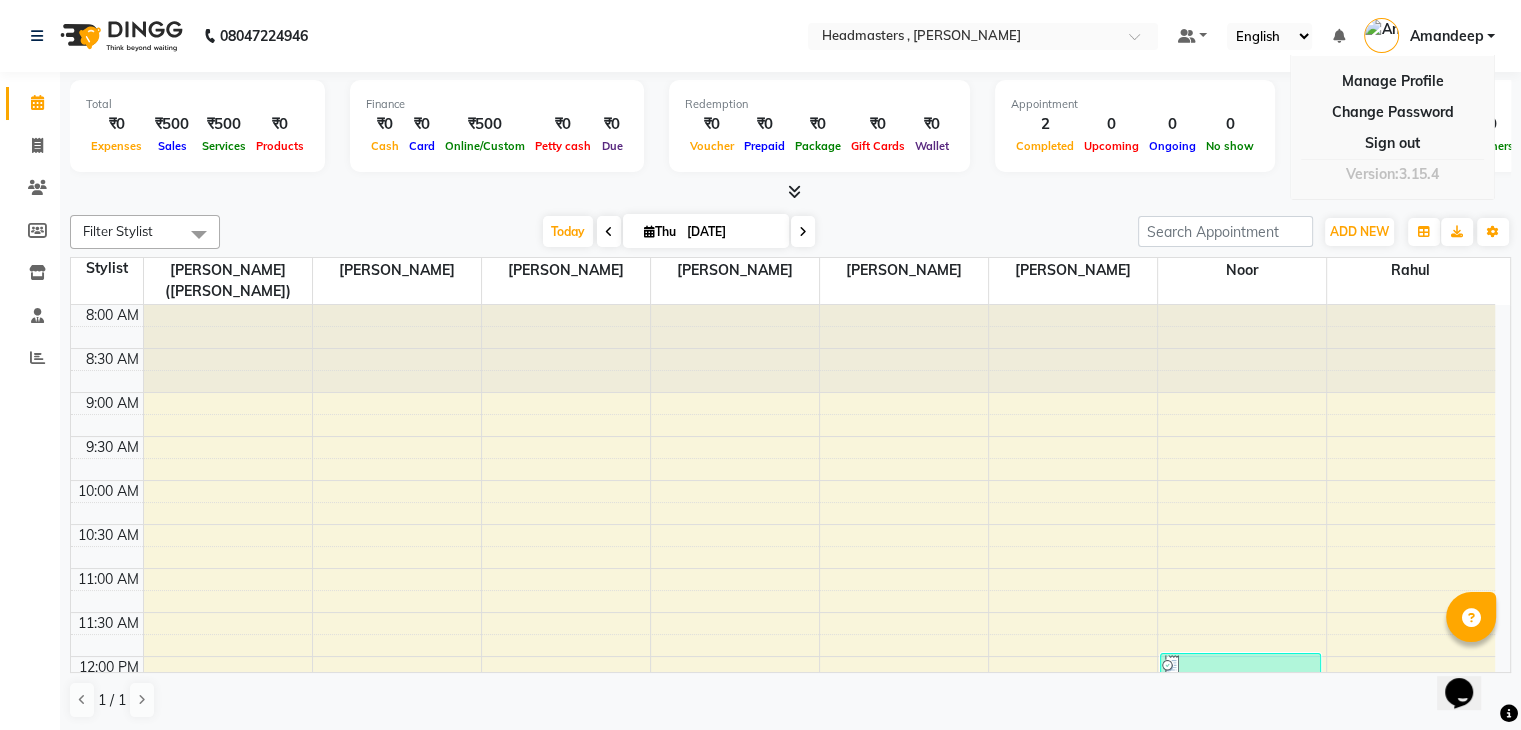 click on "08047224946 Select Location × Headmasters , Sri Muktsar Sahib Default Panel My Panel English ENGLISH Español العربية मराठी हिंदी ગુજરાતી தமிழ் 中文 Notifications nothing to show [PERSON_NAME] Manage Profile Change Password Sign out  Version:3.15.4" 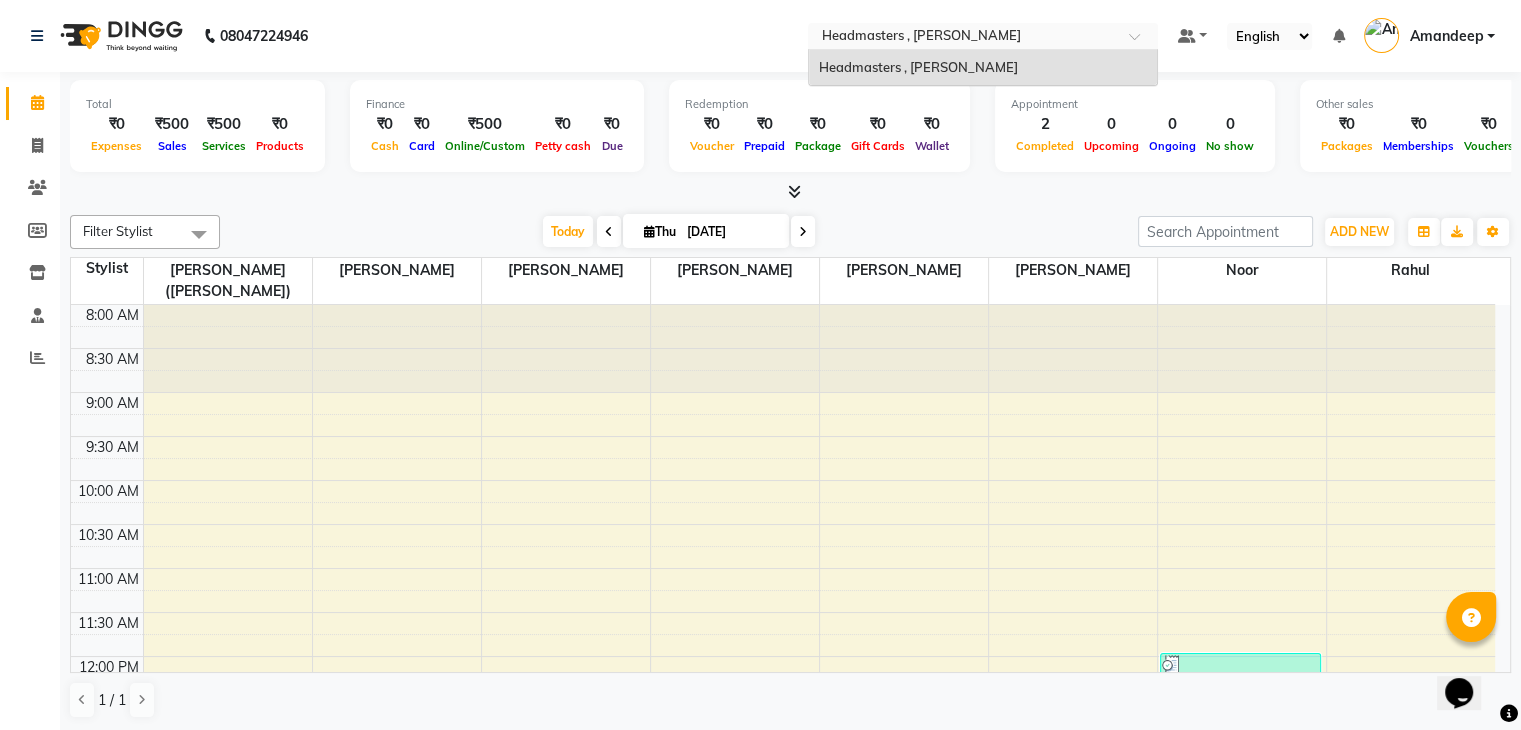 click at bounding box center (983, 38) 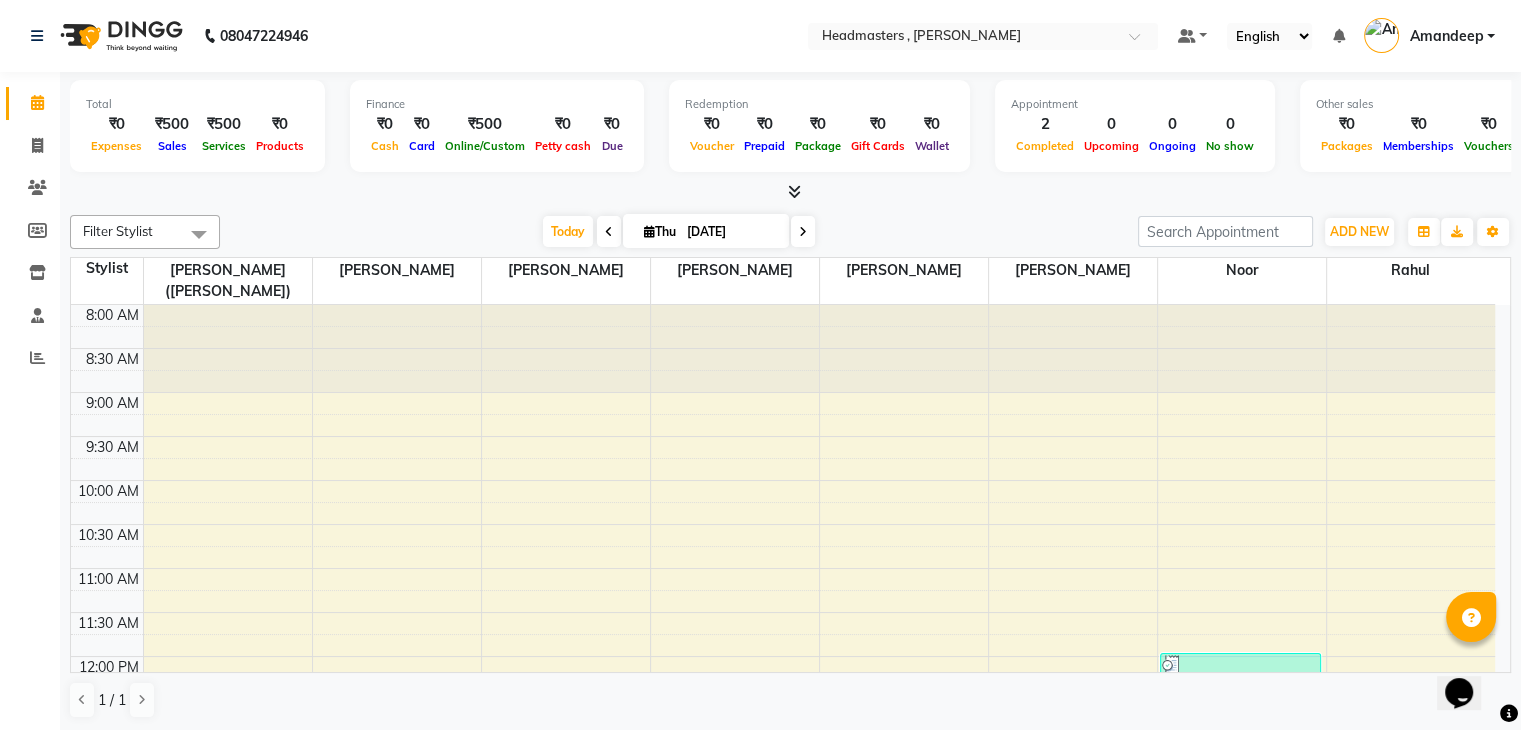 click on "08047224946 Select Location × Headmasters , Sri Muktsar Sahib Default Panel My Panel English ENGLISH Español العربية मराठी हिंदी ગુજરાતી தமிழ் 中文 Notifications nothing to show [PERSON_NAME] Manage Profile Change Password Sign out  Version:3.15.4" 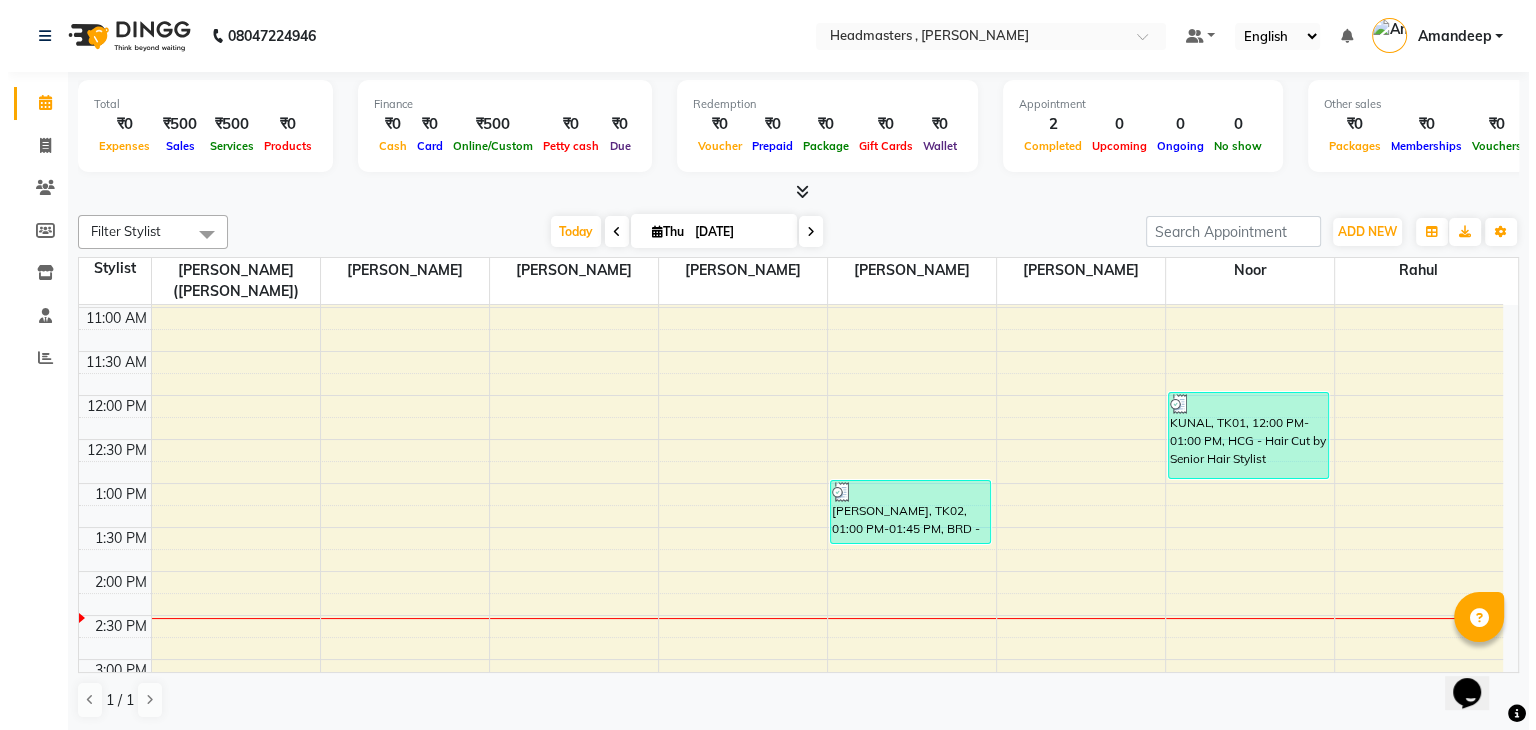 scroll, scrollTop: 267, scrollLeft: 0, axis: vertical 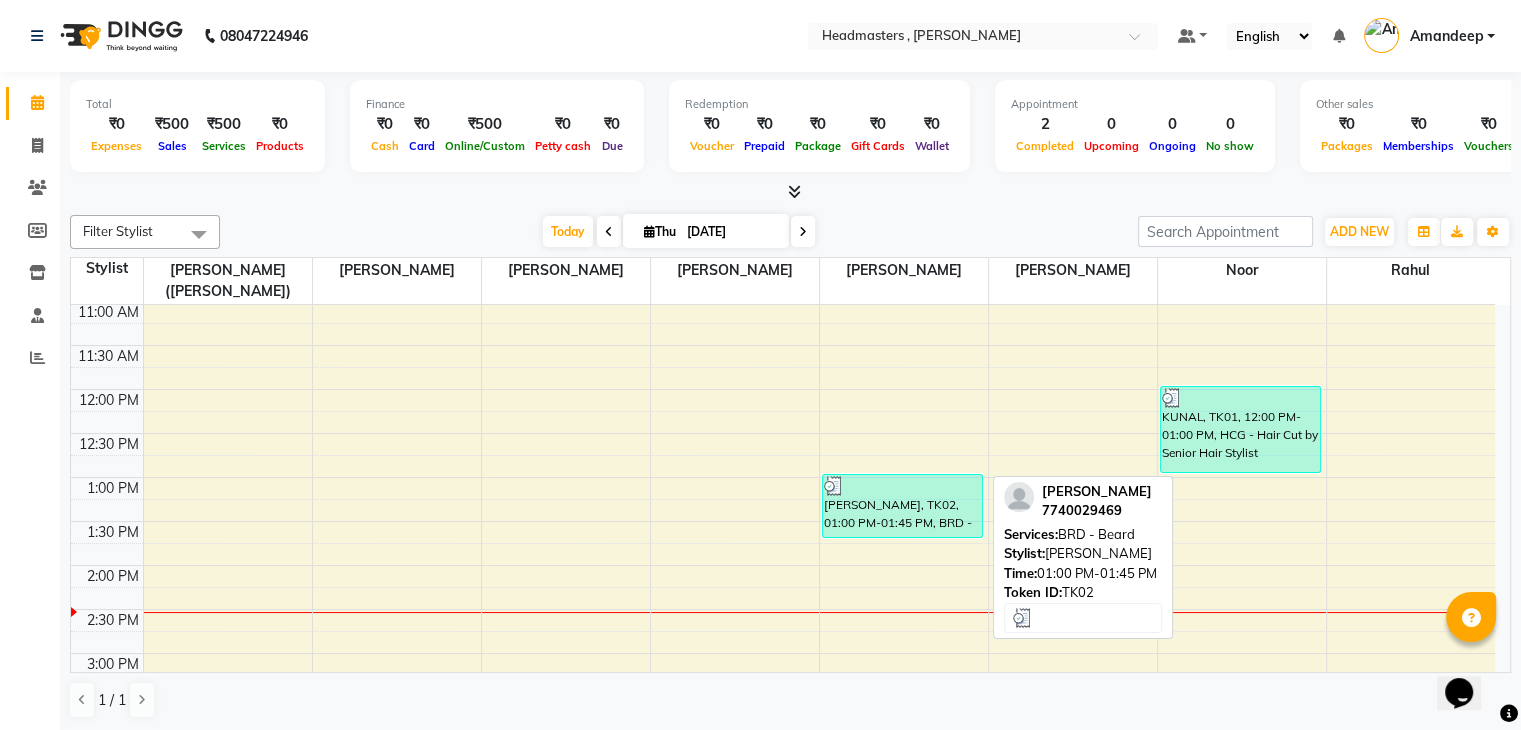click on "[PERSON_NAME], TK02, 01:00 PM-01:45 PM, BRD - [PERSON_NAME]" at bounding box center (903, 506) 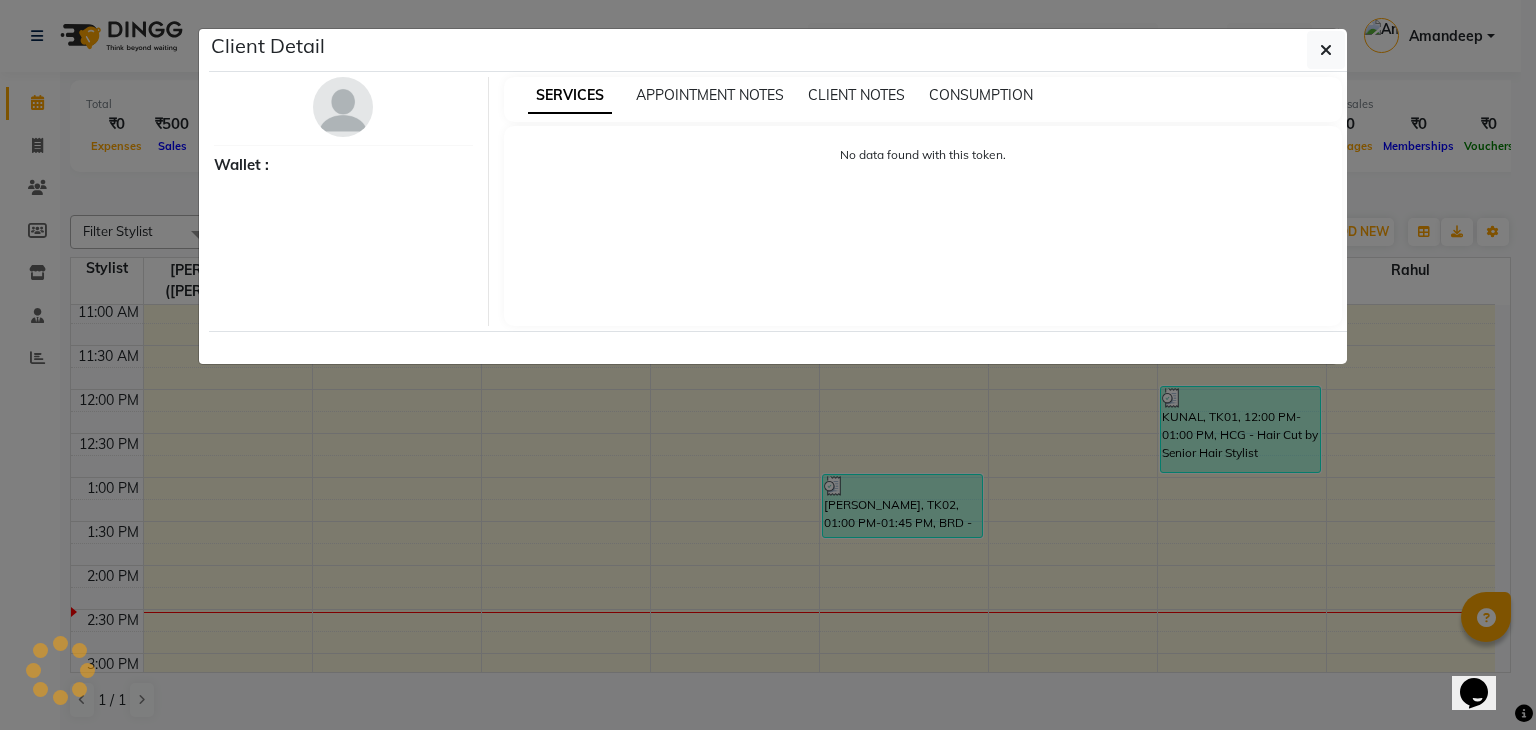 select on "3" 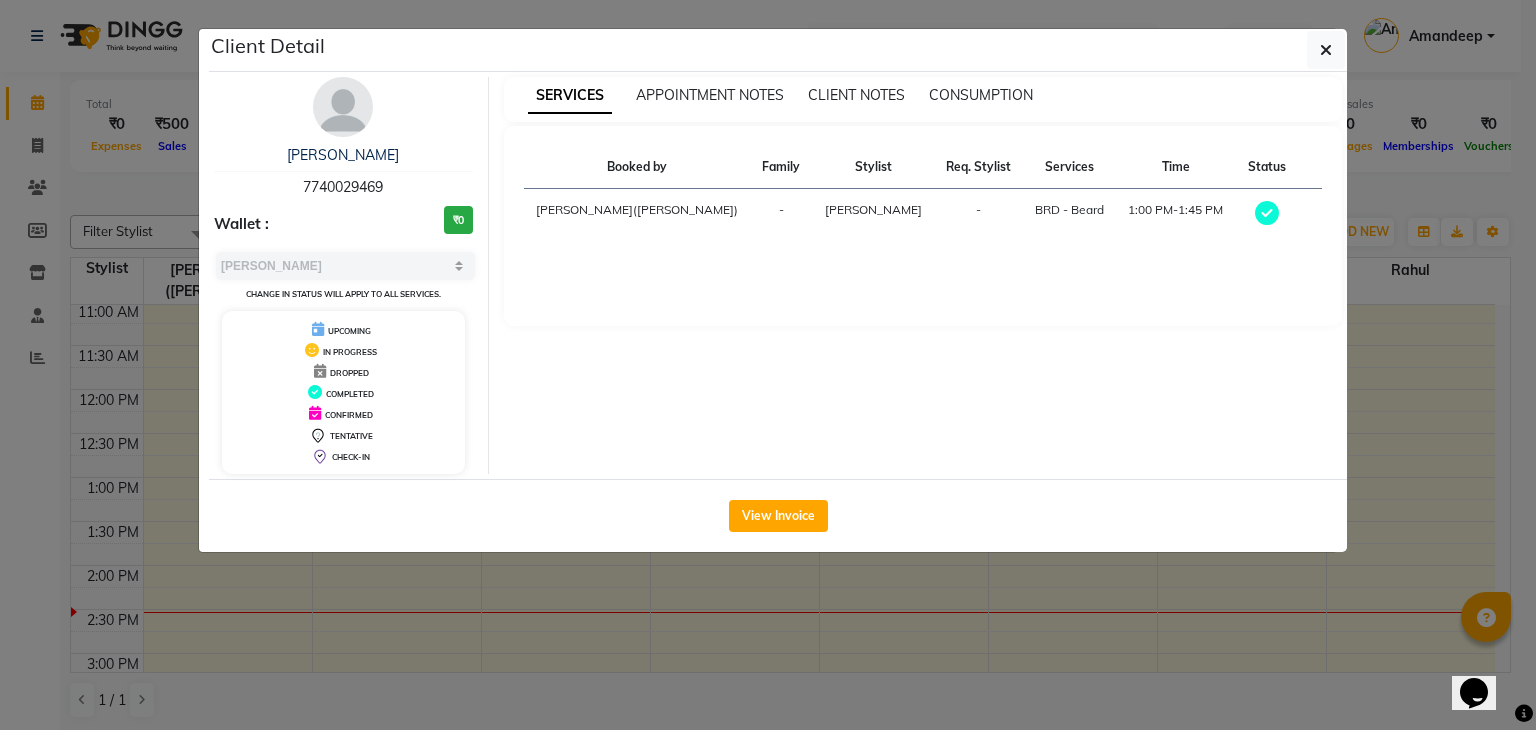 click on "[PERSON_NAME]([PERSON_NAME])" at bounding box center (637, 214) 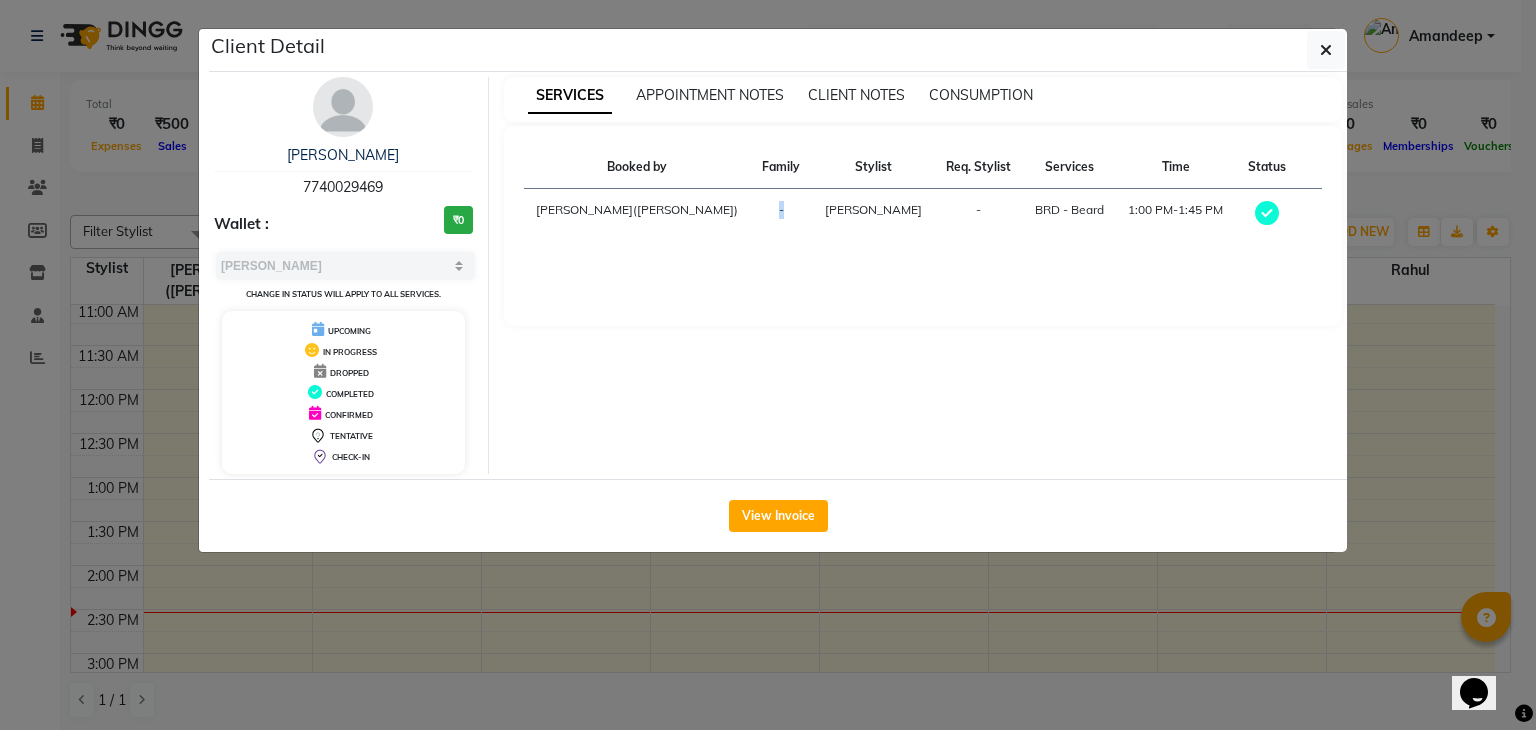 click on "-" at bounding box center (781, 214) 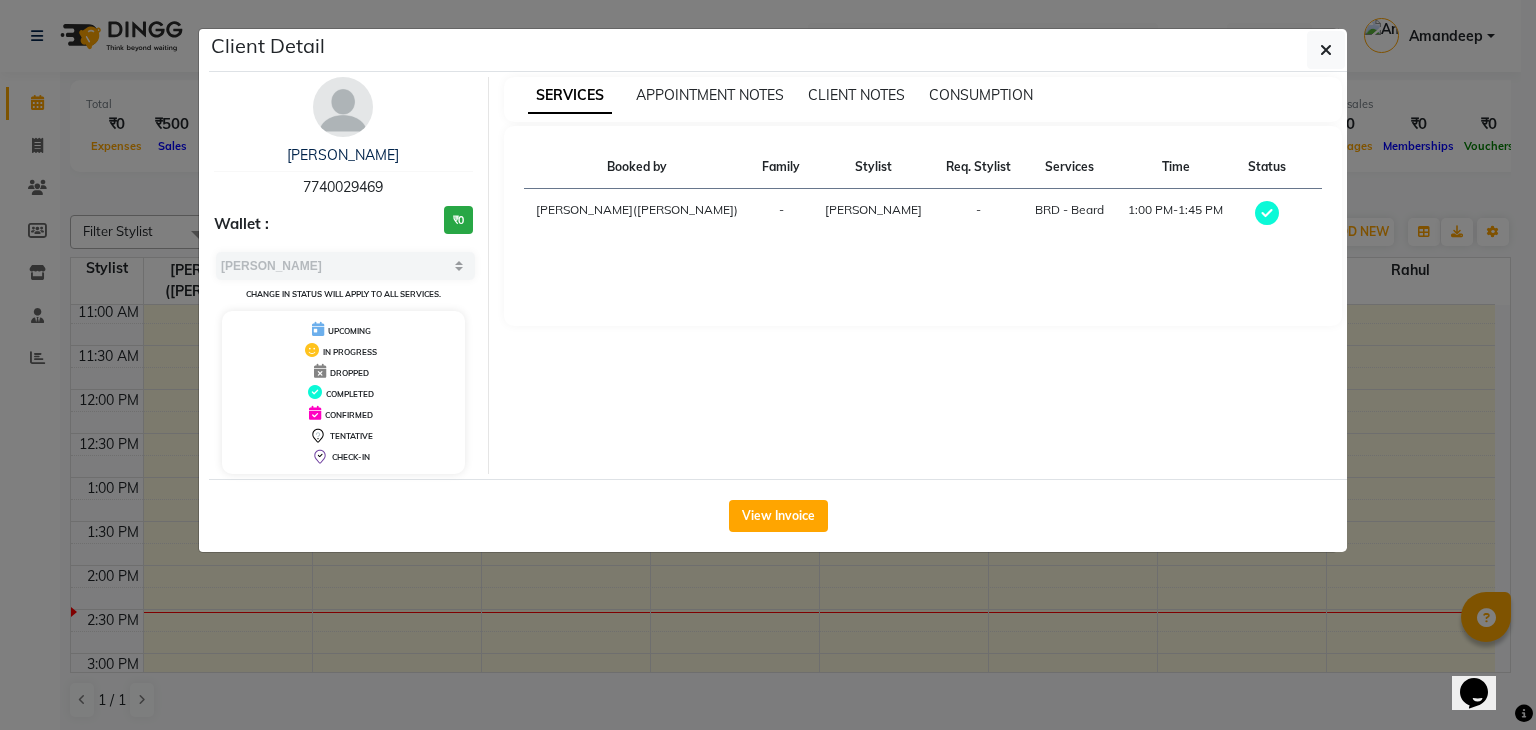 click on "[PERSON_NAME]" at bounding box center (872, 214) 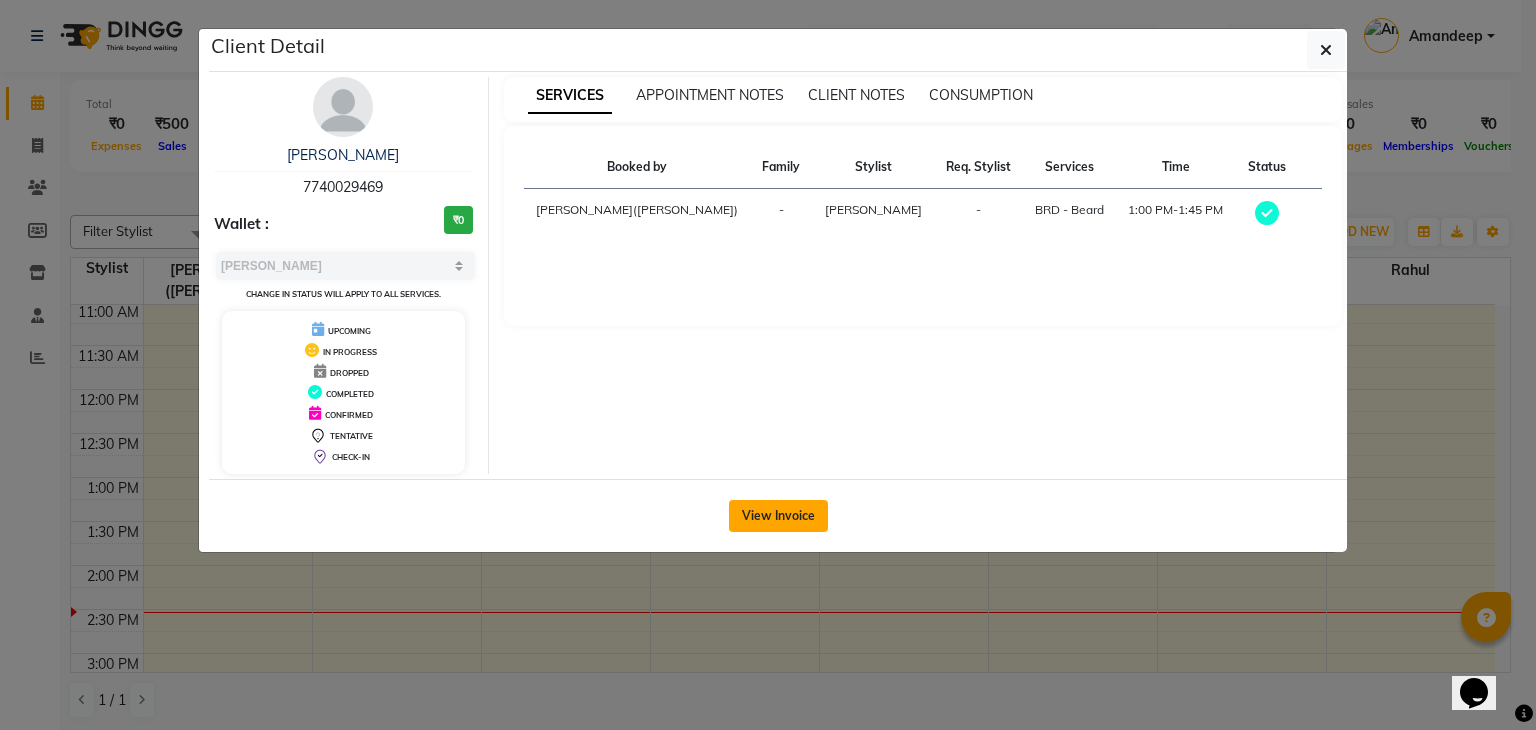 click on "View Invoice" 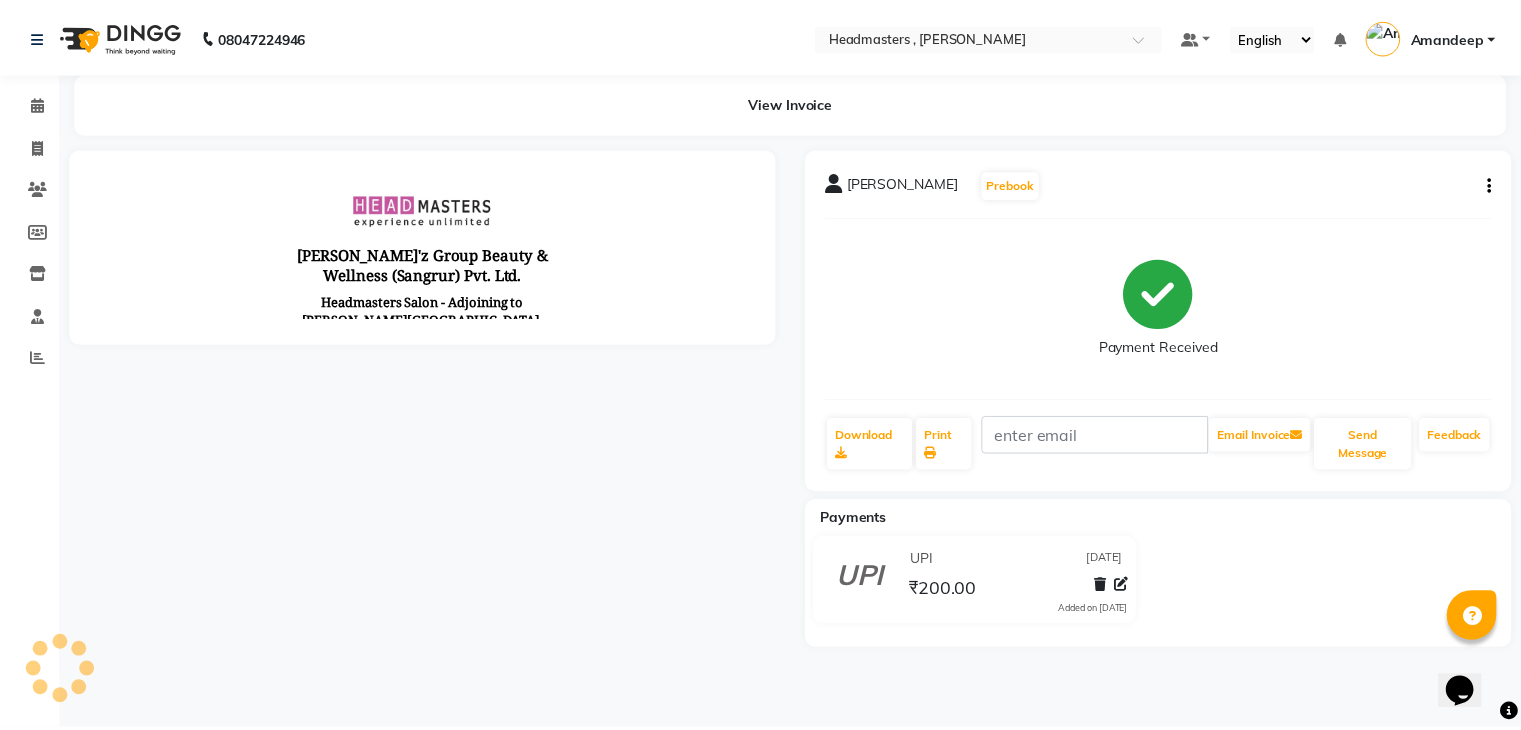 scroll, scrollTop: 0, scrollLeft: 0, axis: both 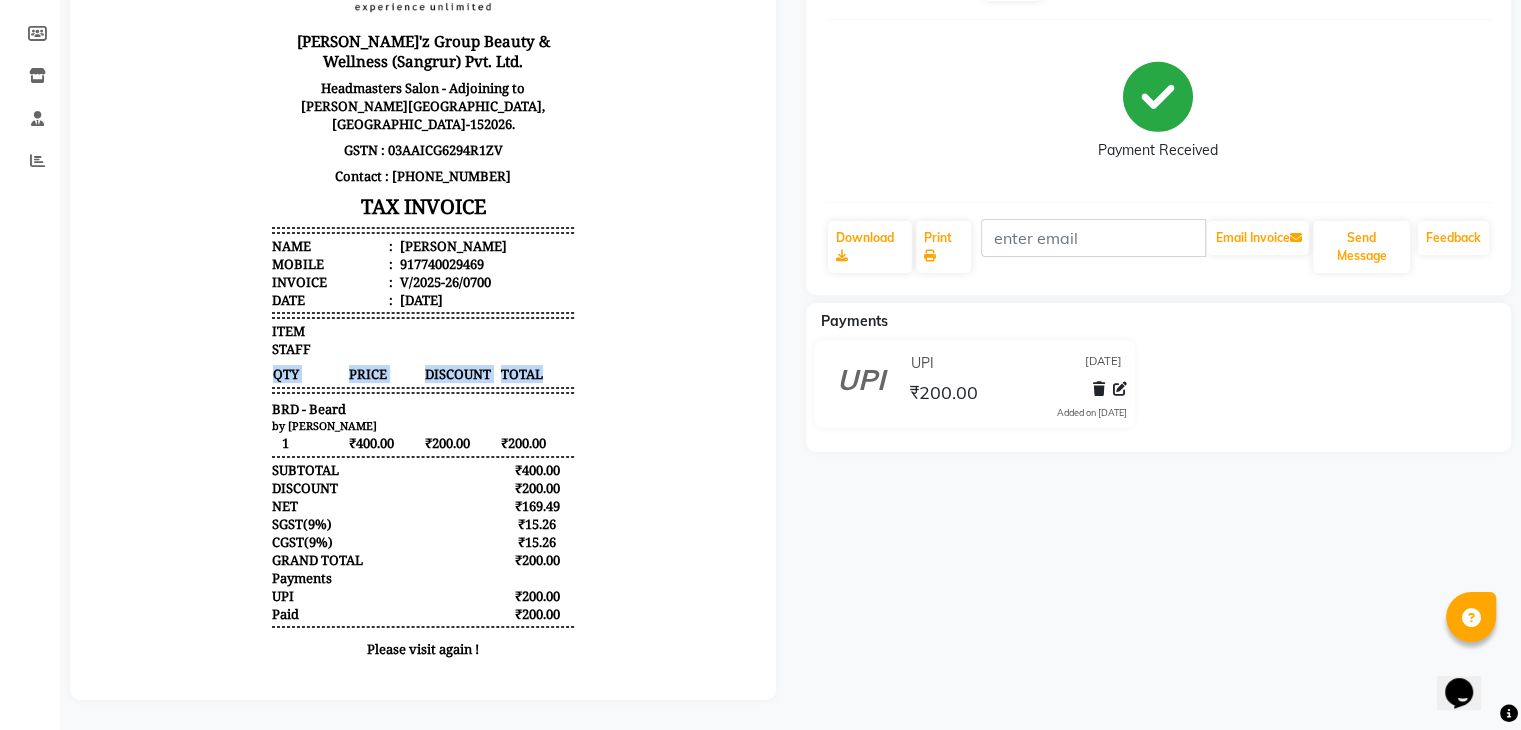 drag, startPoint x: 723, startPoint y: 338, endPoint x: 832, endPoint y: 326, distance: 109.65856 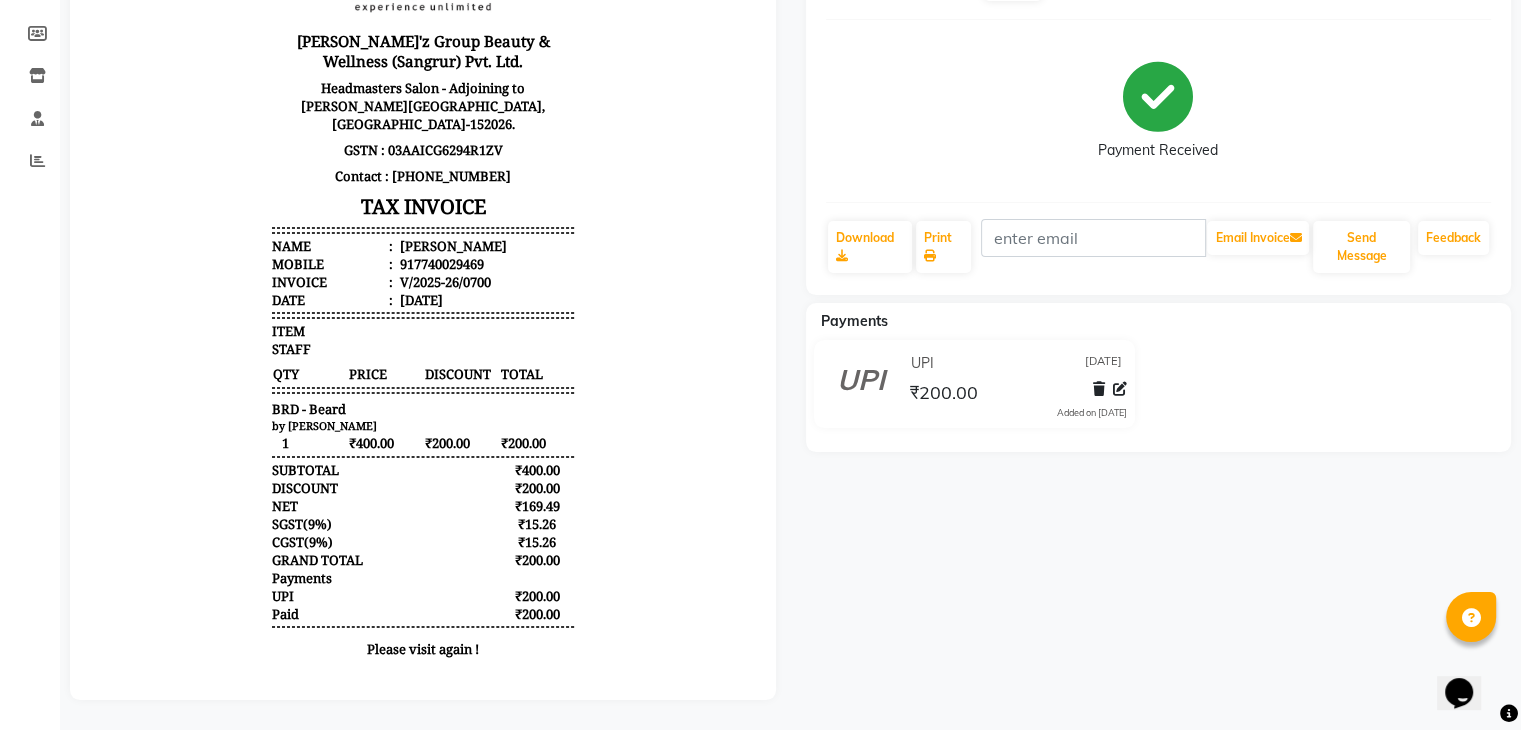 click on "[PERSON_NAME]'z Group Beauty & Wellness (Sangrur) Pvt. Ltd.
Headmasters Salon - Adjoining to [PERSON_NAME][GEOGRAPHIC_DATA], [GEOGRAPHIC_DATA], [GEOGRAPHIC_DATA]-152026.
GSTN :
03AAICG6294R1ZV
Contact : [PHONE_NUMBER]
TAX INVOICE
Name  :
[PERSON_NAME]
Mobile :
917740029469
Invoice  :
V/2025-26/0700
Date  :
[DATE]
1" at bounding box center (423, 320) 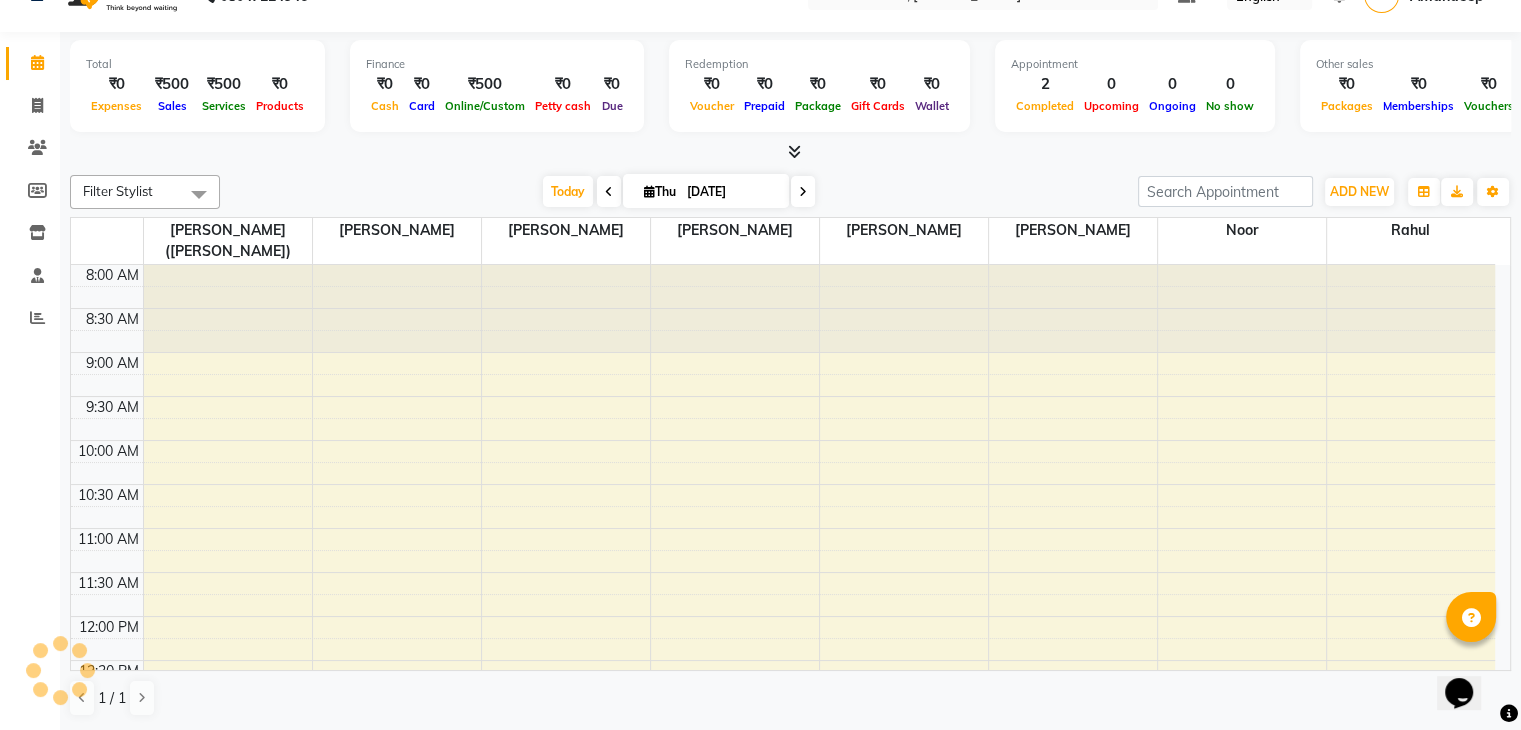 scroll, scrollTop: 0, scrollLeft: 0, axis: both 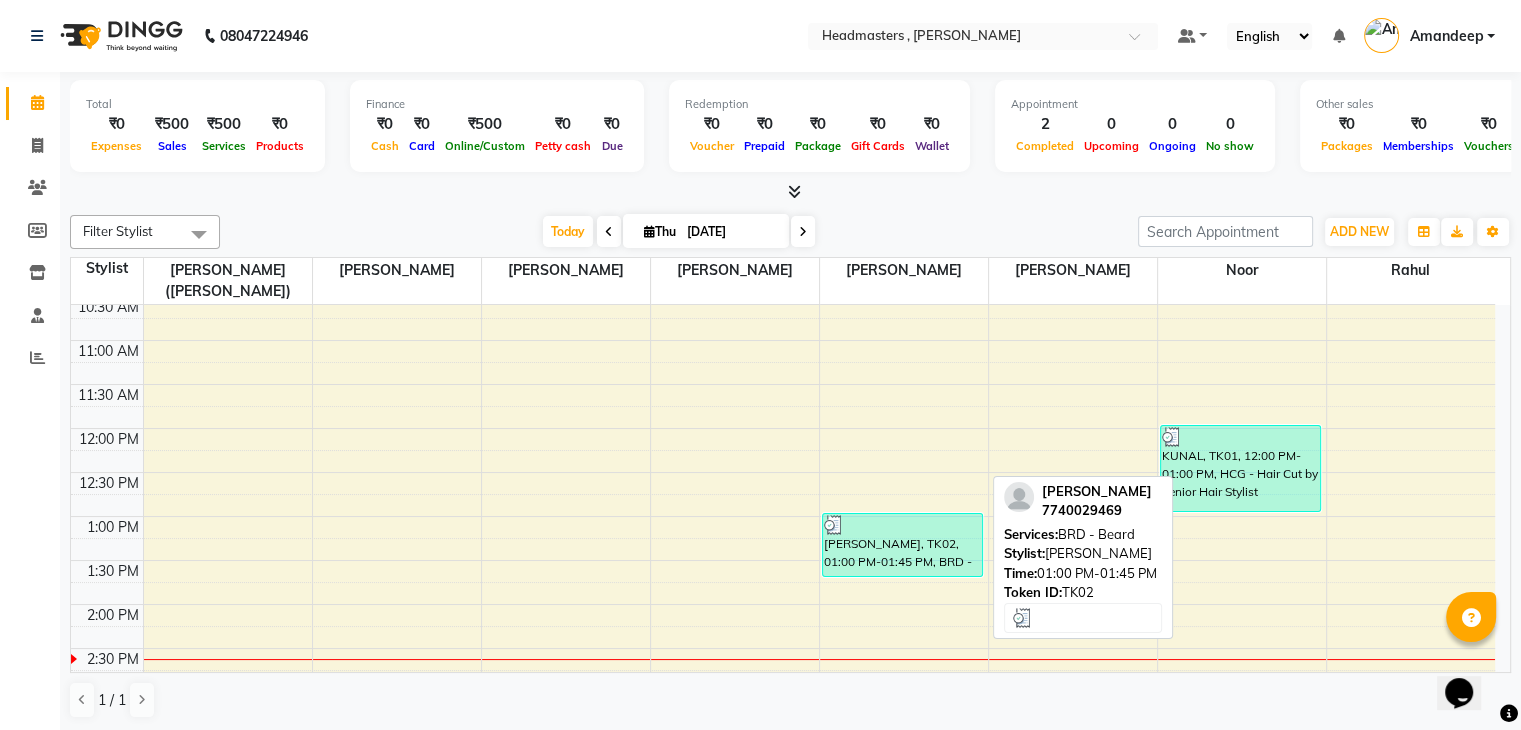 click at bounding box center [903, 525] 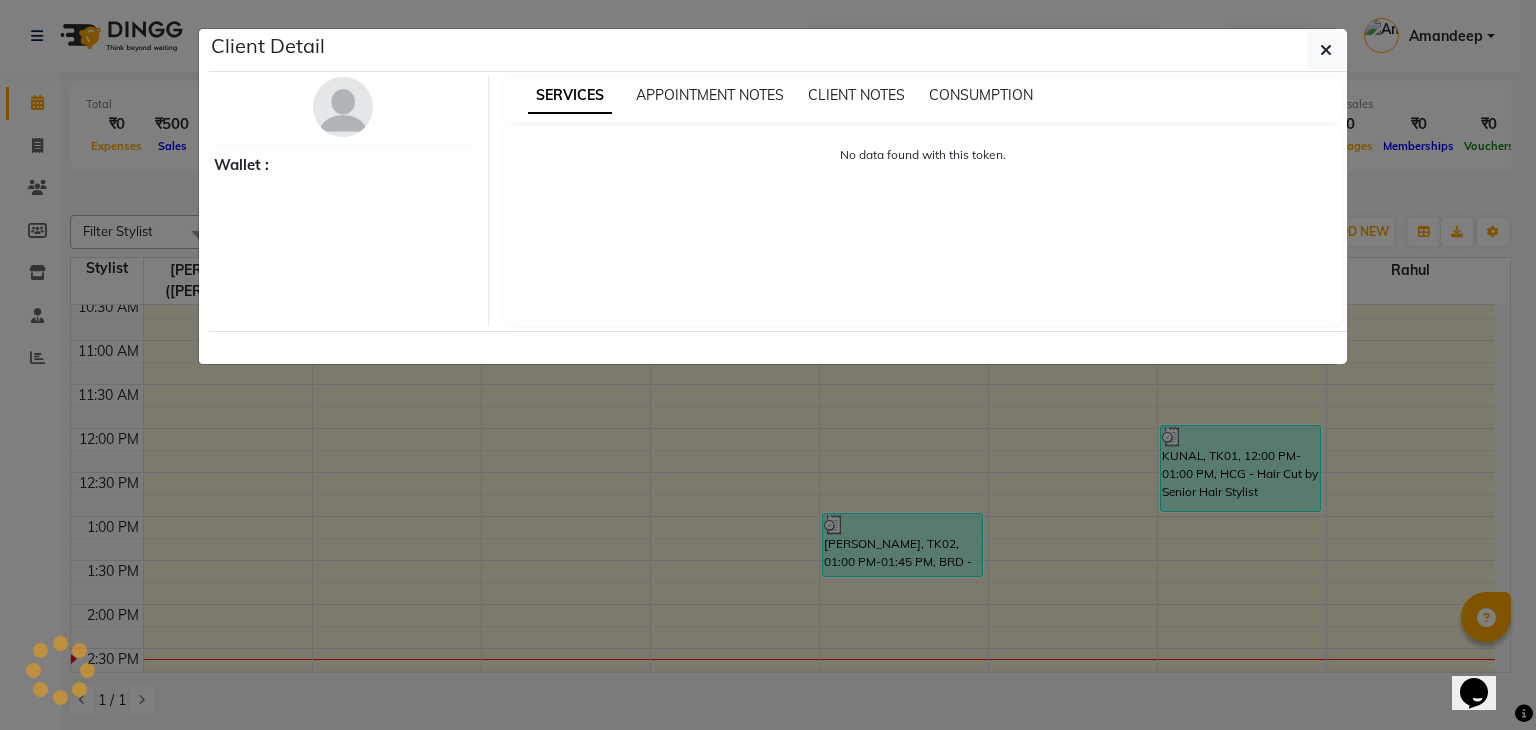 select on "3" 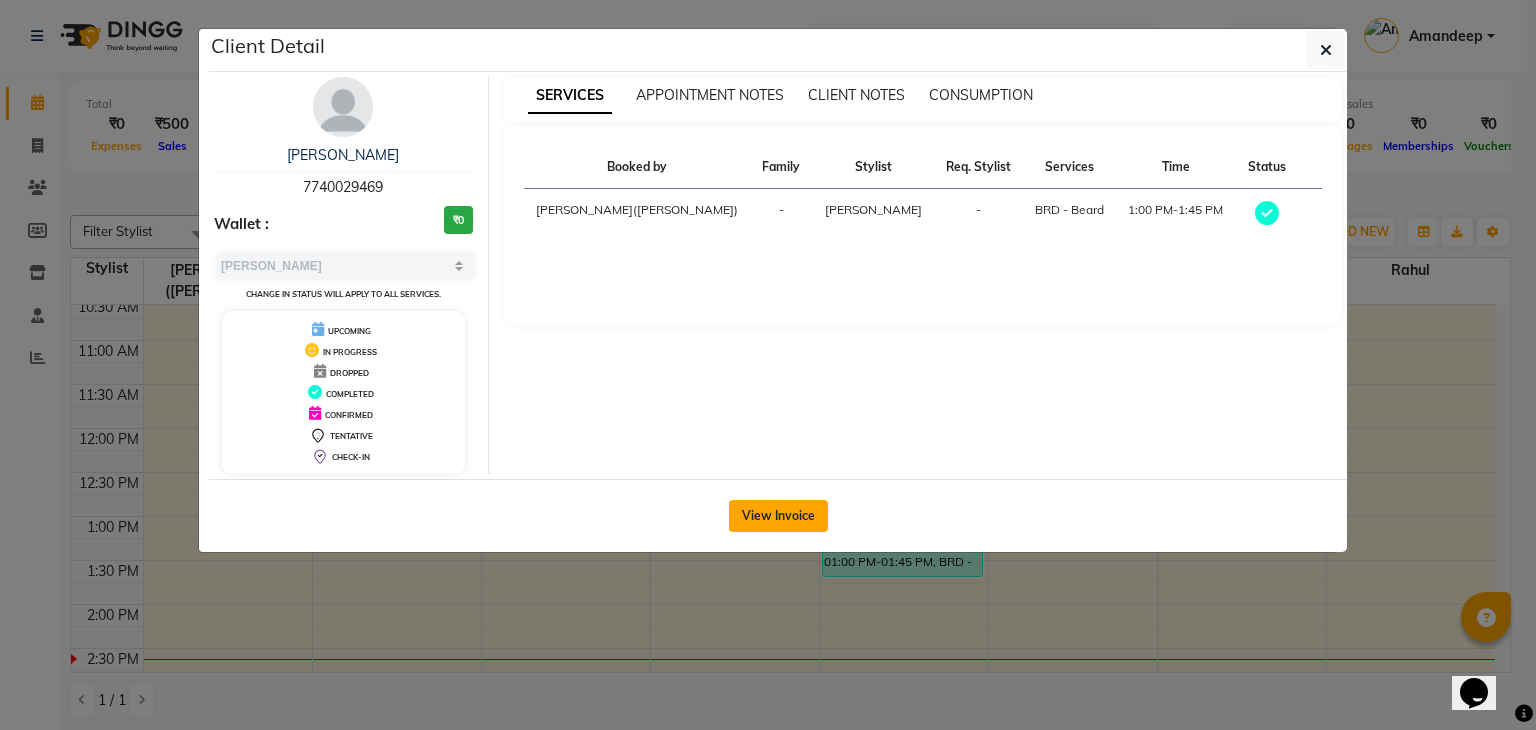click on "View Invoice" 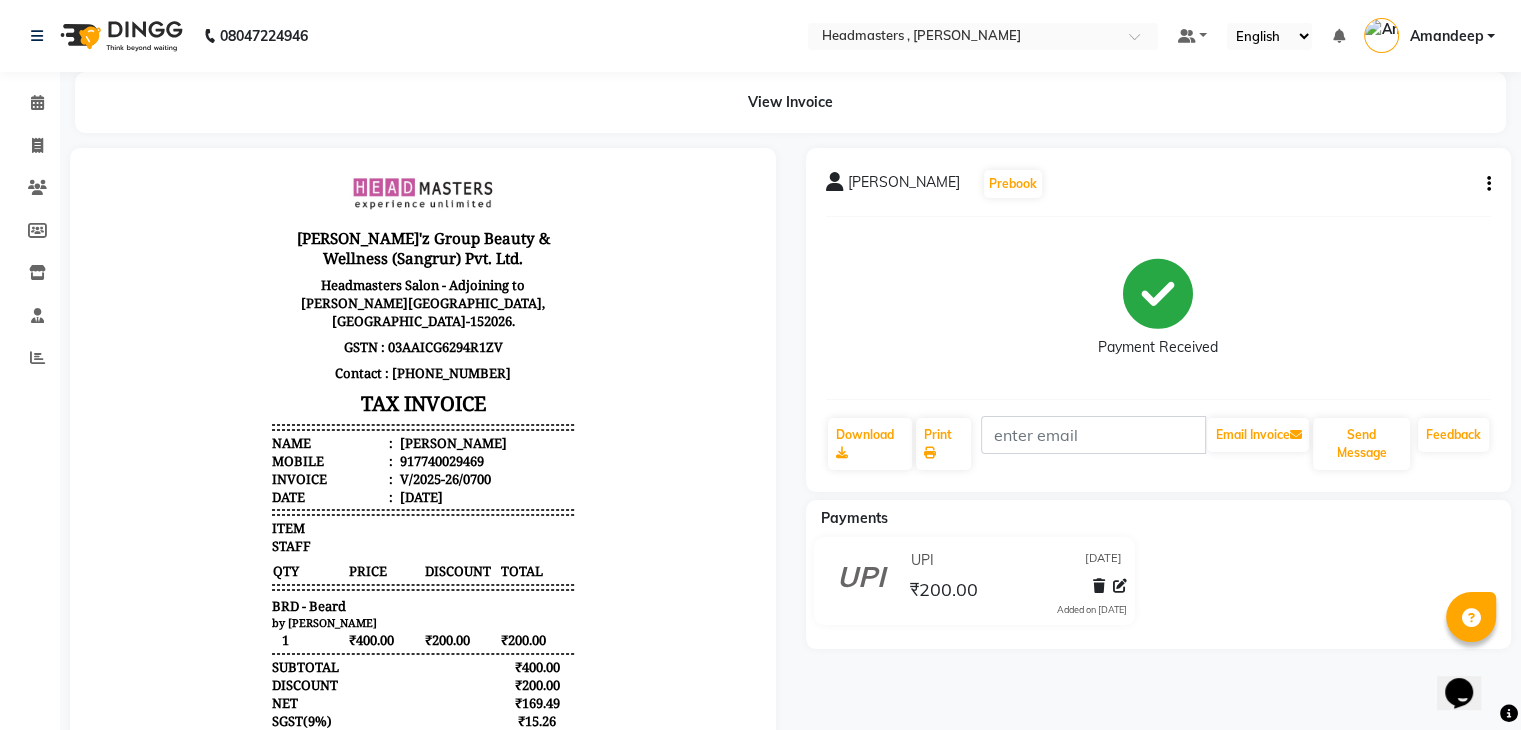 scroll, scrollTop: 212, scrollLeft: 0, axis: vertical 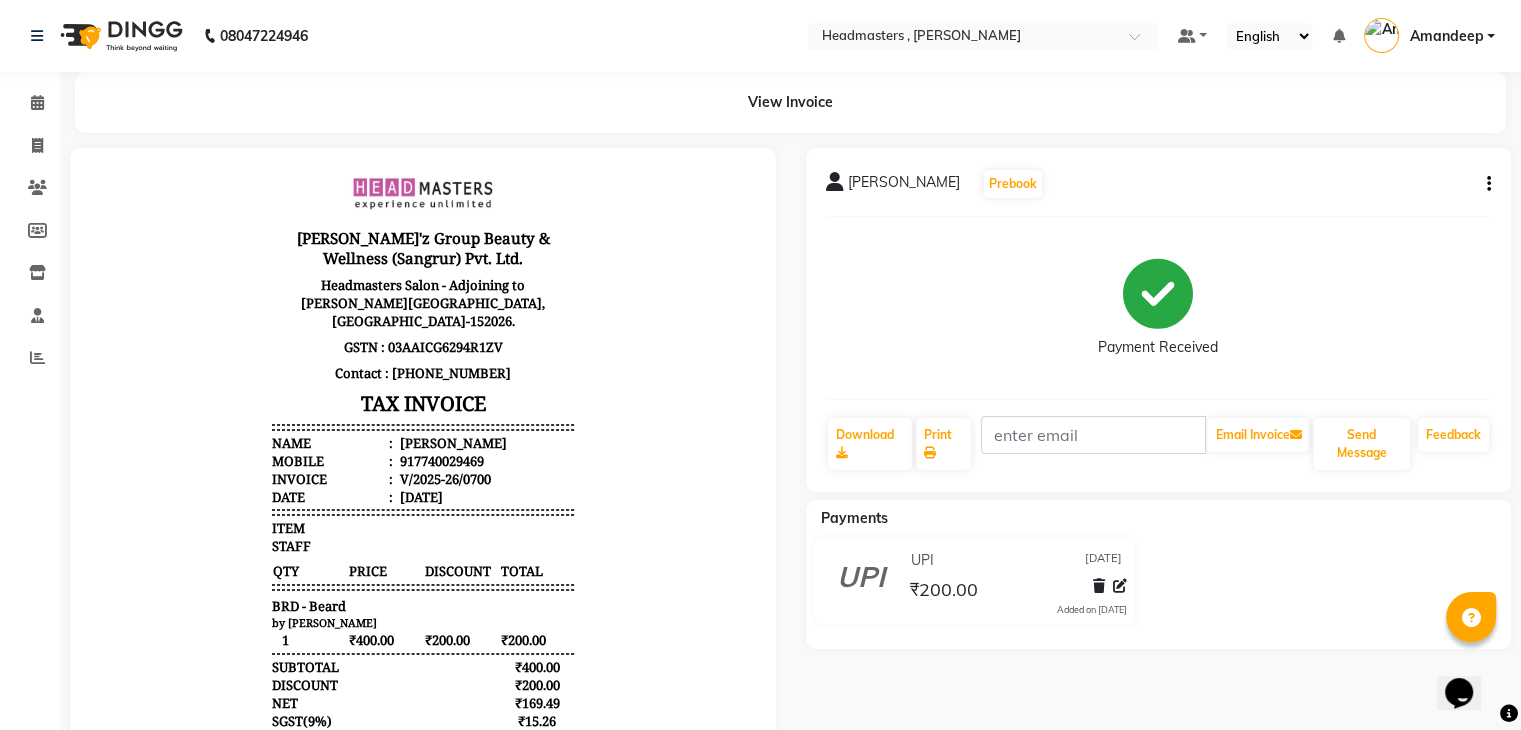 click on "[PERSON_NAME]  Prebook   Payment Received  Download  Print   Email Invoice   Send Message Feedback" 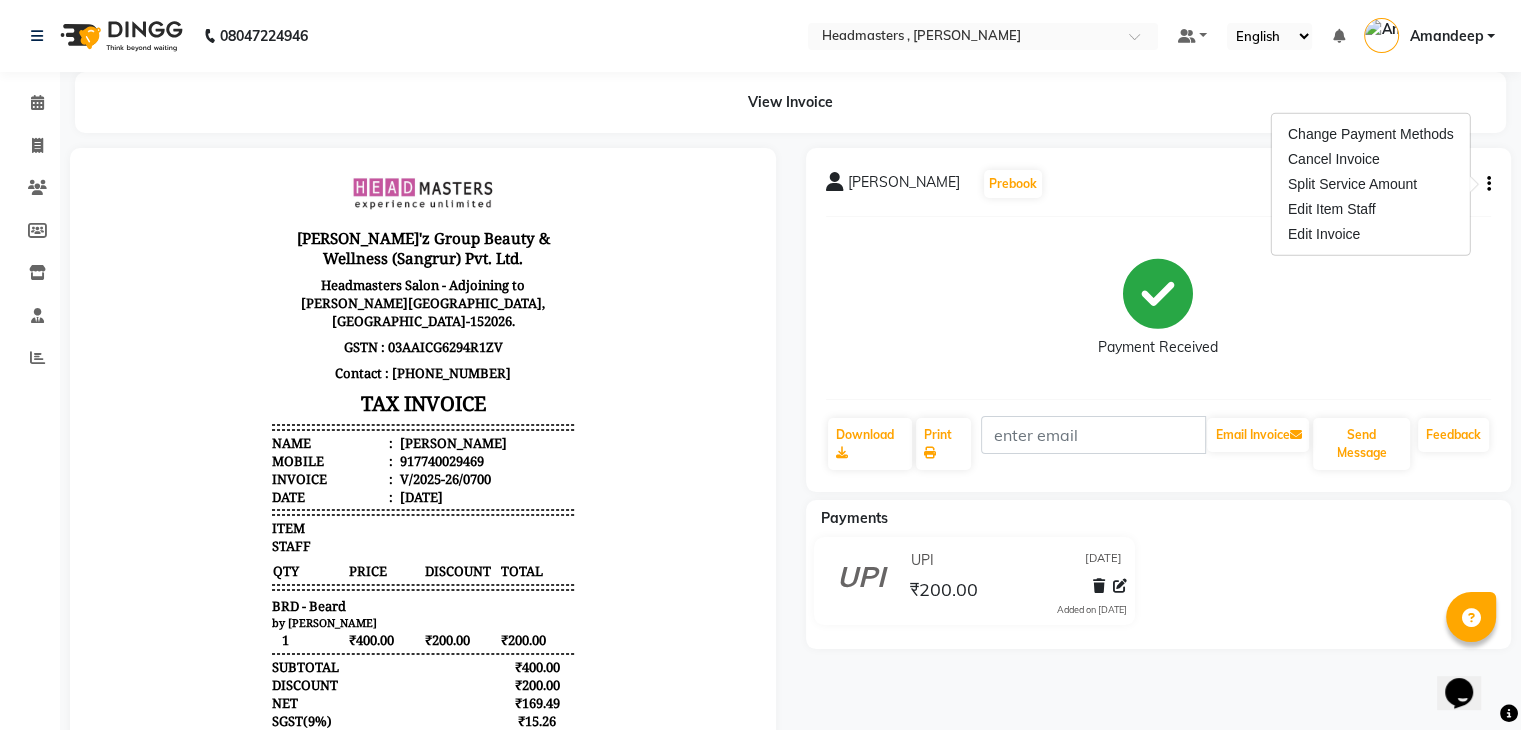 click on "Payment Received" 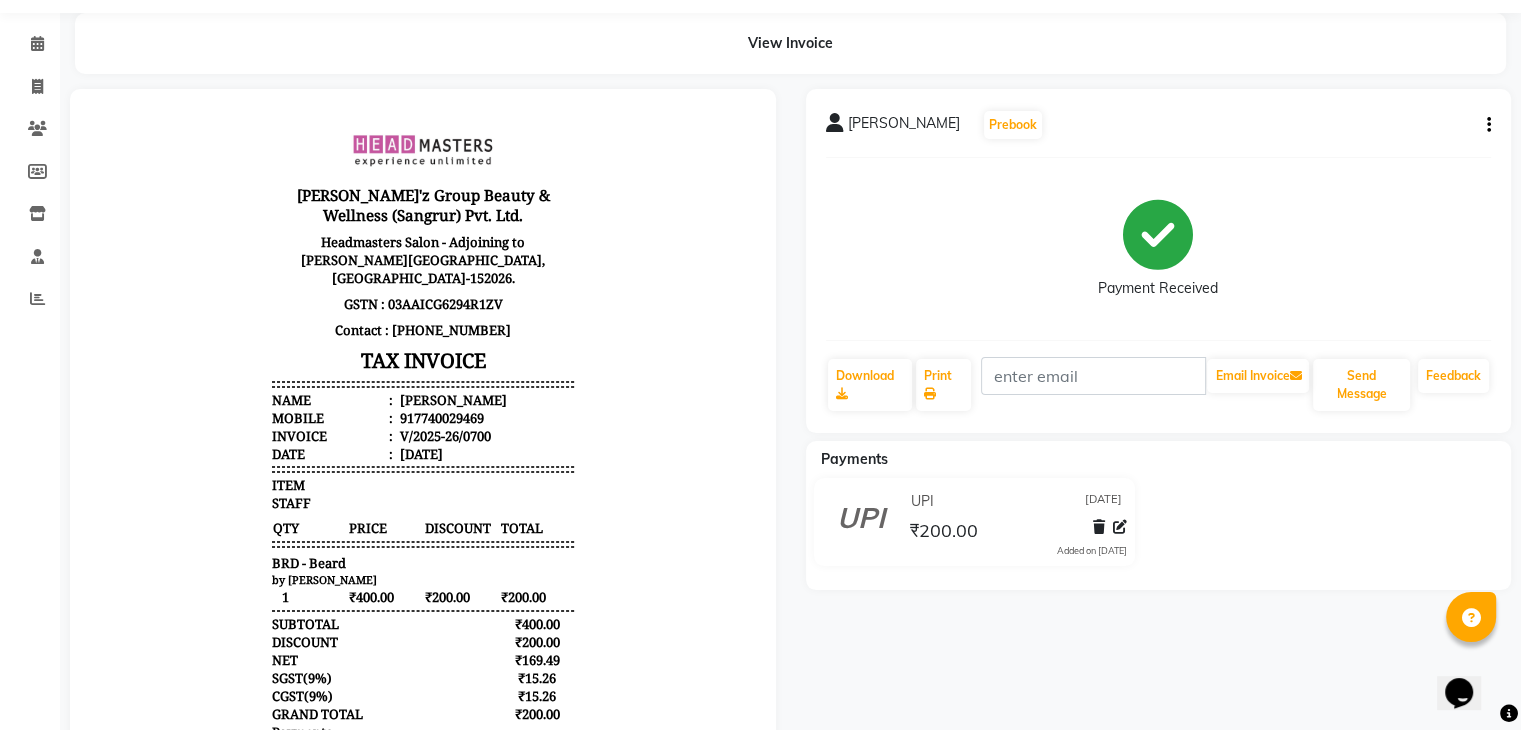 scroll, scrollTop: 56, scrollLeft: 0, axis: vertical 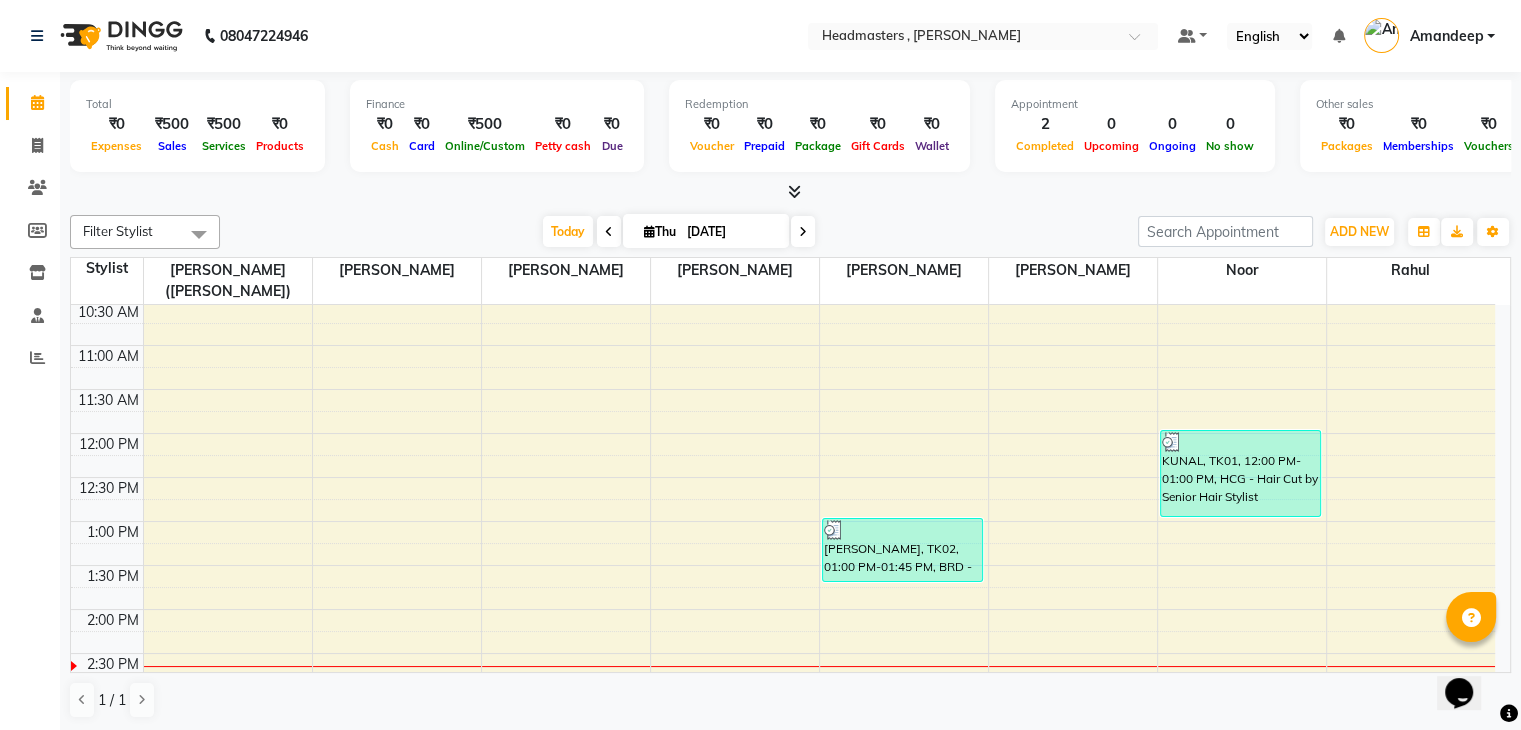 click on "8:00 AM 8:30 AM 9:00 AM 9:30 AM 10:00 AM 10:30 AM 11:00 AM 11:30 AM 12:00 PM 12:30 PM 1:00 PM 1:30 PM 2:00 PM 2:30 PM 3:00 PM 3:30 PM 4:00 PM 4:30 PM 5:00 PM 5:30 PM 6:00 PM 6:30 PM 7:00 PM 7:30 PM 8:00 PM 8:30 PM     [PERSON_NAME], TK02, 01:00 PM-01:45 PM, BRD - [PERSON_NAME], TK01, 12:00 PM-01:00 PM, HCG - Hair Cut by Senior Hair Stylist" at bounding box center [783, 653] 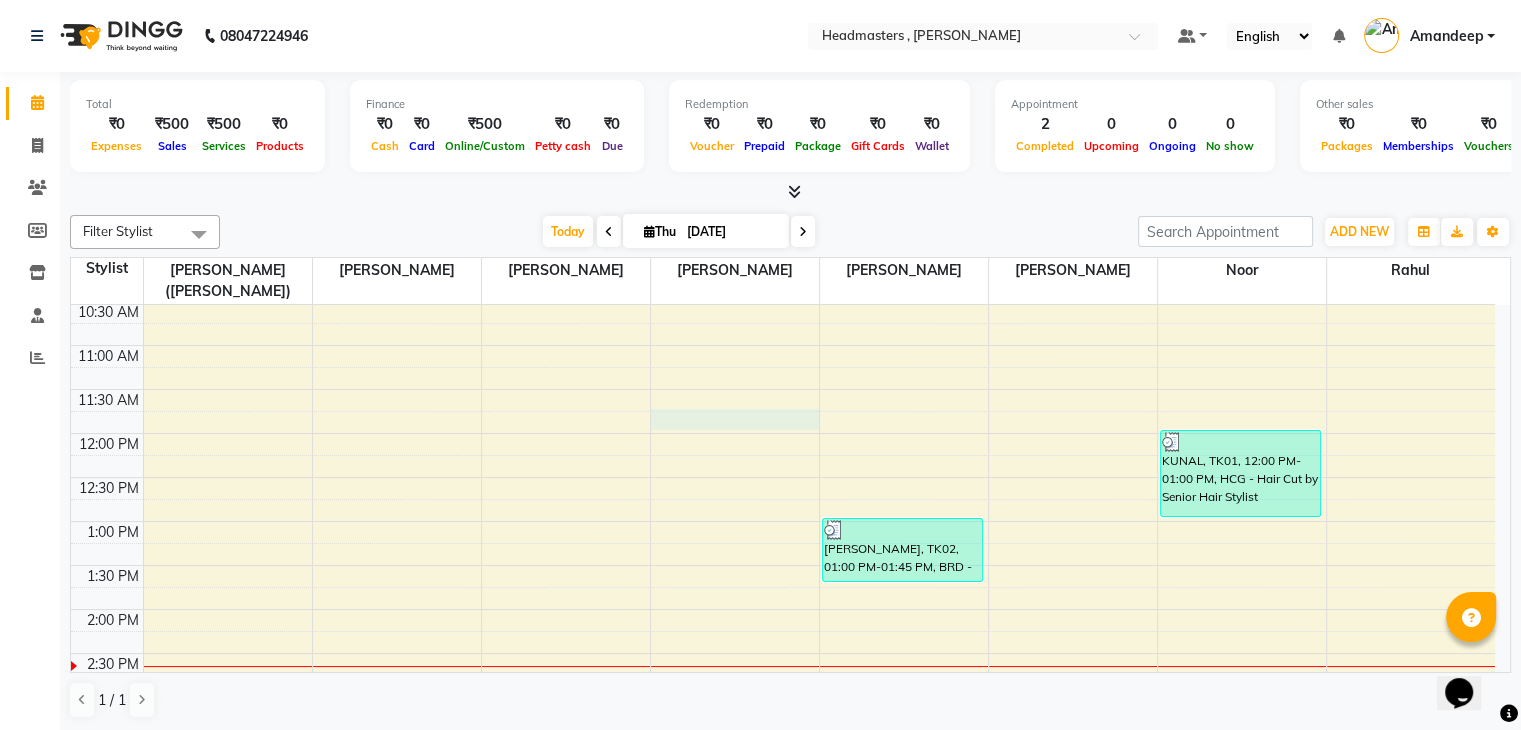 drag, startPoint x: 800, startPoint y: 419, endPoint x: 648, endPoint y: 421, distance: 152.01315 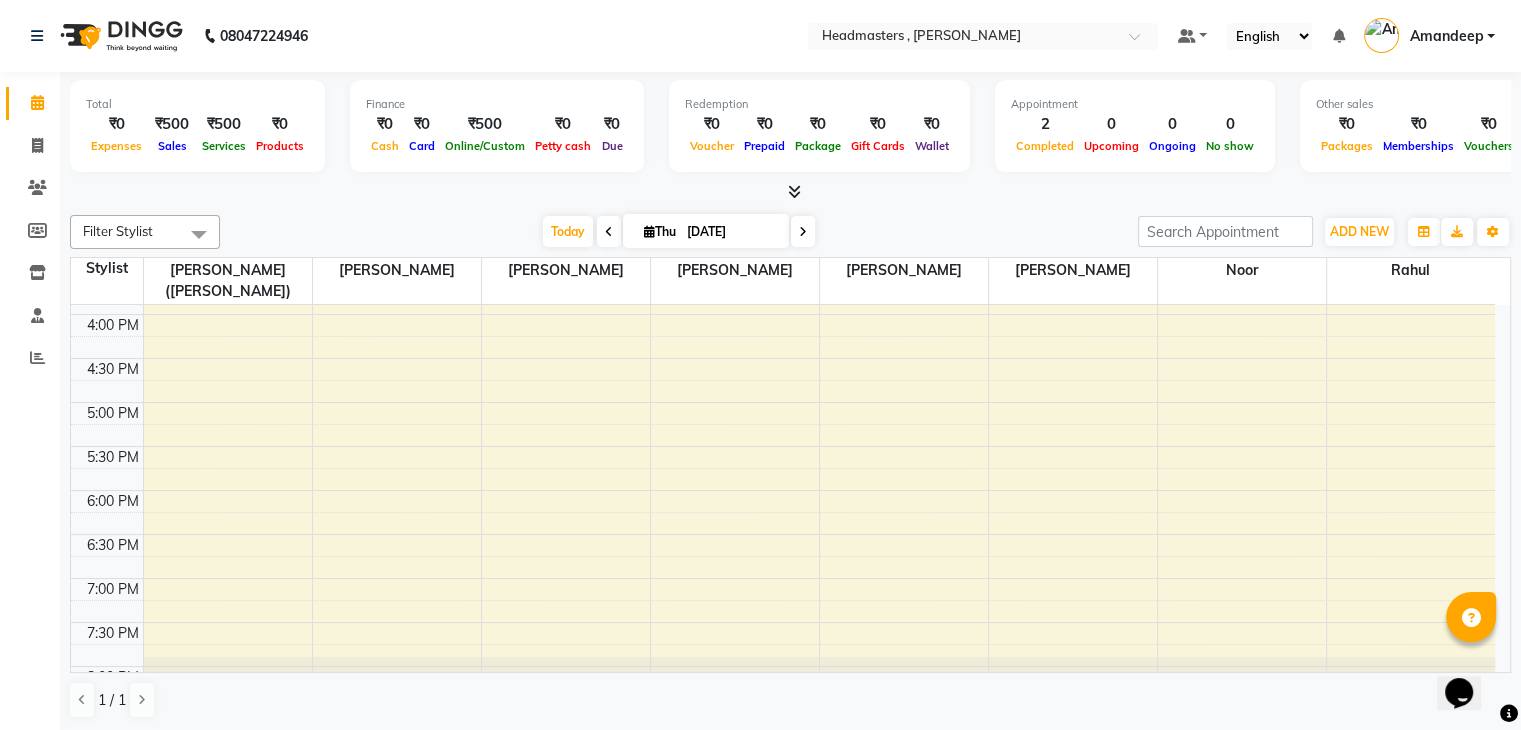 scroll, scrollTop: 764, scrollLeft: 0, axis: vertical 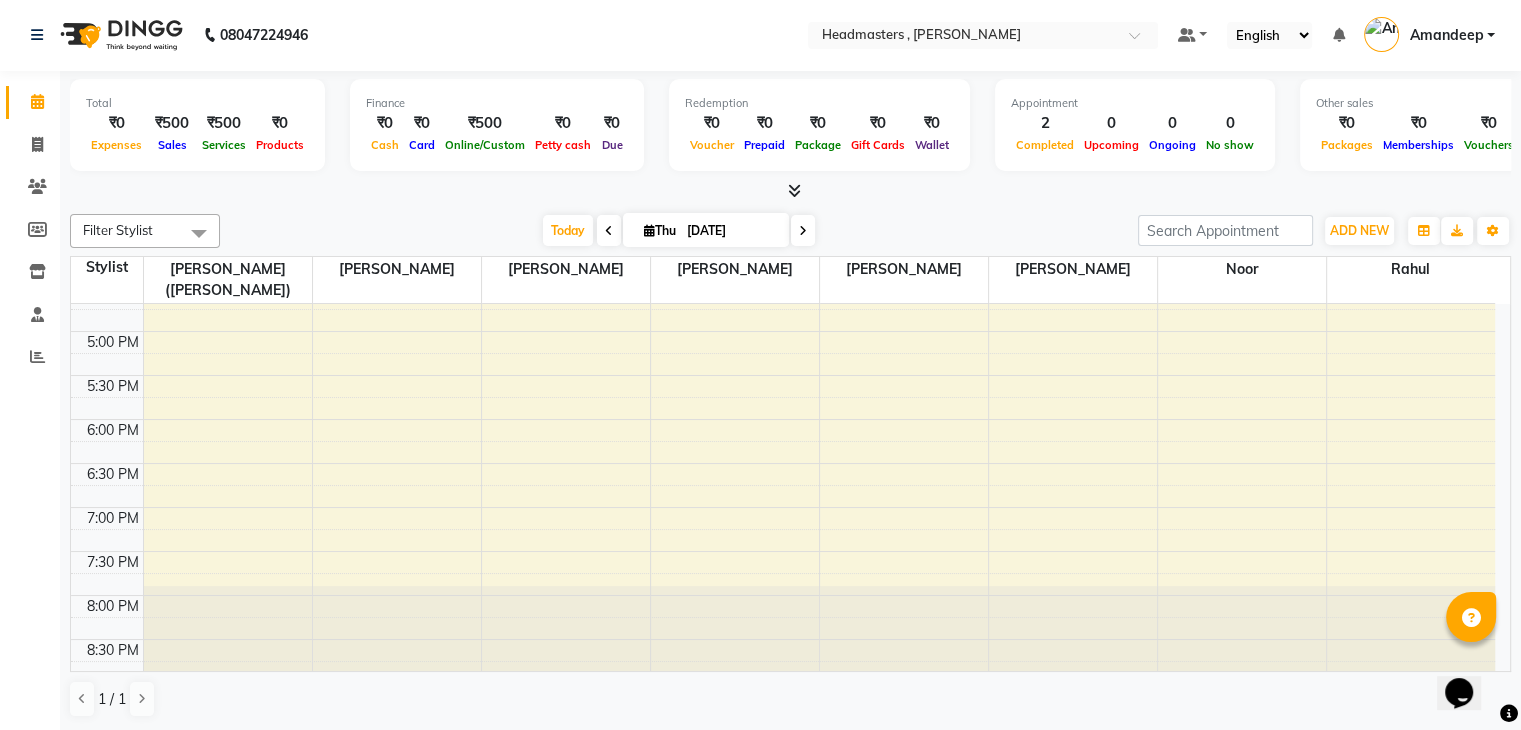 click at bounding box center [199, 233] 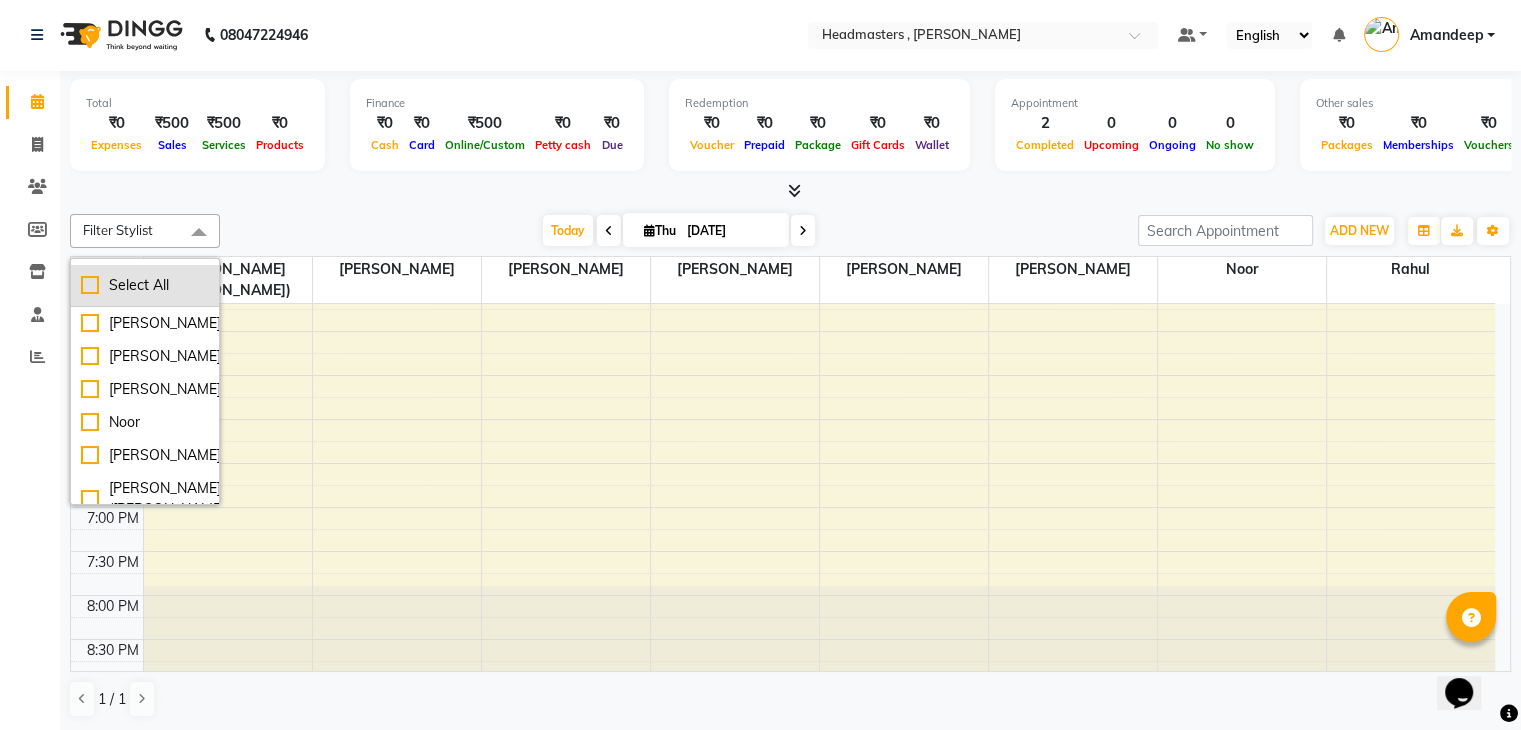 click on "Select All" at bounding box center (145, 285) 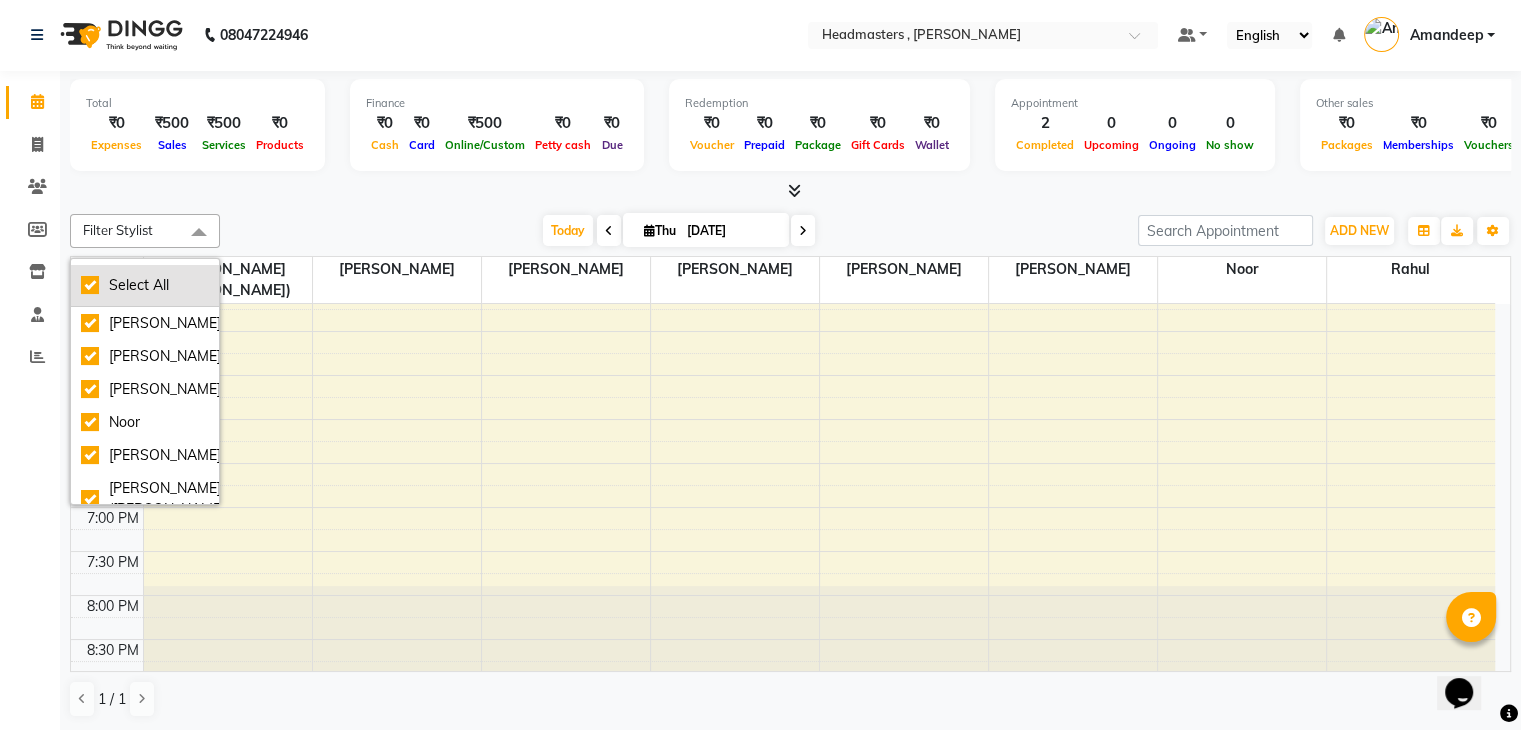 checkbox on "true" 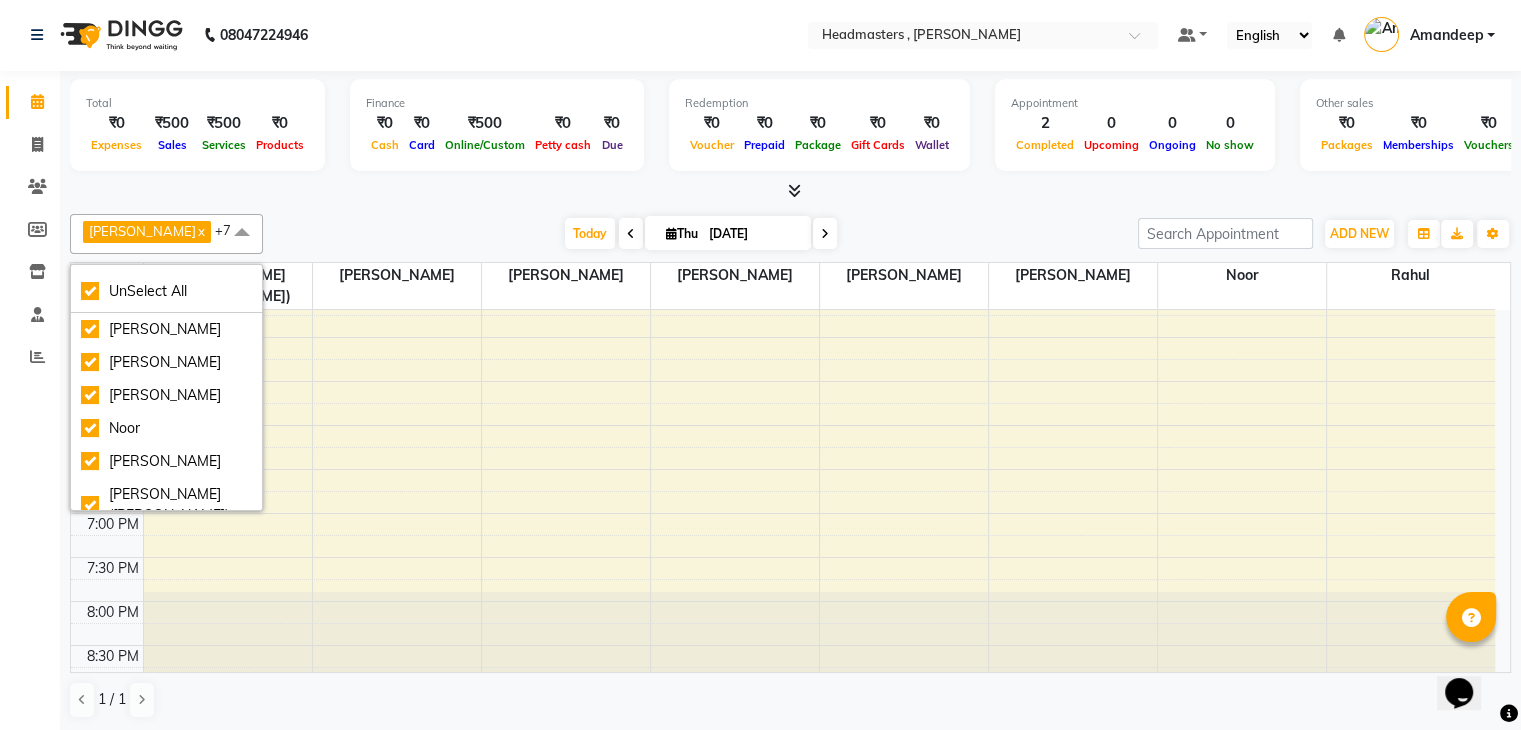 scroll, scrollTop: 770, scrollLeft: 0, axis: vertical 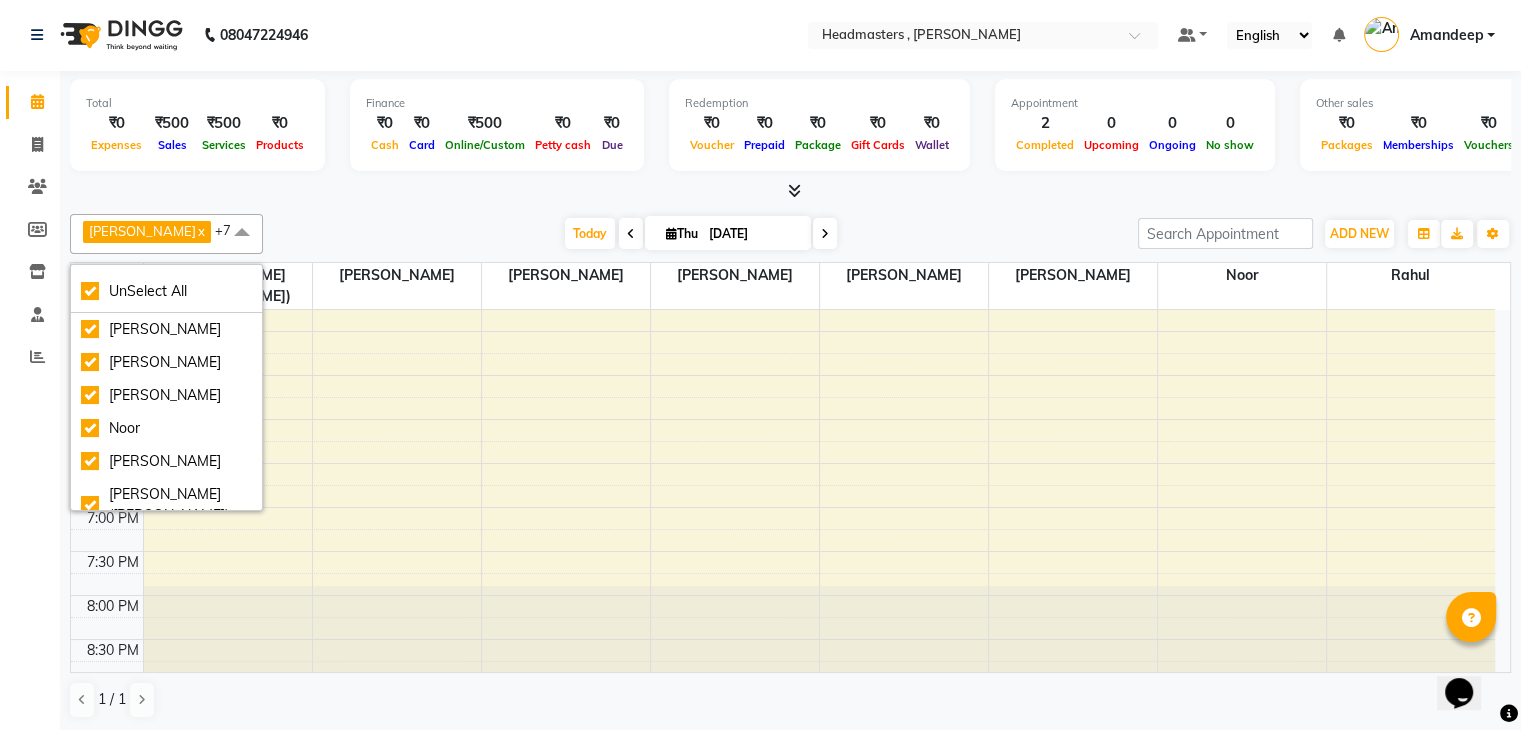 click on "Total  ₹0  Expenses ₹500  Sales ₹500  Services ₹0  Products Finance  ₹0  Cash ₹0  Card ₹500  Online/Custom ₹0 [PERSON_NAME] cash ₹0 Due  Redemption  ₹0 Voucher ₹0 Prepaid ₹0 Package ₹0  Gift Cards ₹0  Wallet  Appointment  2 Completed 0 Upcoming 0 Ongoing 0 No show  Other sales  ₹0  Packages ₹0  Memberships ₹0  Vouchers ₹0  Prepaids ₹0  Gift Cards" at bounding box center [790, 128] 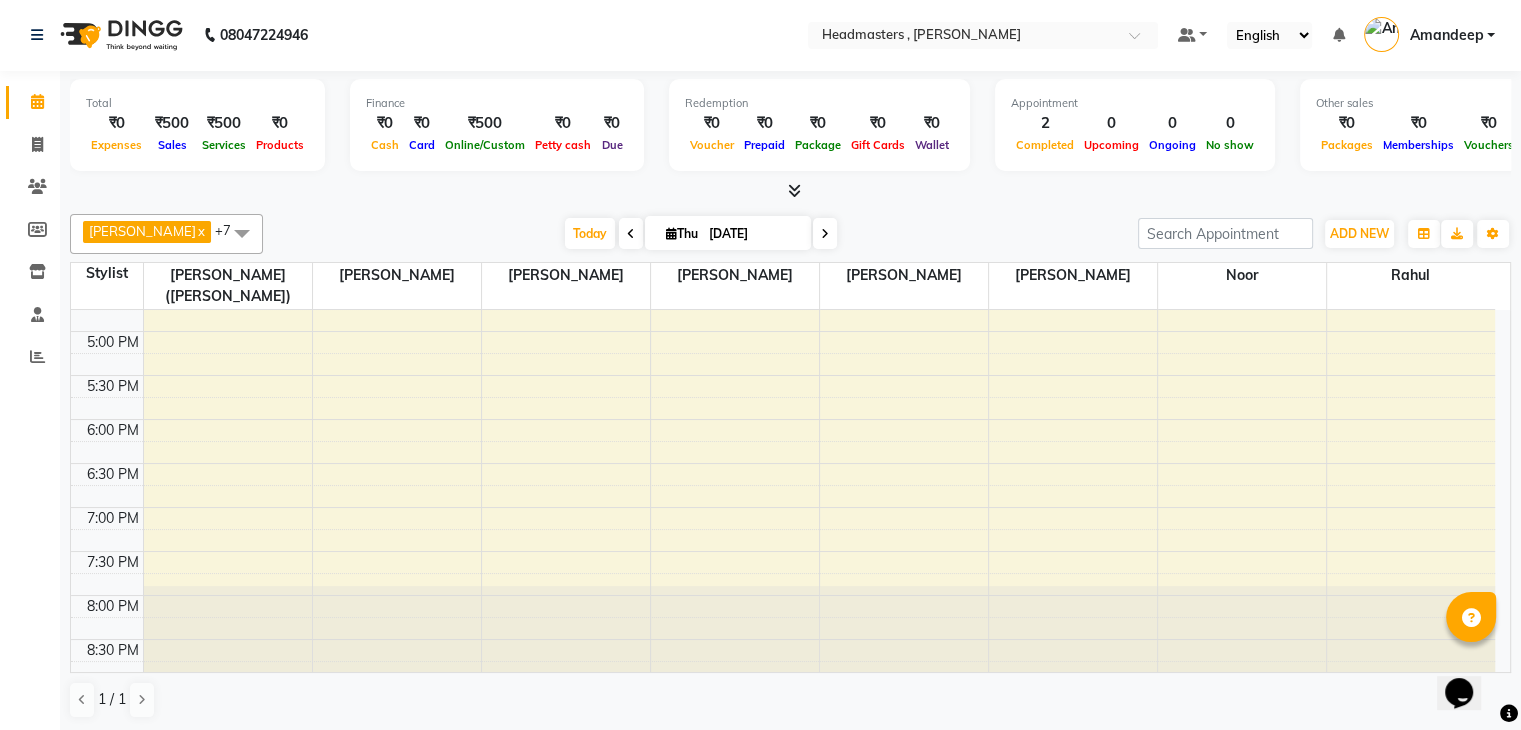 click at bounding box center (242, 233) 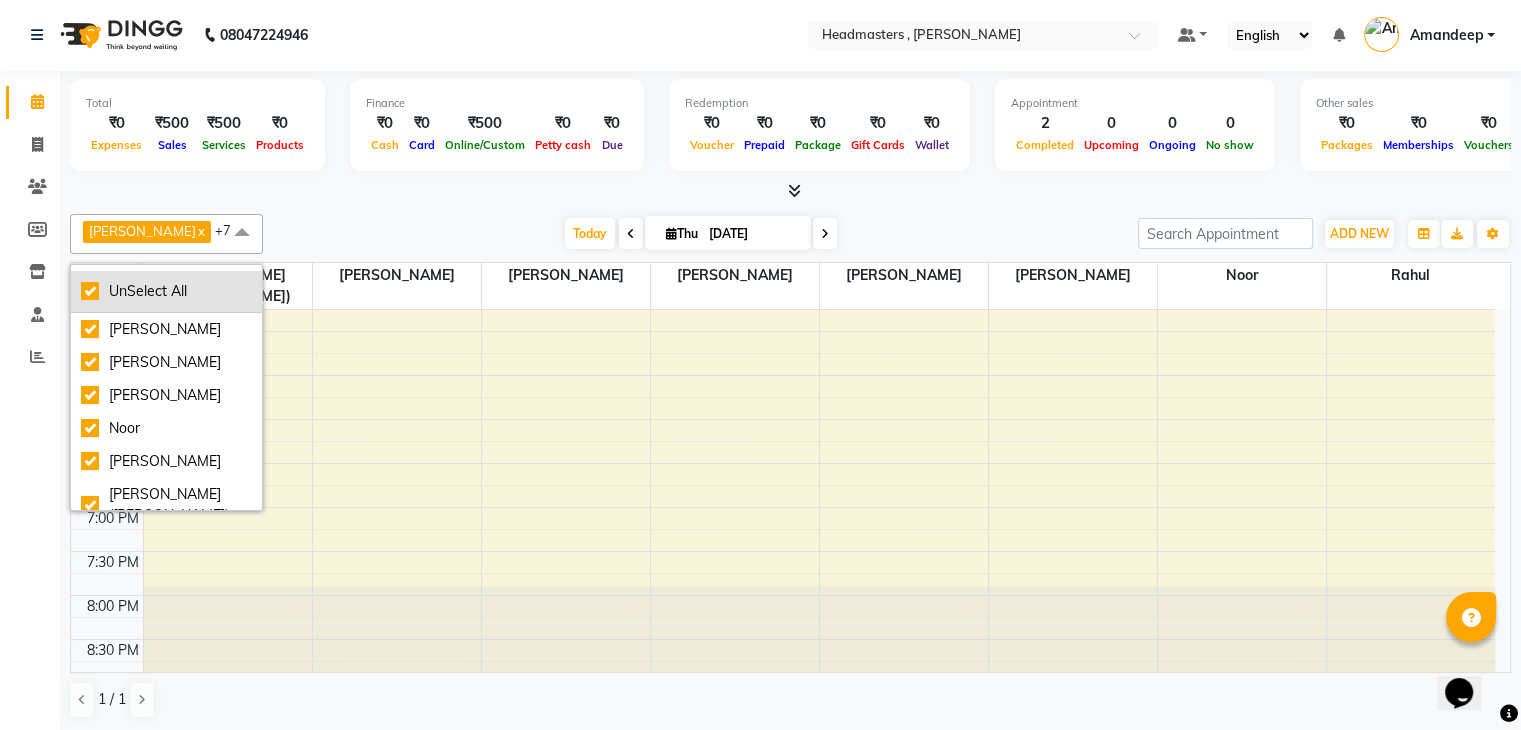 click on "UnSelect All" at bounding box center [166, 291] 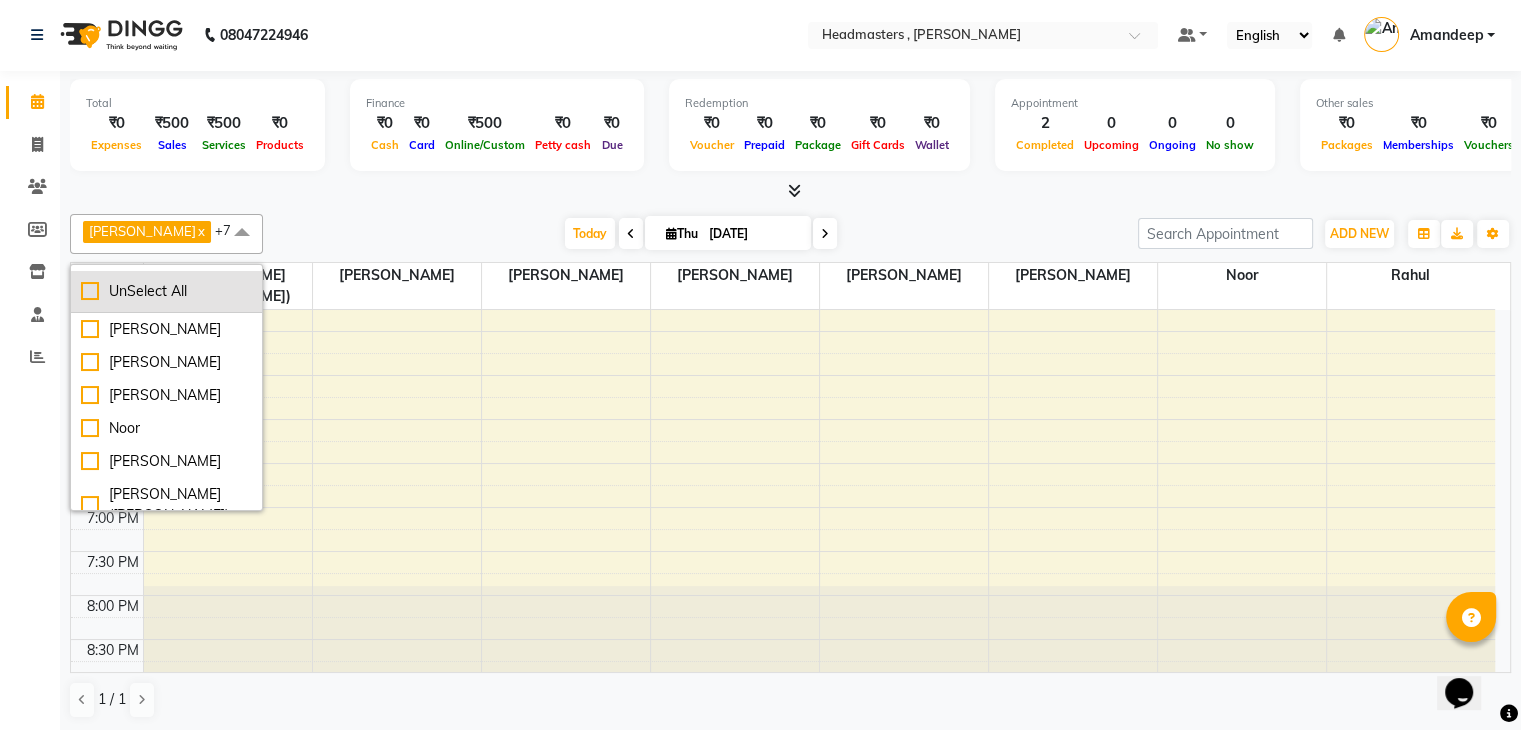 checkbox on "false" 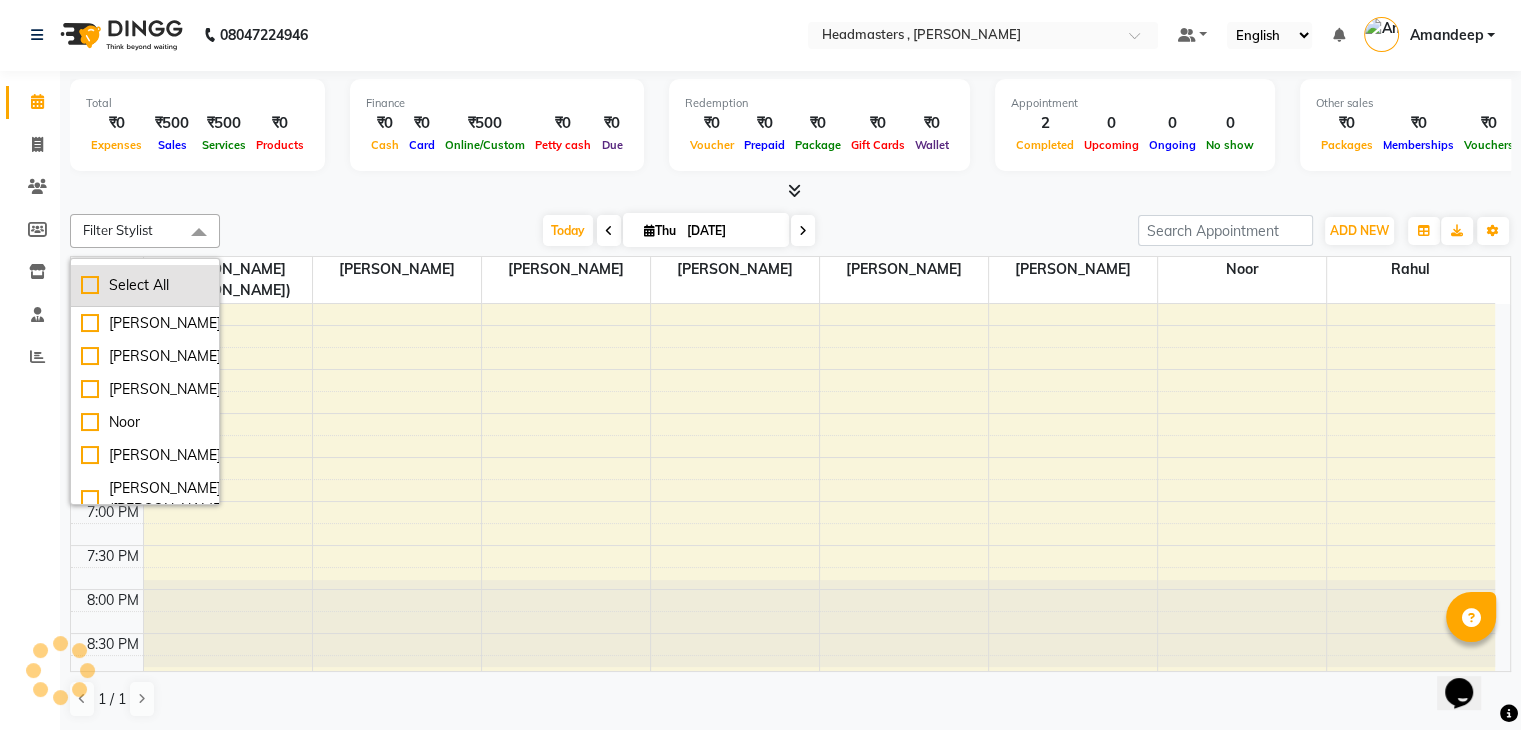 scroll, scrollTop: 0, scrollLeft: 0, axis: both 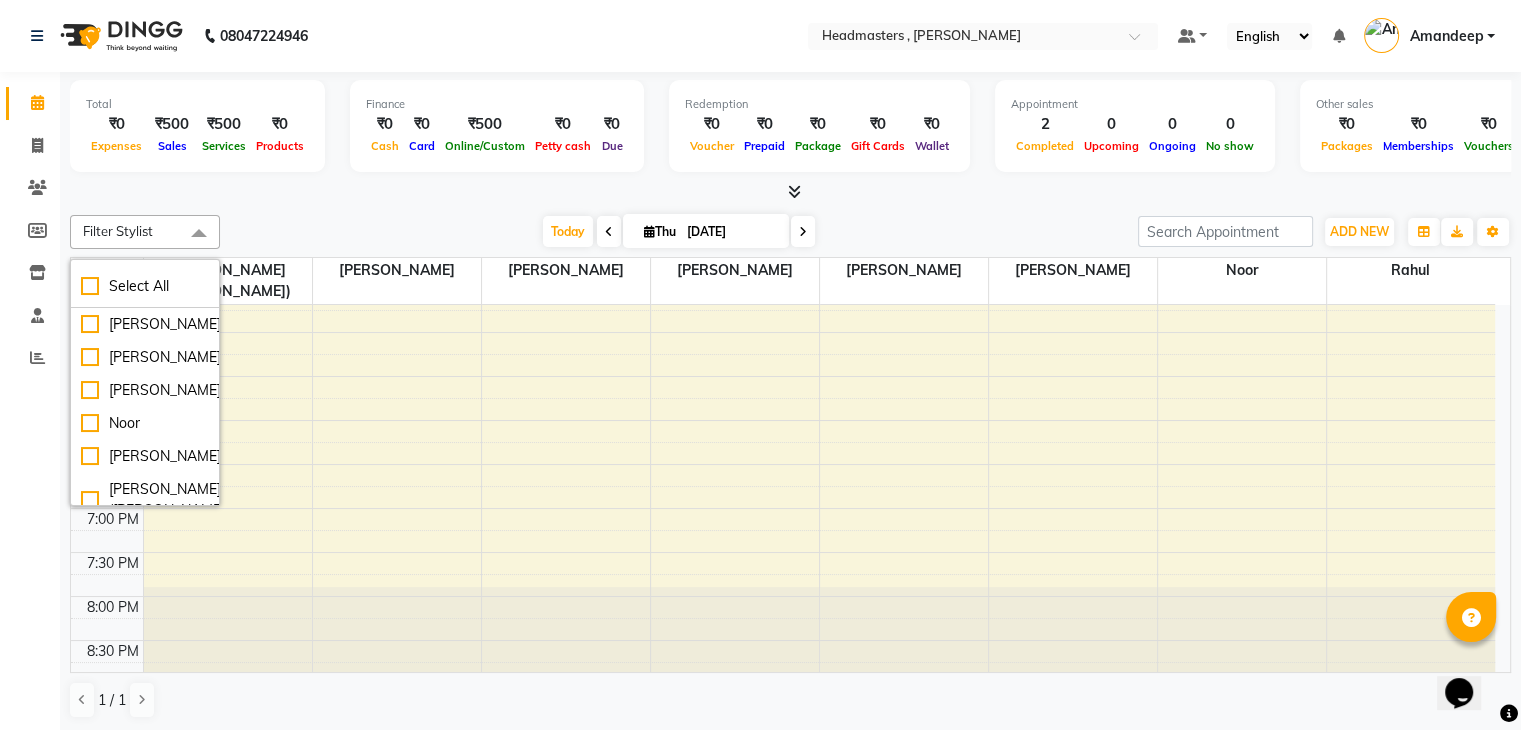 click on "Filter Stylist Select All [PERSON_NAME] [PERSON_NAME] Noor [PERSON_NAME] [PERSON_NAME]([PERSON_NAME]) [PERSON_NAME] [DATE]  [DATE] Toggle Dropdown Add Invoice Add Expense Add Client Toggle Dropdown Add Invoice Add Expense Add Client ADD NEW Toggle Dropdown Add Invoice Add Expense Add Client Filter Stylist Select All [PERSON_NAME] [PERSON_NAME] Noor [PERSON_NAME] [PERSON_NAME]([PERSON_NAME]) [PERSON_NAME] Group By  Staff View   Room View  View as Vertical  Vertical - Week View  Horizontal  Horizontal - Week View  List  Toggle Dropdown Calendar Settings Manage Tags   Arrange Stylists   Reset Stylists  Full Screen Appointment Form Zoom 100% Staff/Room Display Count 8 Stylist [PERSON_NAME]([PERSON_NAME]) [PERSON_NAME] [PERSON_NAME] [PERSON_NAME] [PERSON_NAME] Noor Rahul 8:00 AM 8:30 AM 9:00 AM 9:30 AM 10:00 AM 10:30 AM 11:00 AM 11:30 AM 12:00 PM 12:30 PM 1:00 PM 1:30 PM 2:00 PM 2:30 PM 3:00 PM 3:30 PM 4:00 PM 4:30 PM 5:00 PM 5:30 PM 6:00 PM 6:30 PM 7:00 PM 7:30 PM 8:00 PM 8:30 PM         [DATE]" 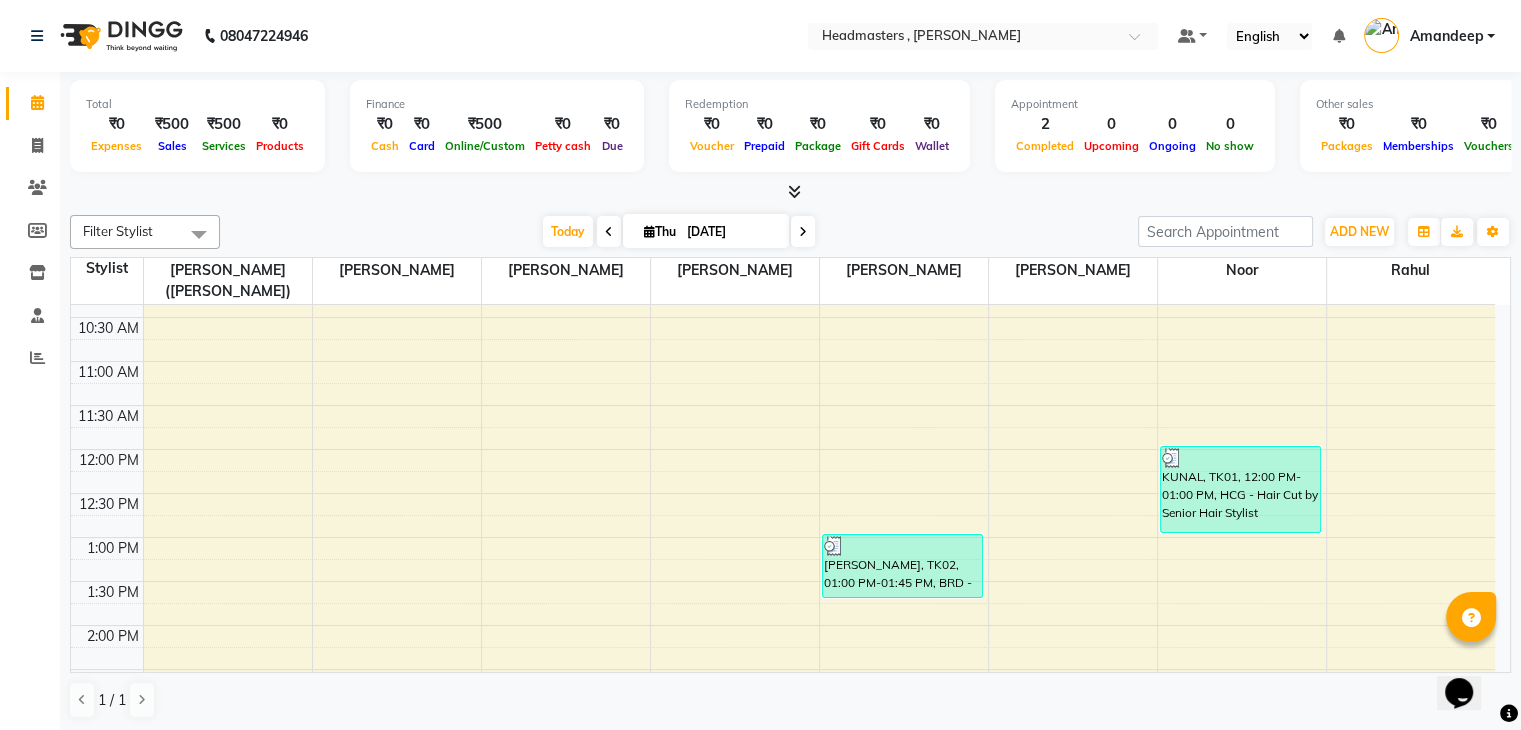 scroll, scrollTop: 300, scrollLeft: 0, axis: vertical 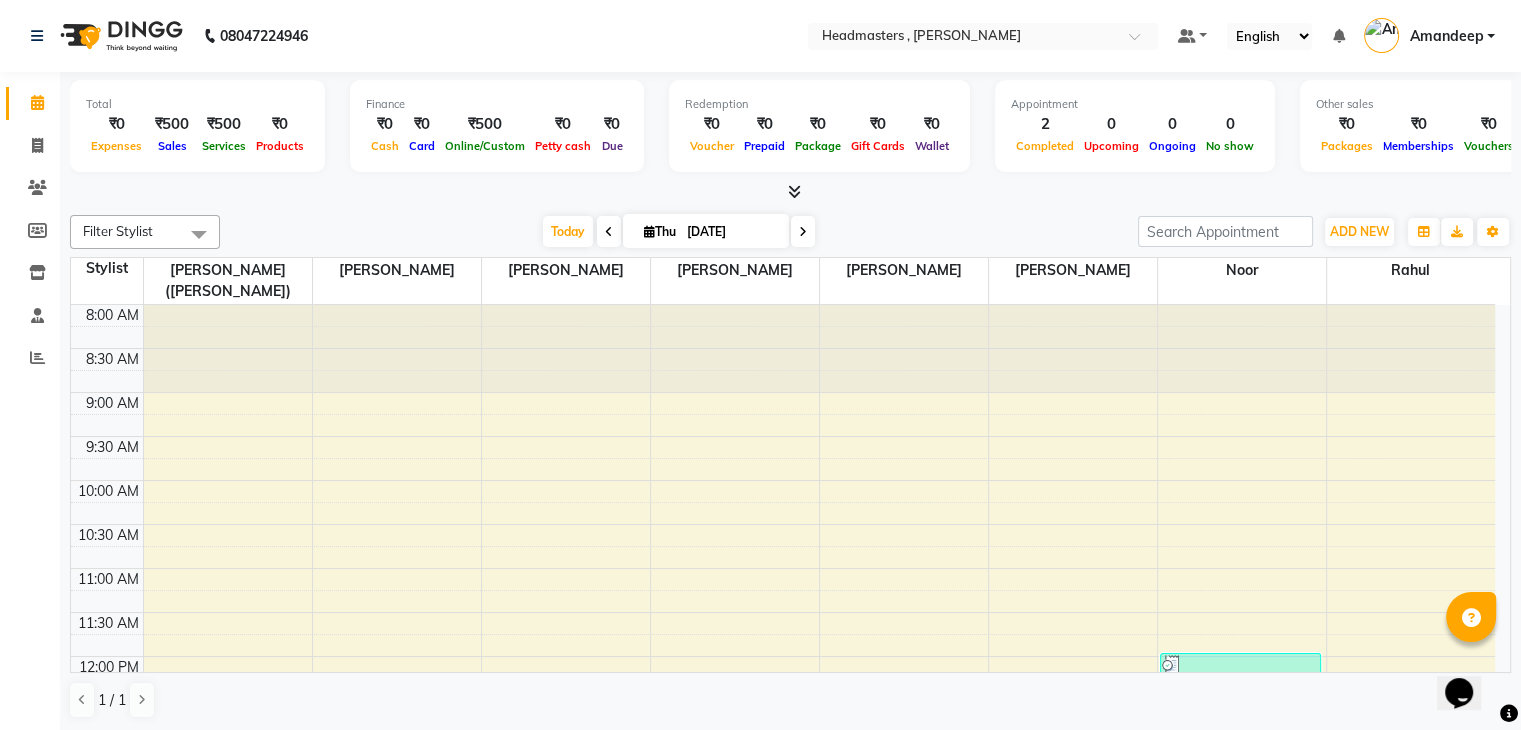 click at bounding box center [609, 232] 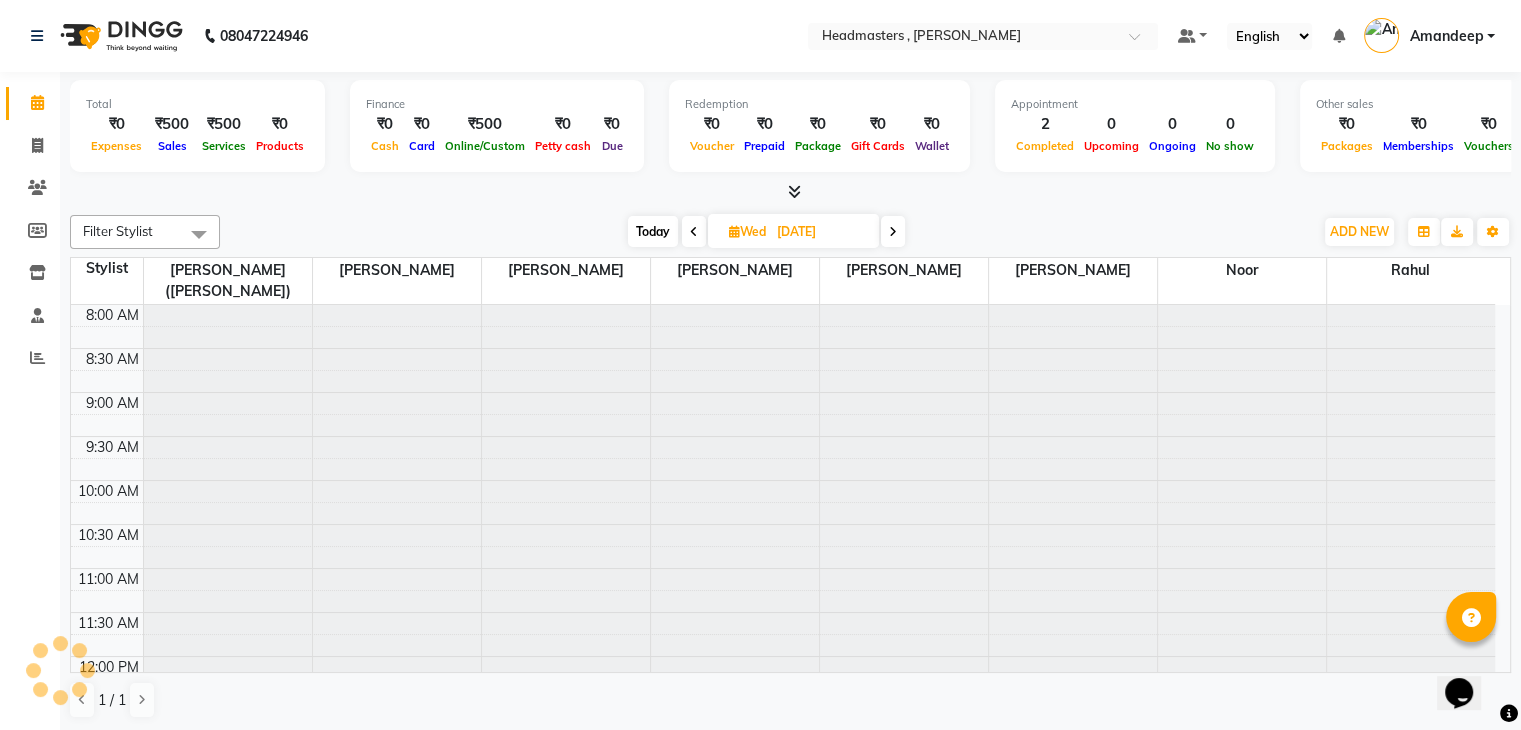scroll, scrollTop: 524, scrollLeft: 0, axis: vertical 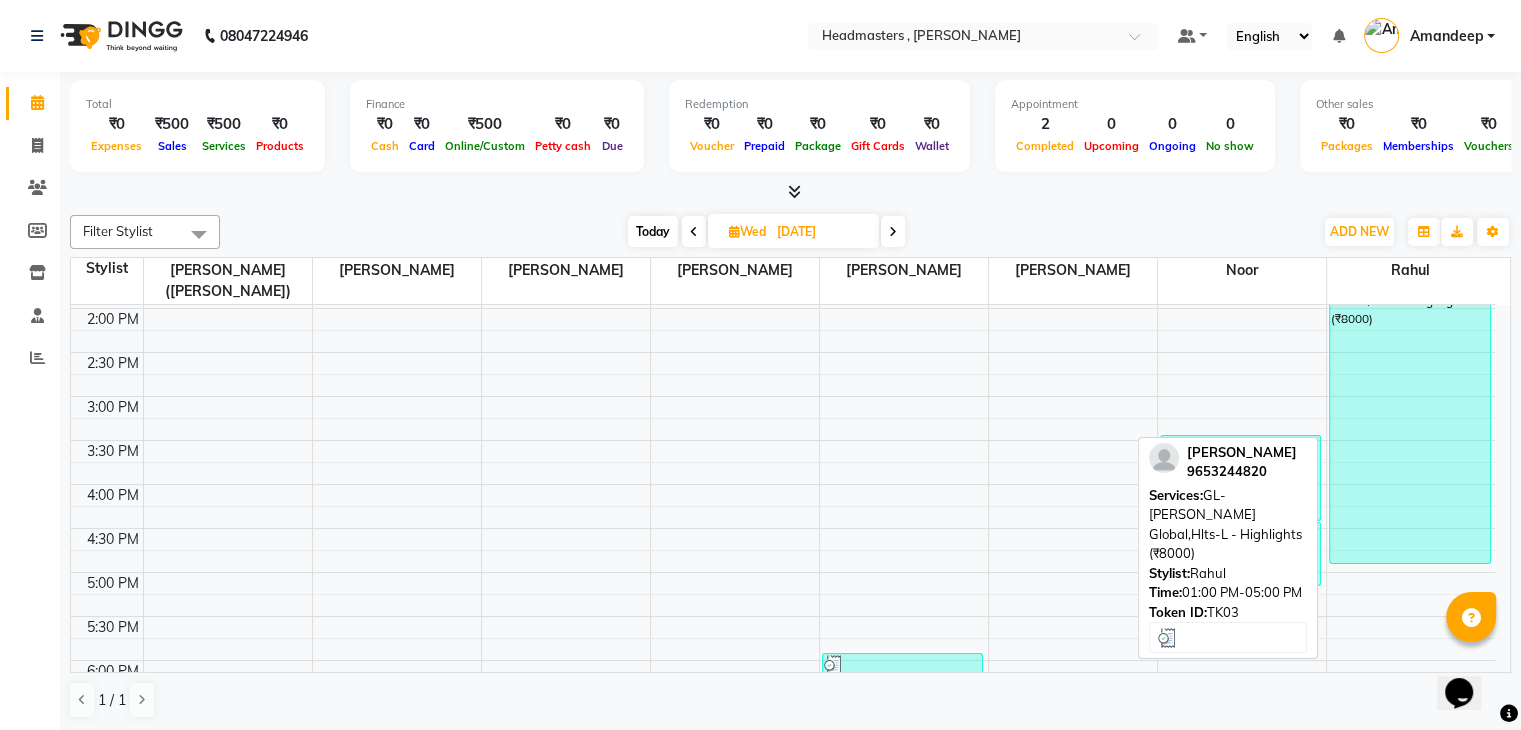click on "[PERSON_NAME], TK03, 01:00 PM-05:00 PM, GL-[PERSON_NAME] Global,Hlts-L - Highlights (₹8000)" at bounding box center [1410, 390] 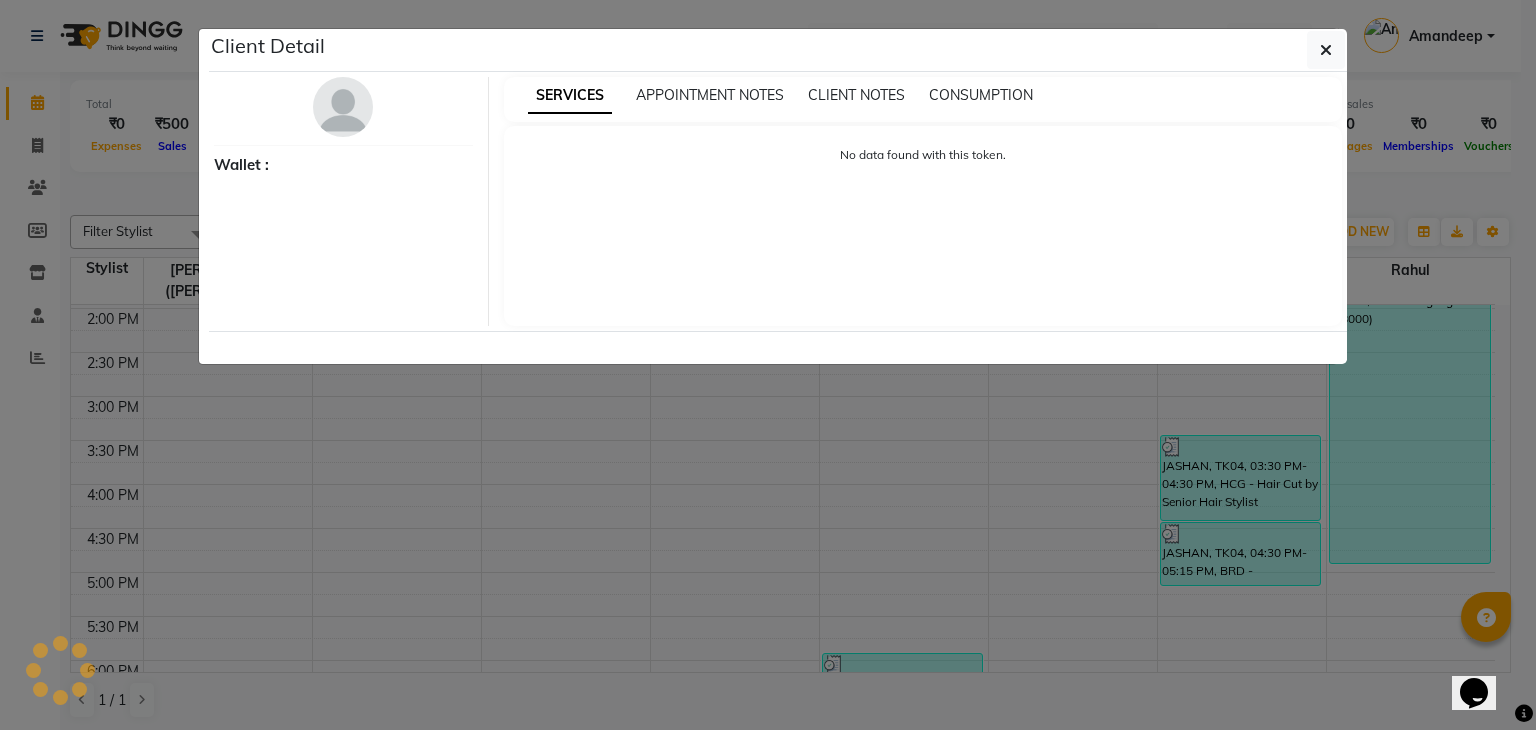 select on "3" 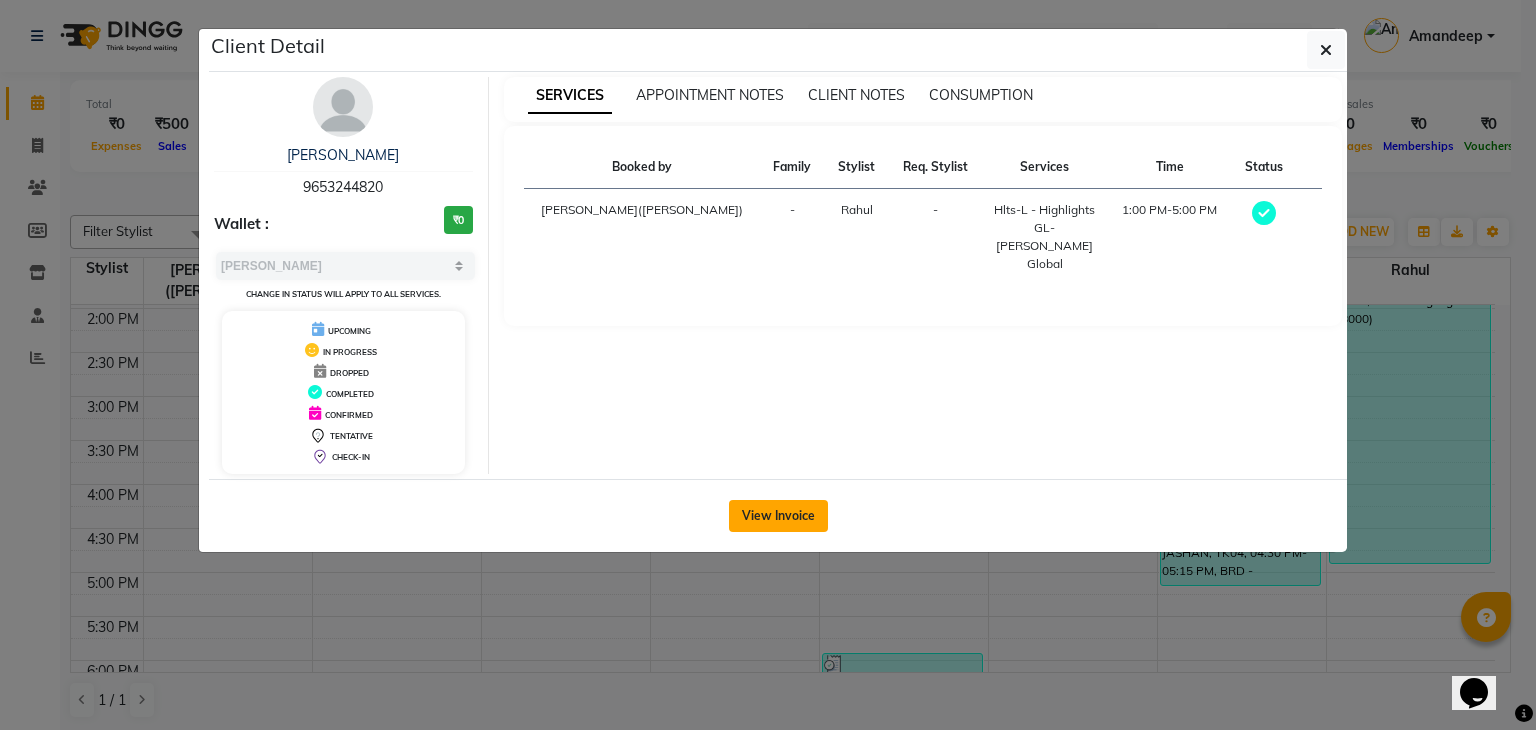 click on "View Invoice" 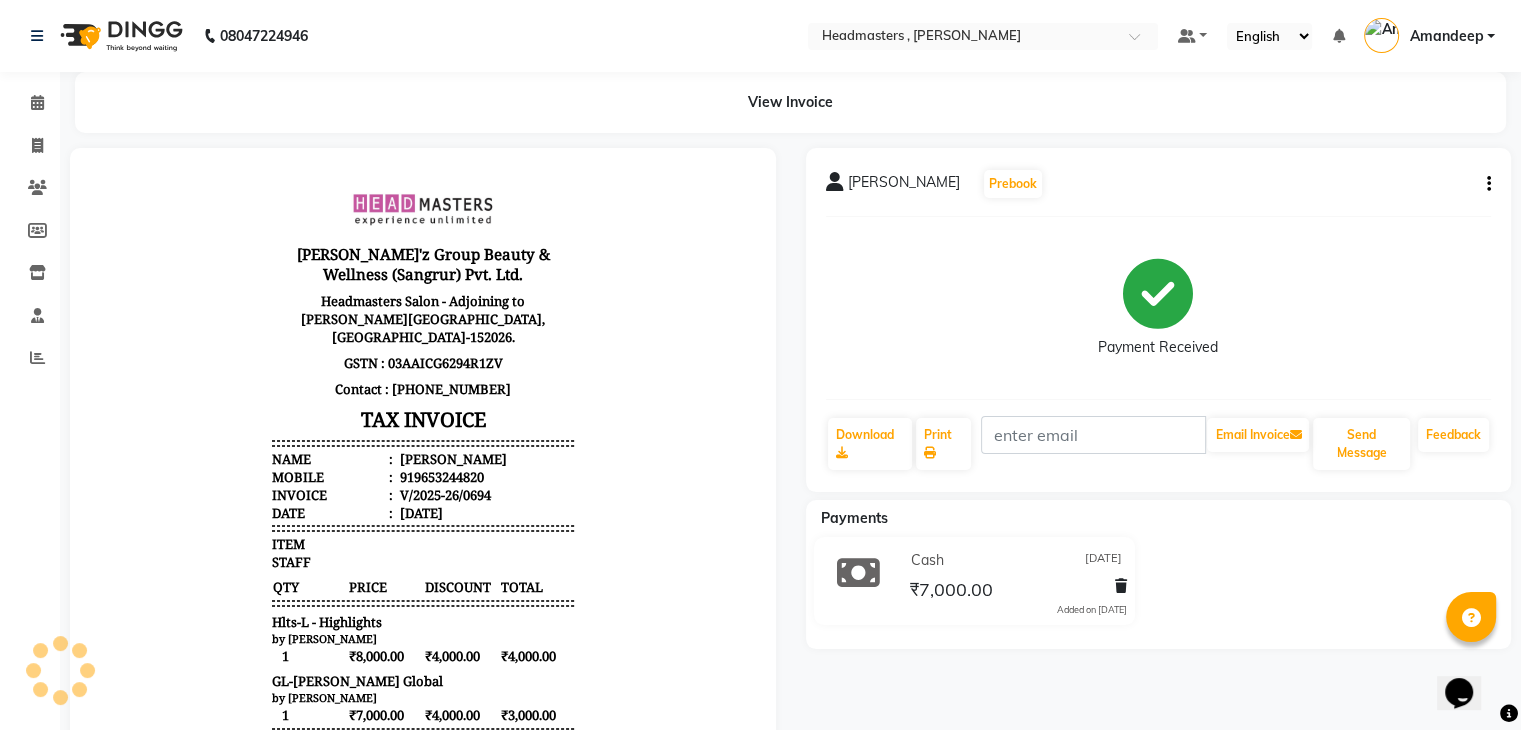 scroll, scrollTop: 0, scrollLeft: 0, axis: both 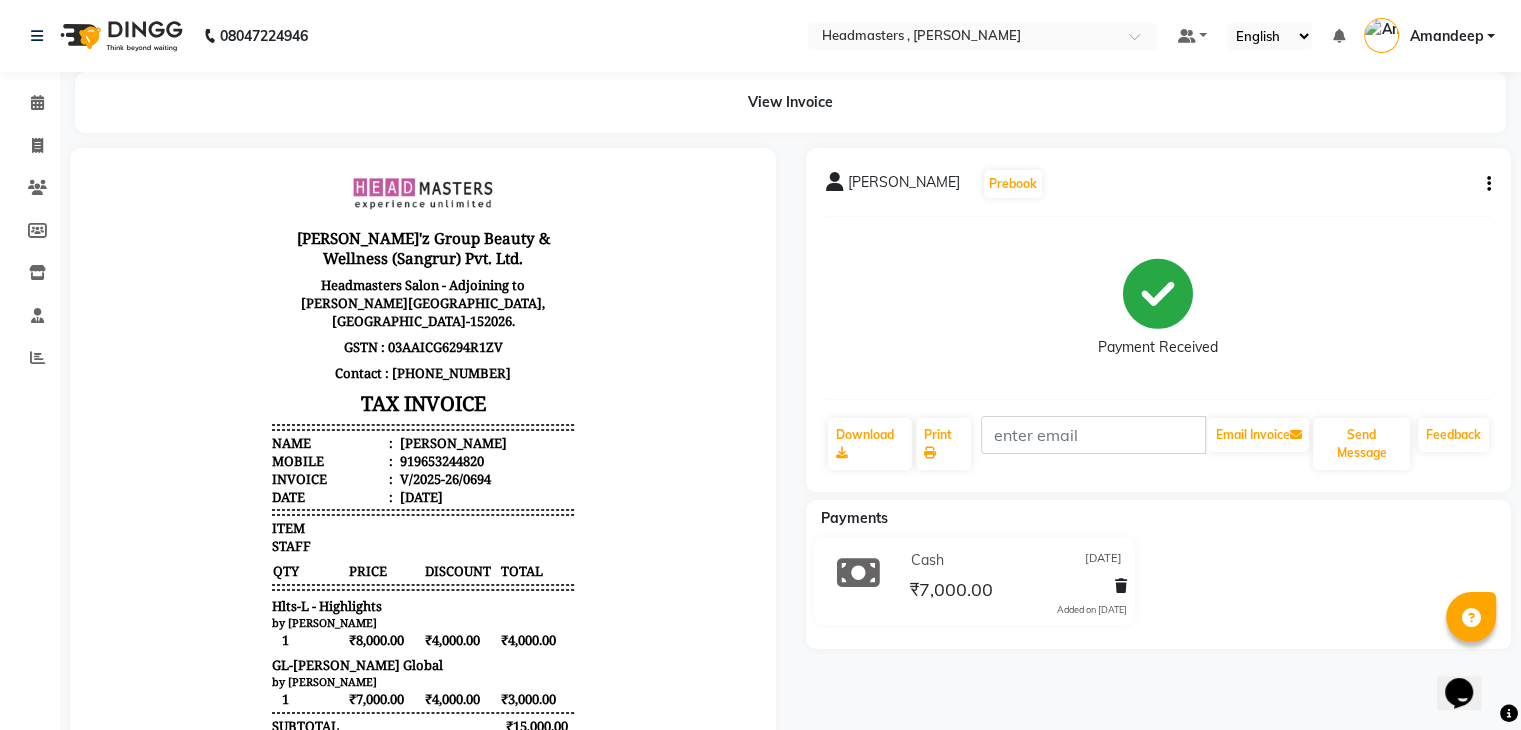 click at bounding box center [1338, 36] 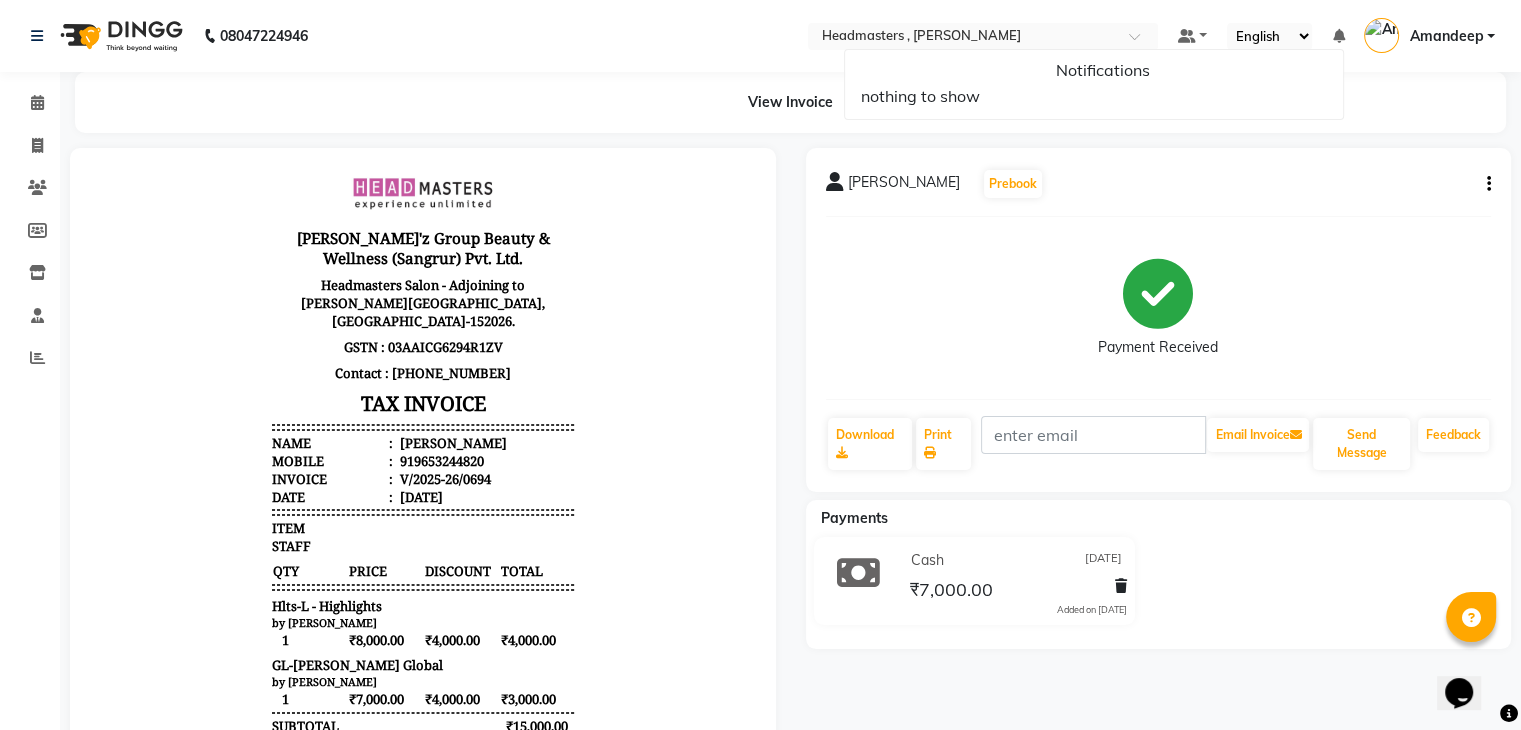 click on "View Invoice      [PERSON_NAME]   Prebook   Payment Received  Download  Print   Email Invoice   Send Message Feedback  Payments Cash [DATE] ₹7,000.00  Added on [DATE]" 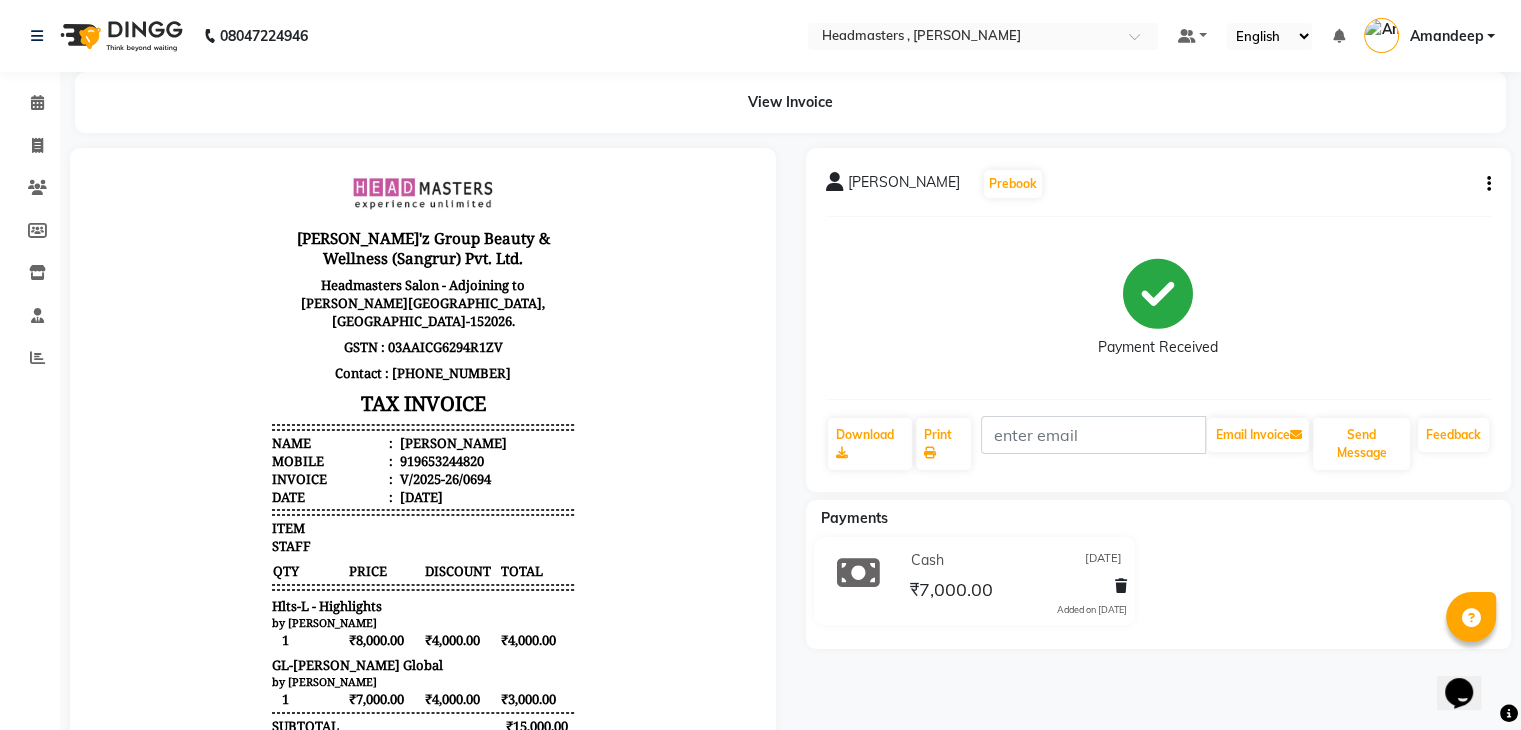 click on "Amandeep" at bounding box center [1429, 36] 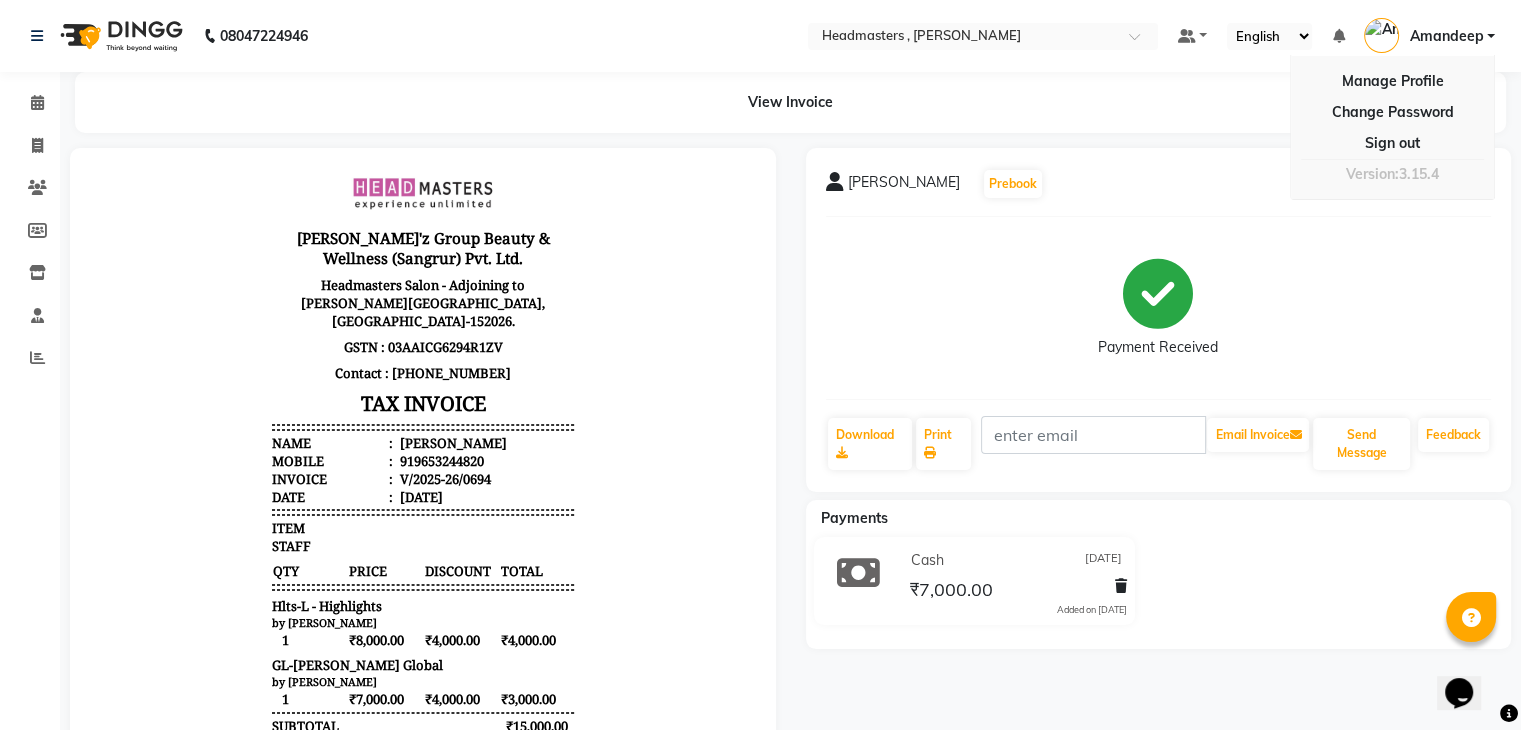 scroll, scrollTop: 0, scrollLeft: 0, axis: both 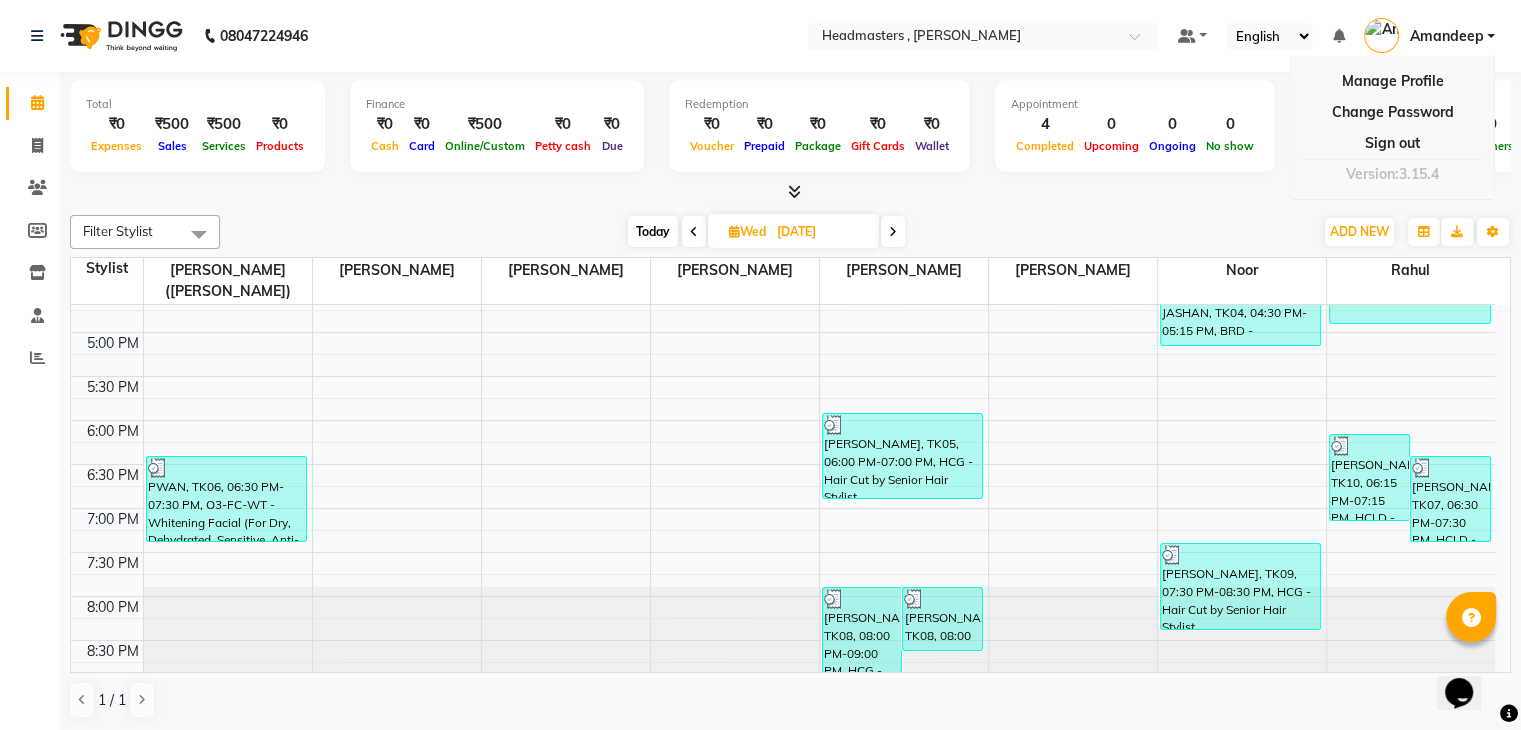 click on "Today" at bounding box center [653, 231] 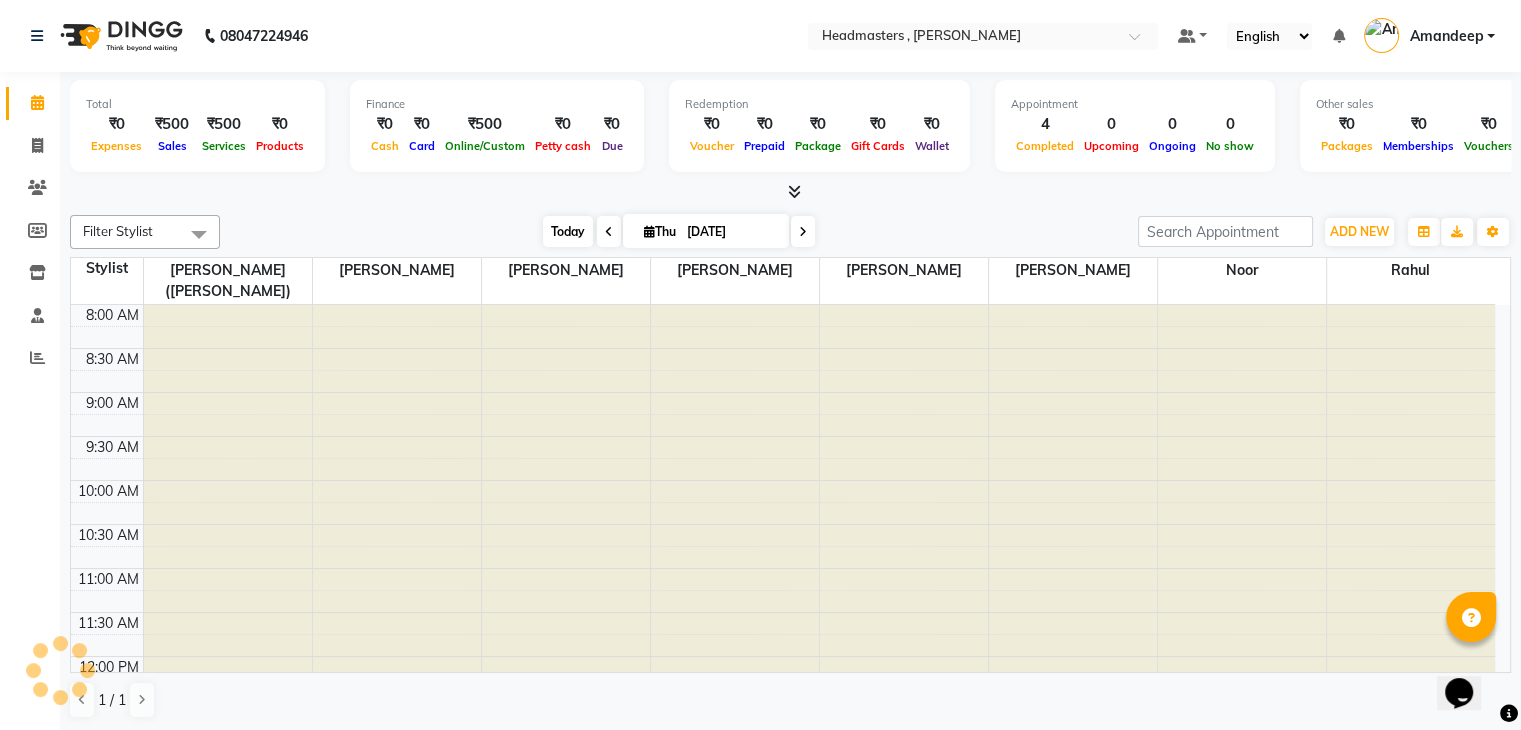 scroll, scrollTop: 524, scrollLeft: 0, axis: vertical 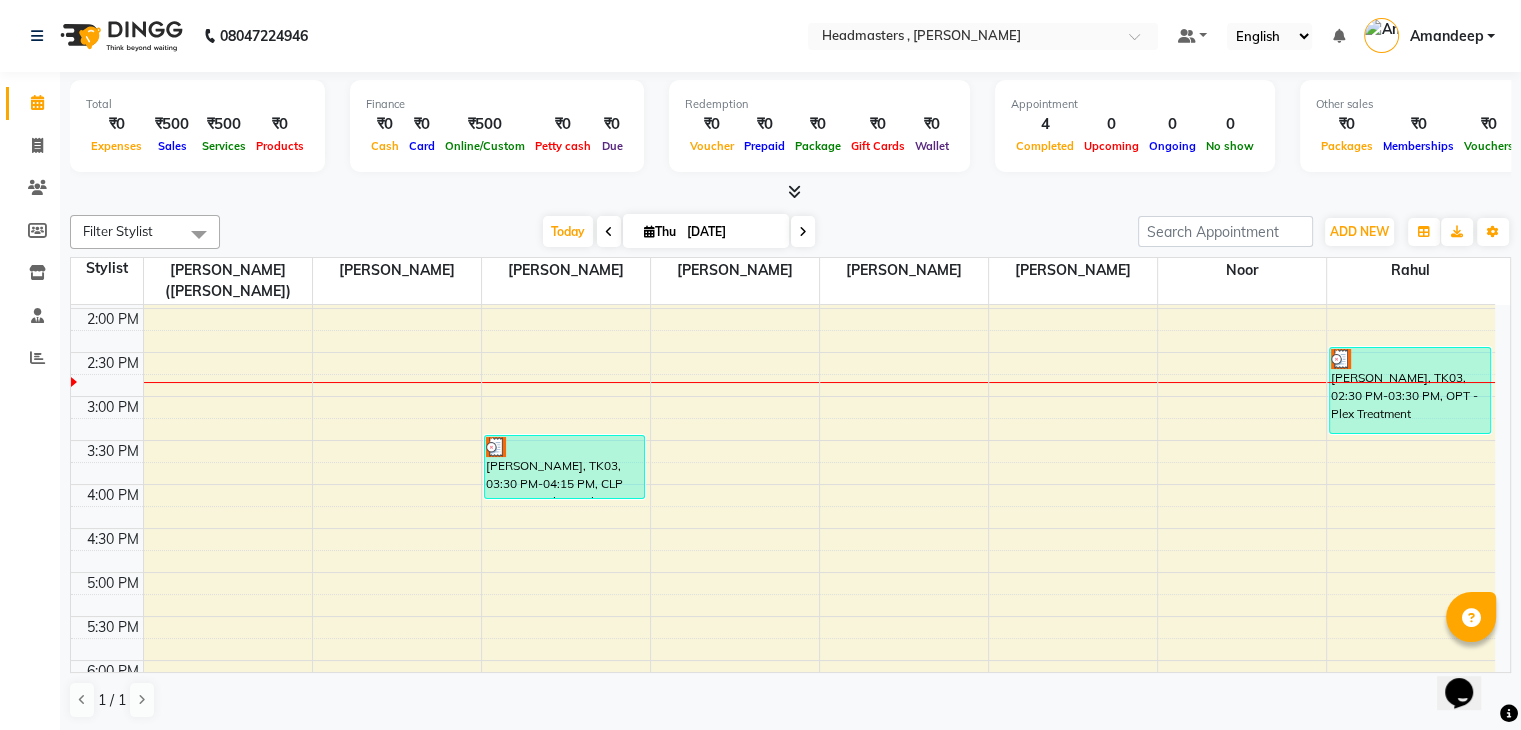 click at bounding box center [790, 192] 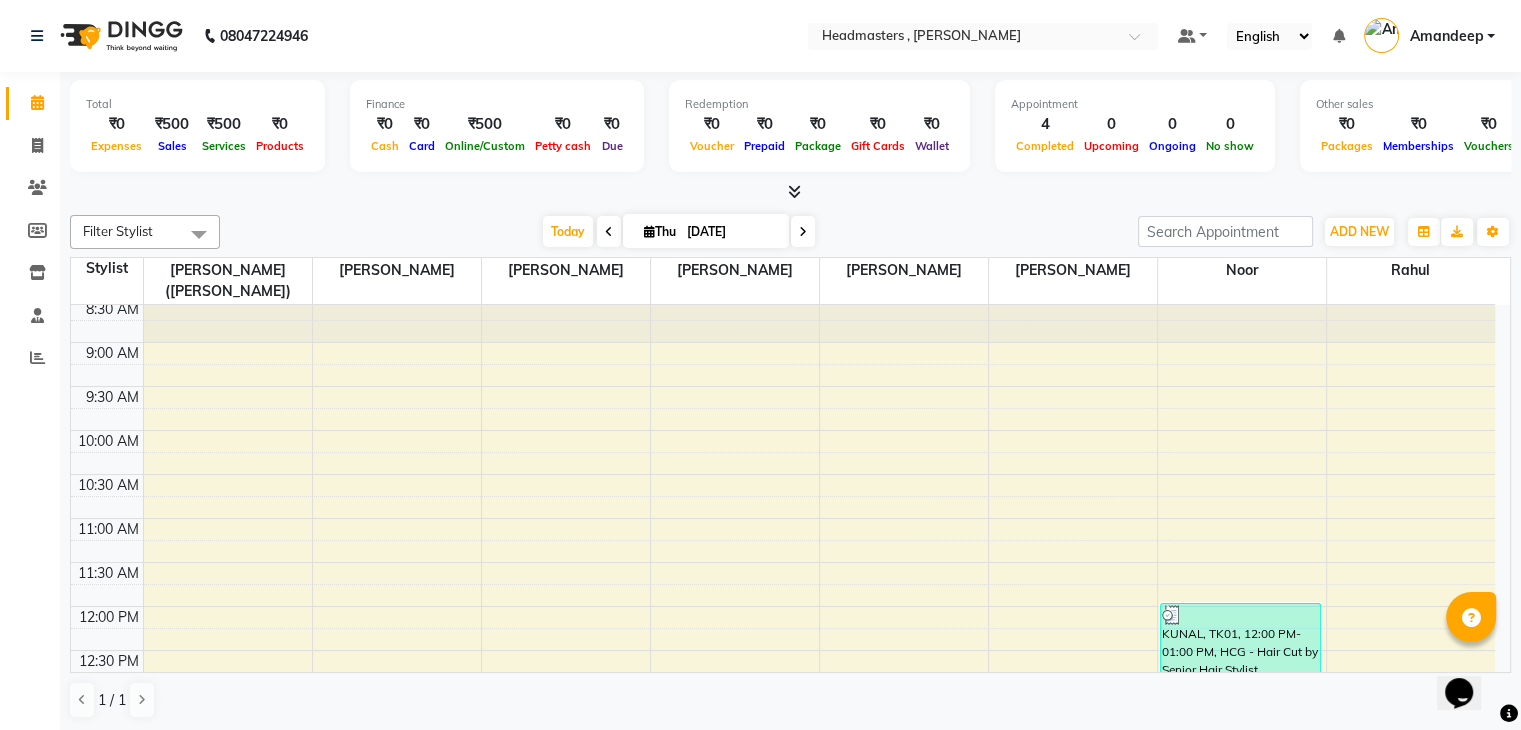 scroll, scrollTop: 0, scrollLeft: 0, axis: both 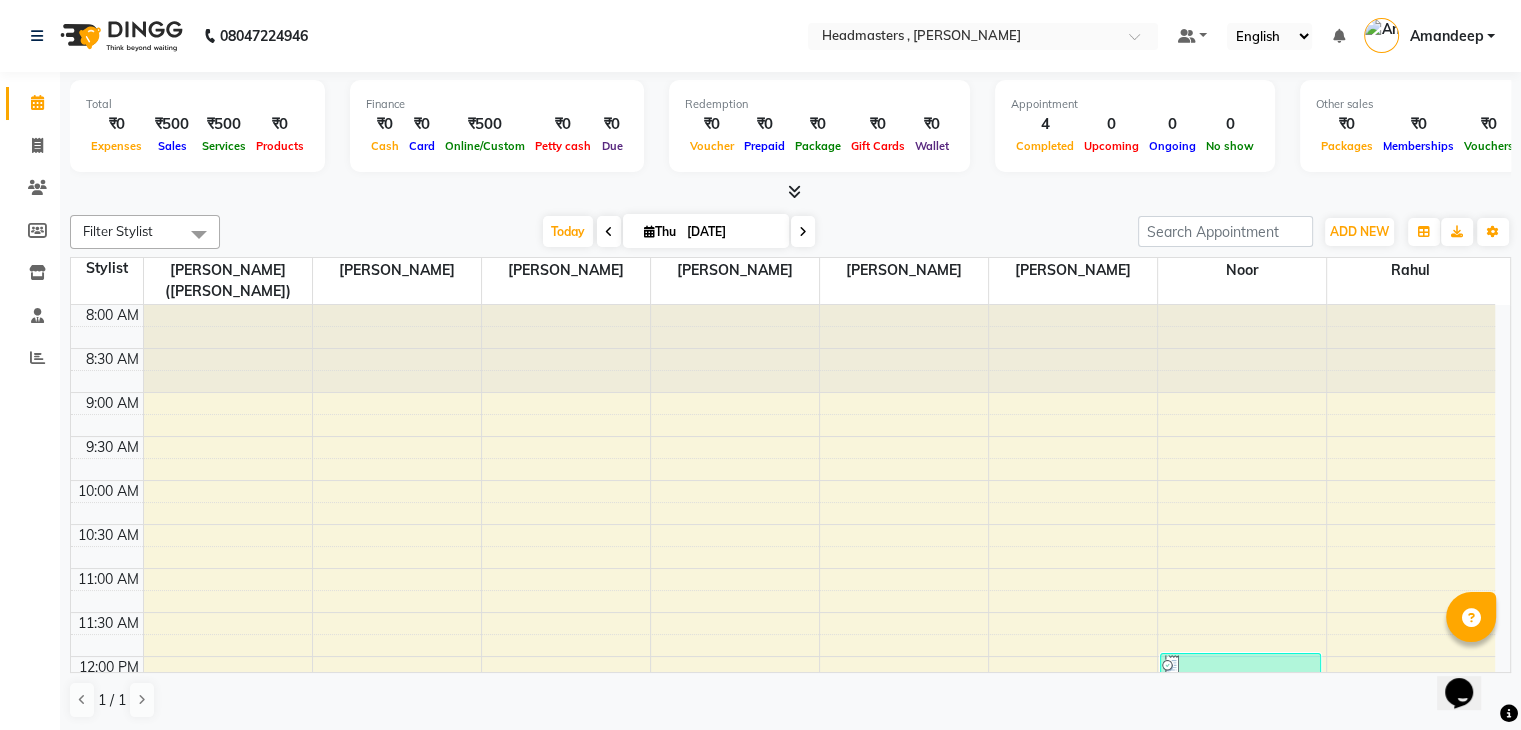 click at bounding box center [790, 192] 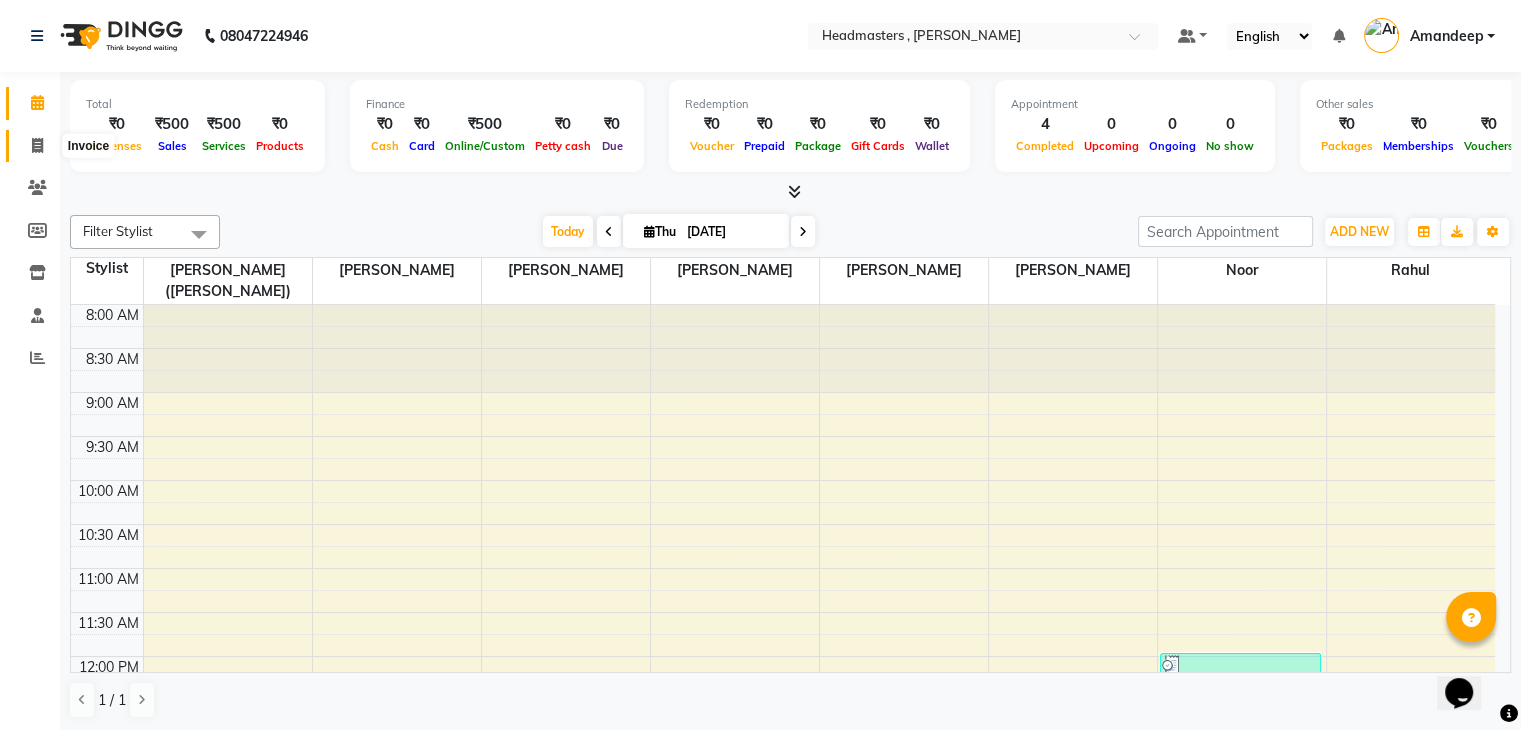 click 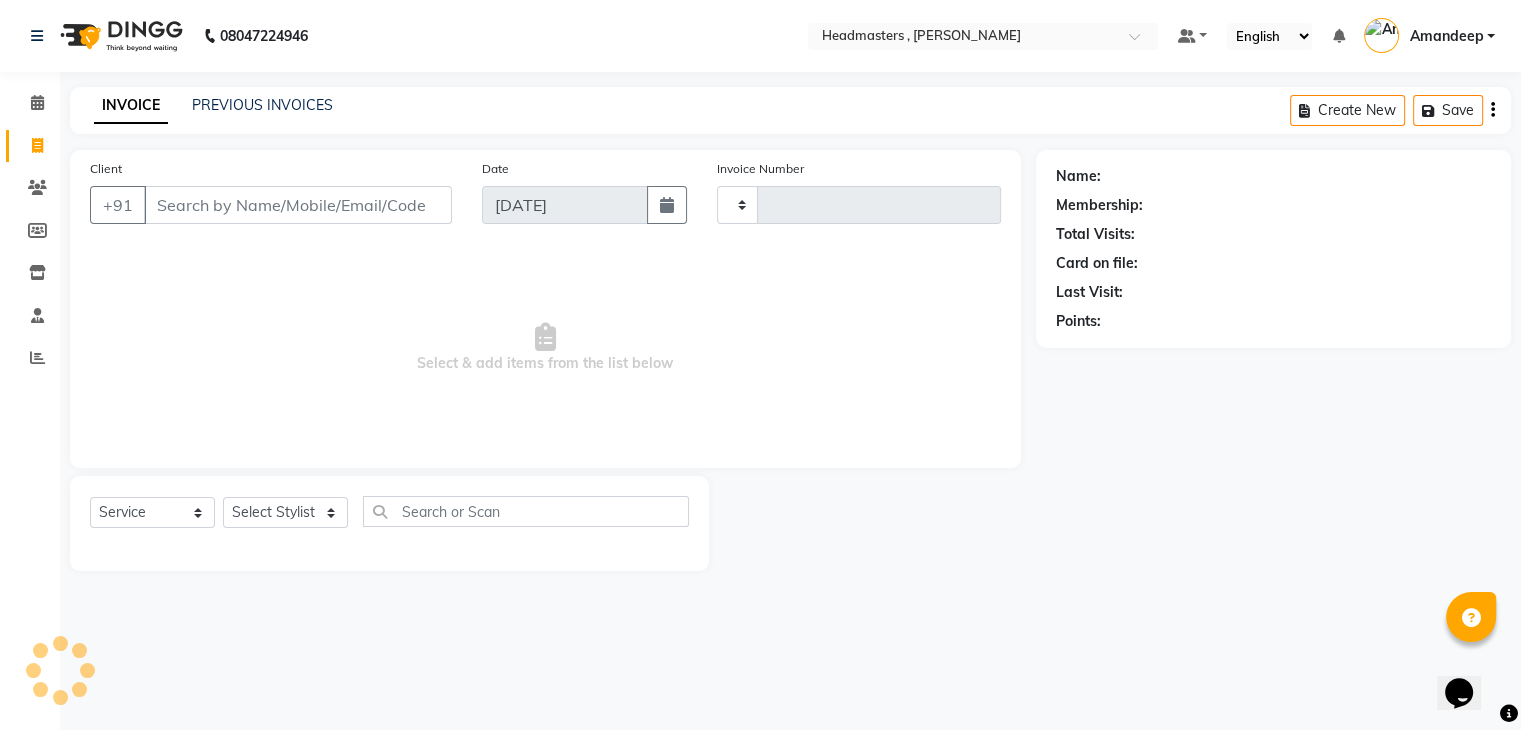 scroll, scrollTop: 0, scrollLeft: 0, axis: both 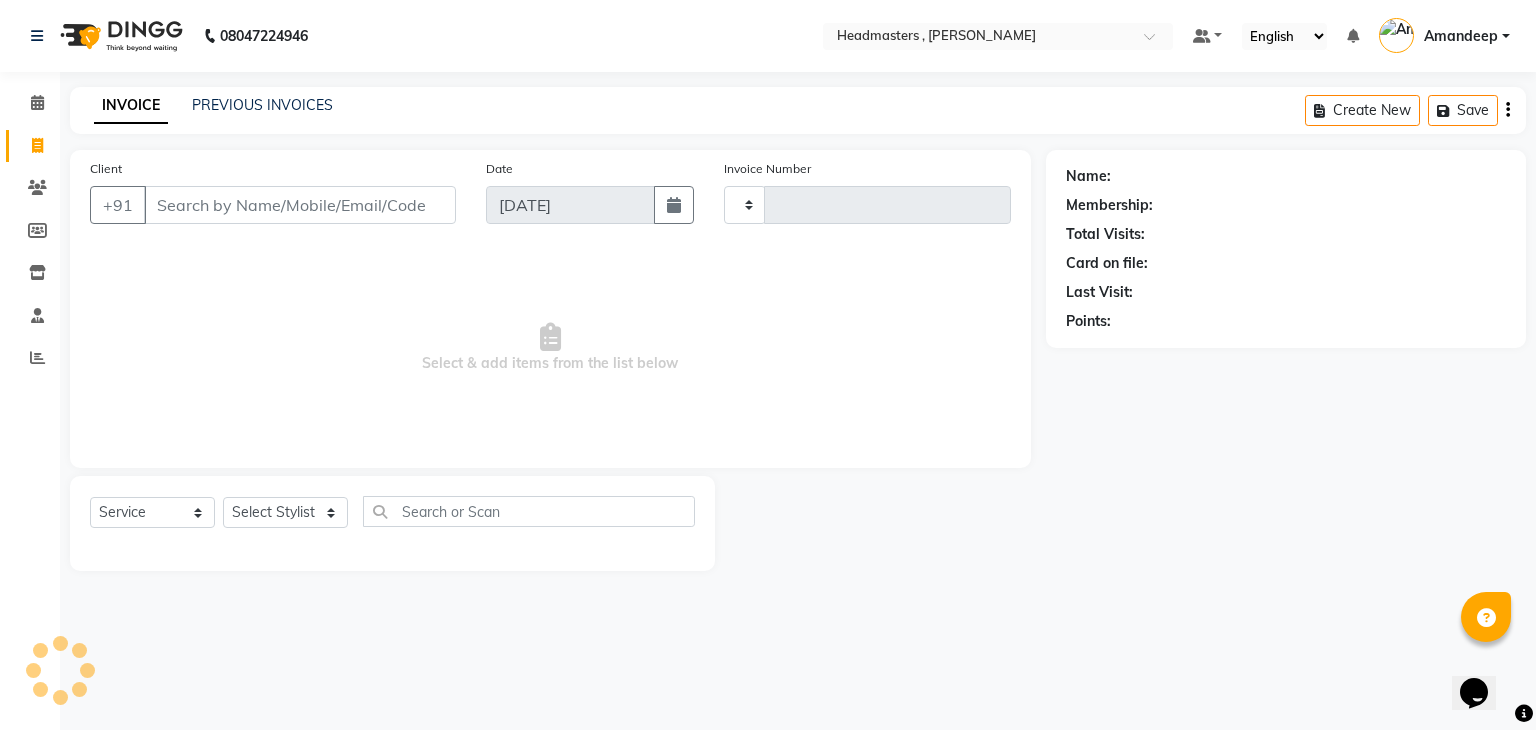 type on "0701" 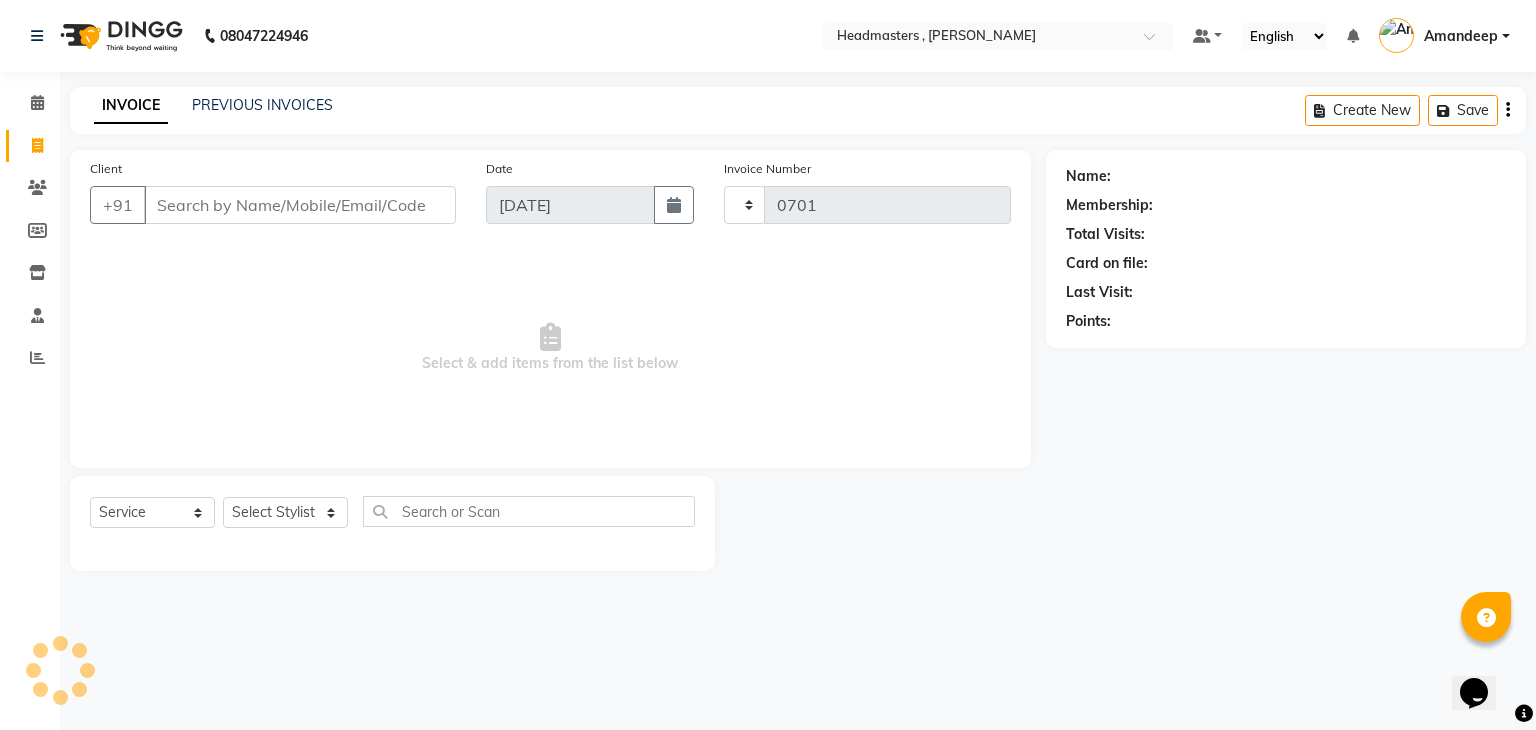 select on "8566" 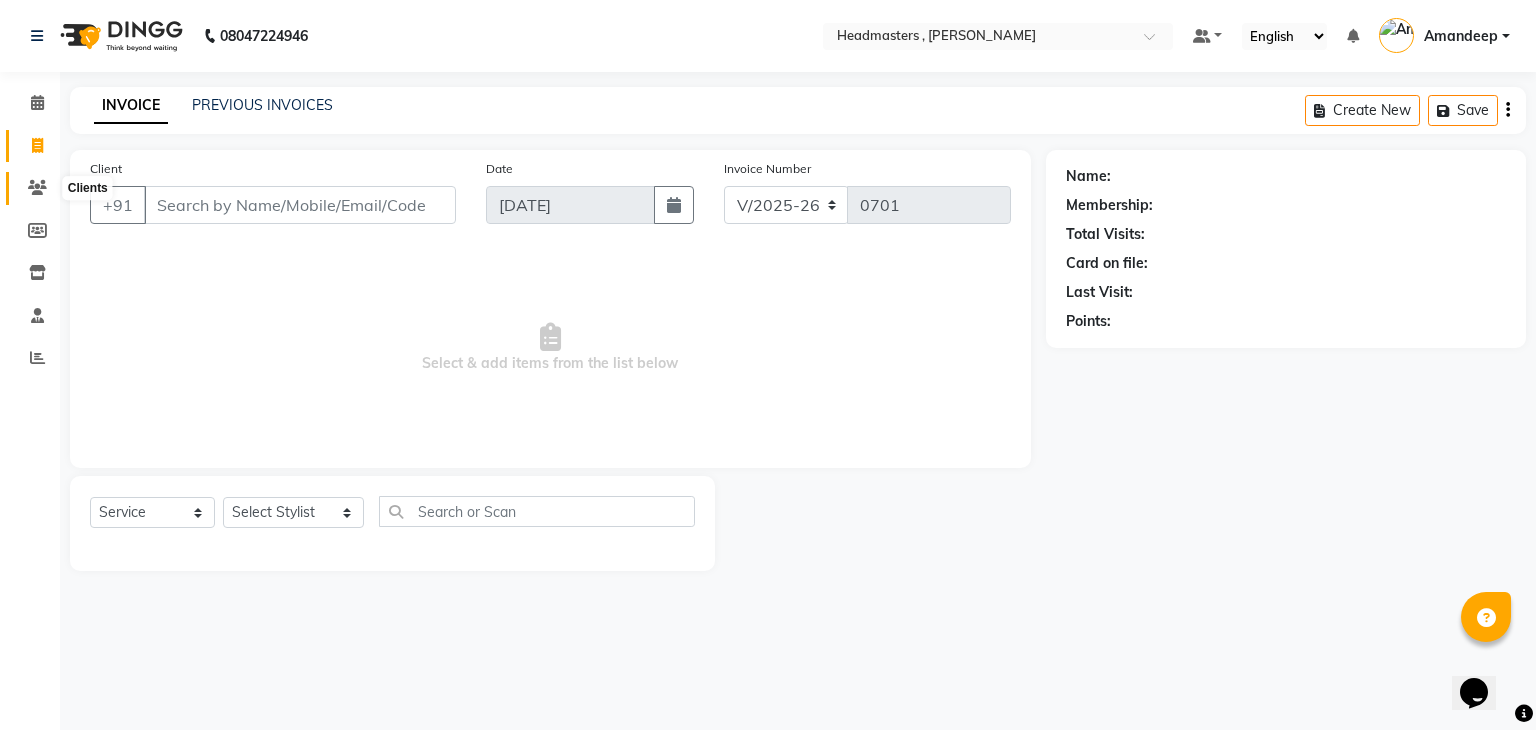 click 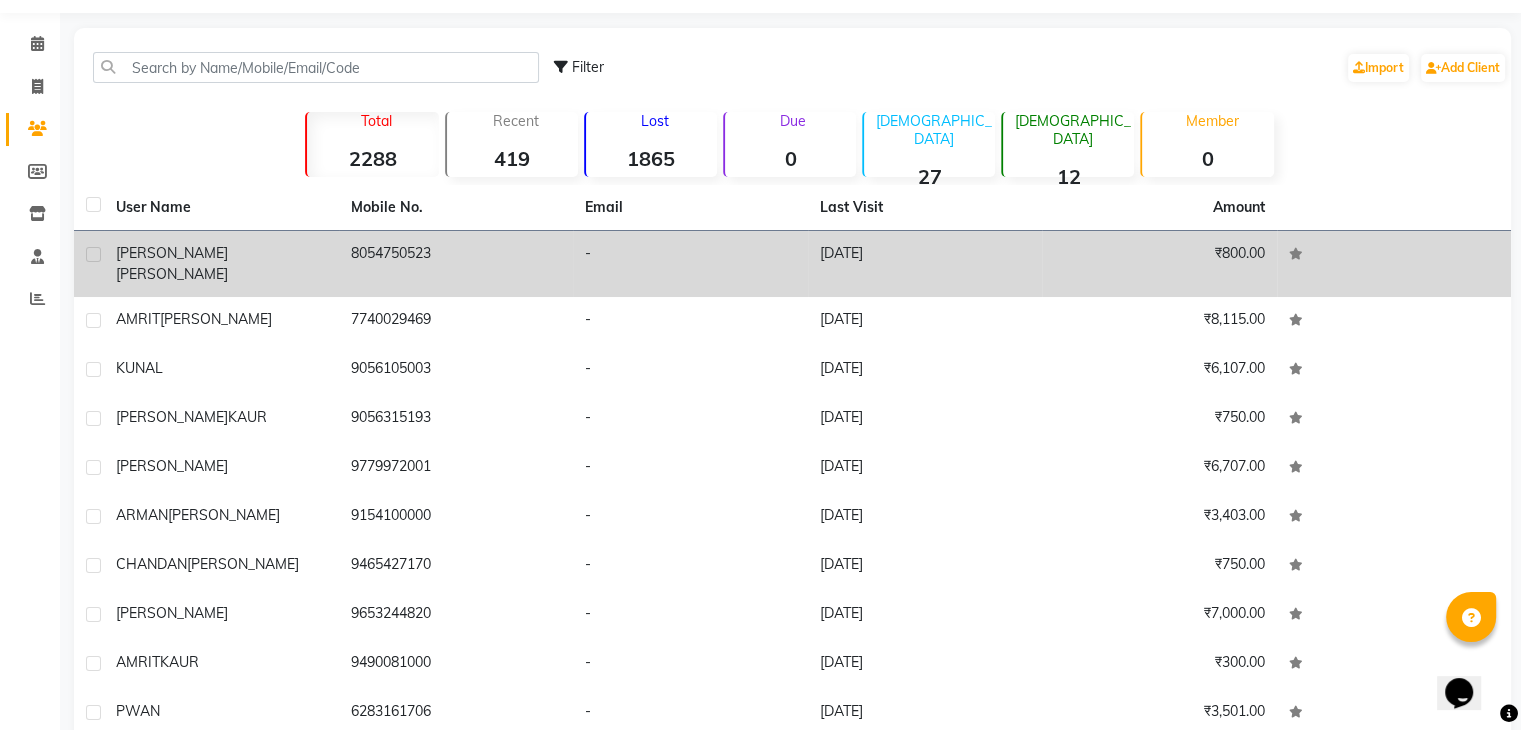 scroll, scrollTop: 0, scrollLeft: 0, axis: both 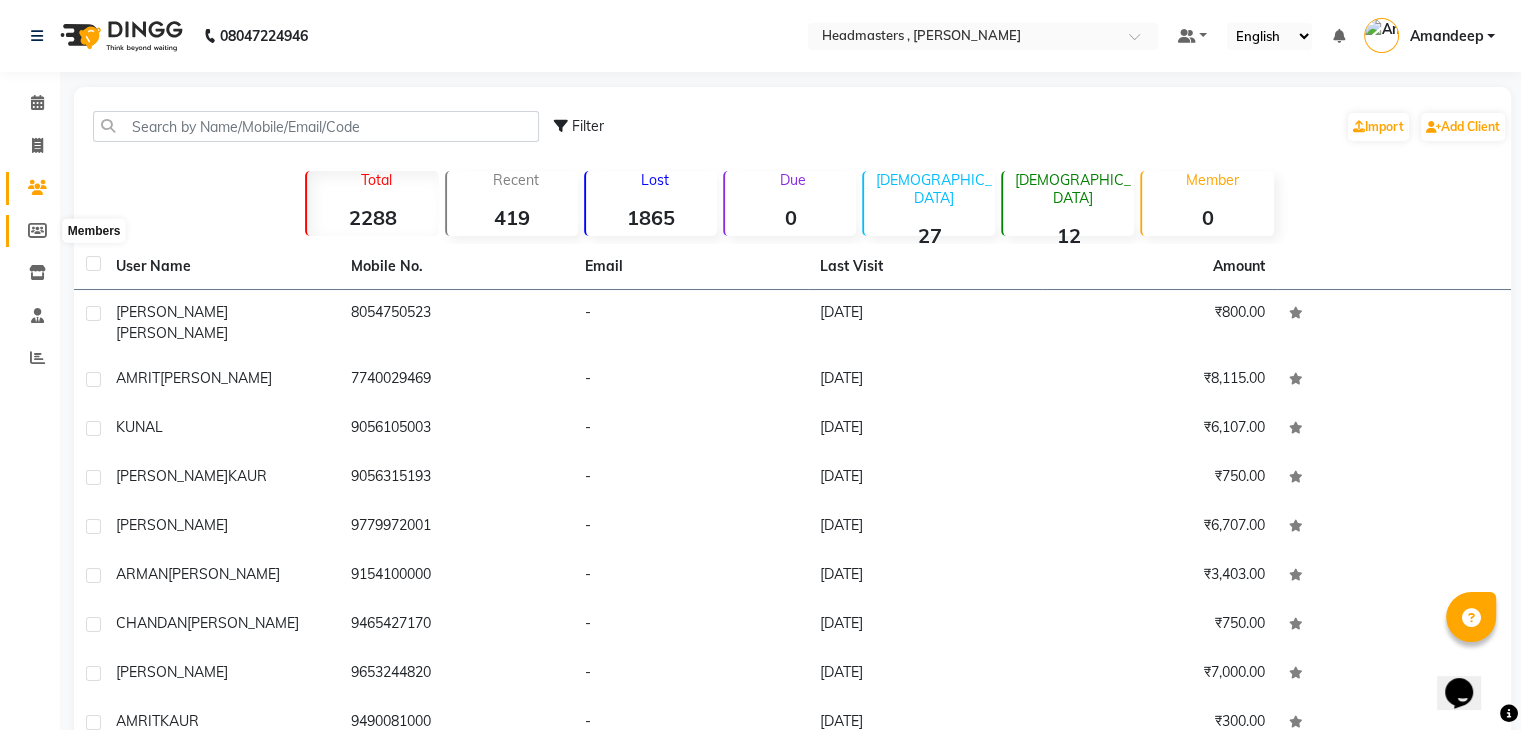 click 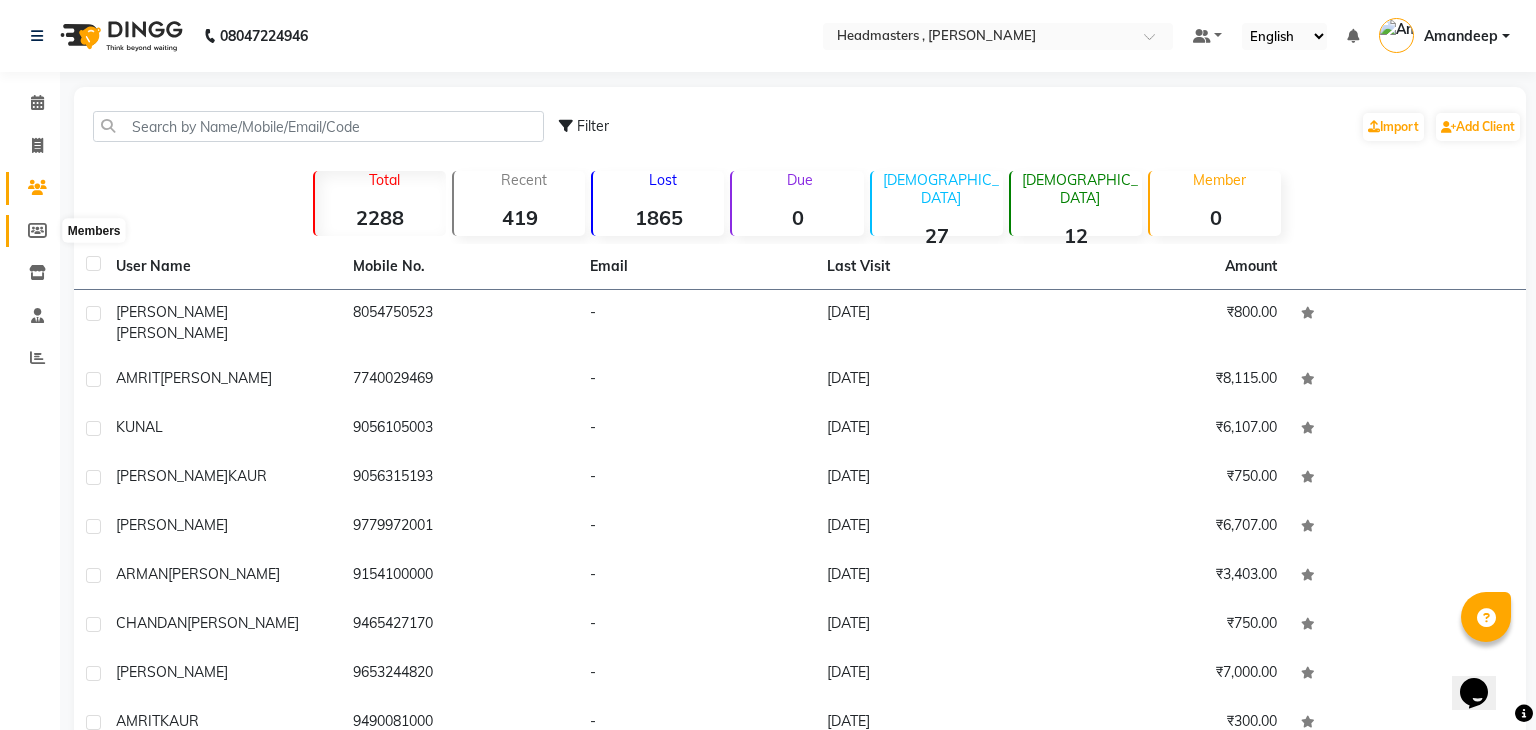 select 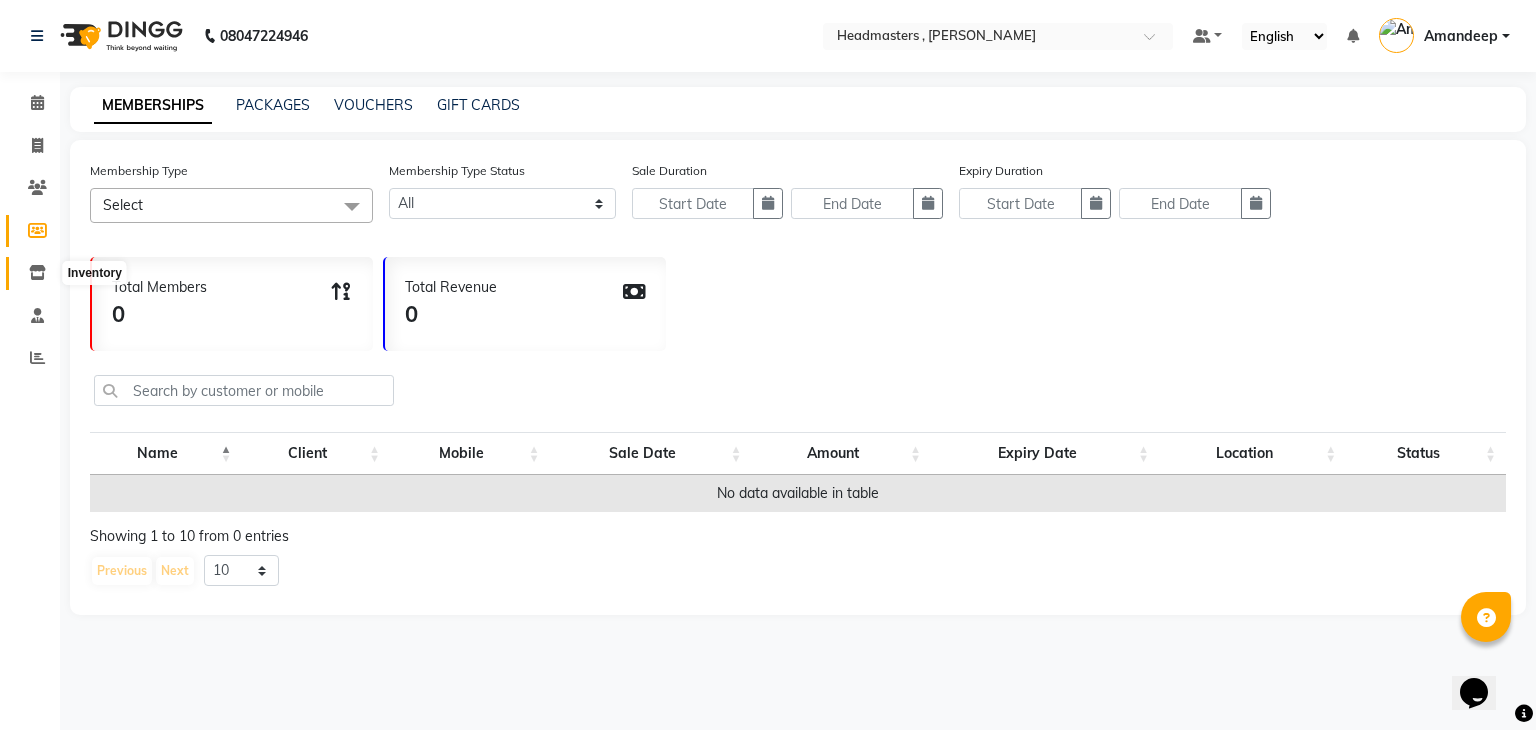 click 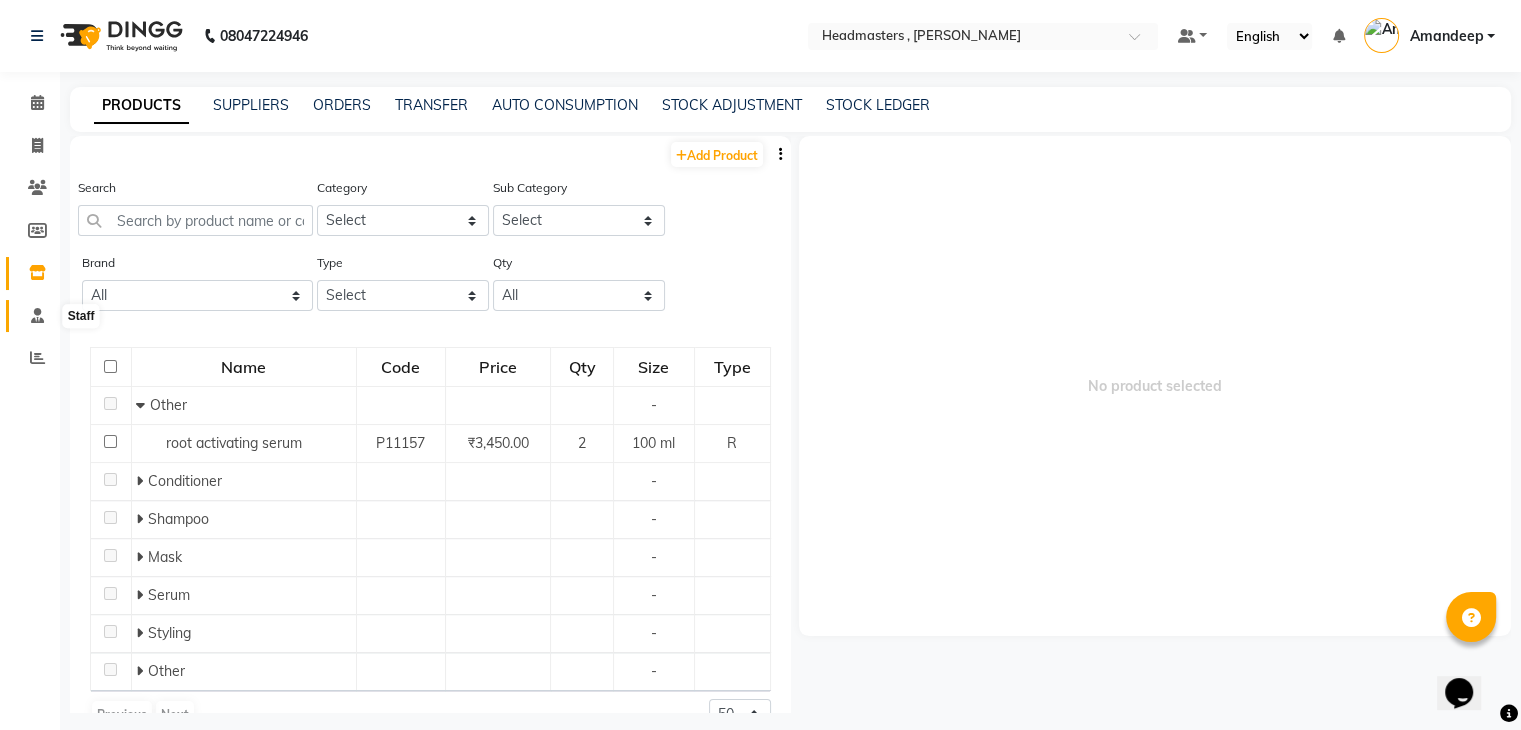 click 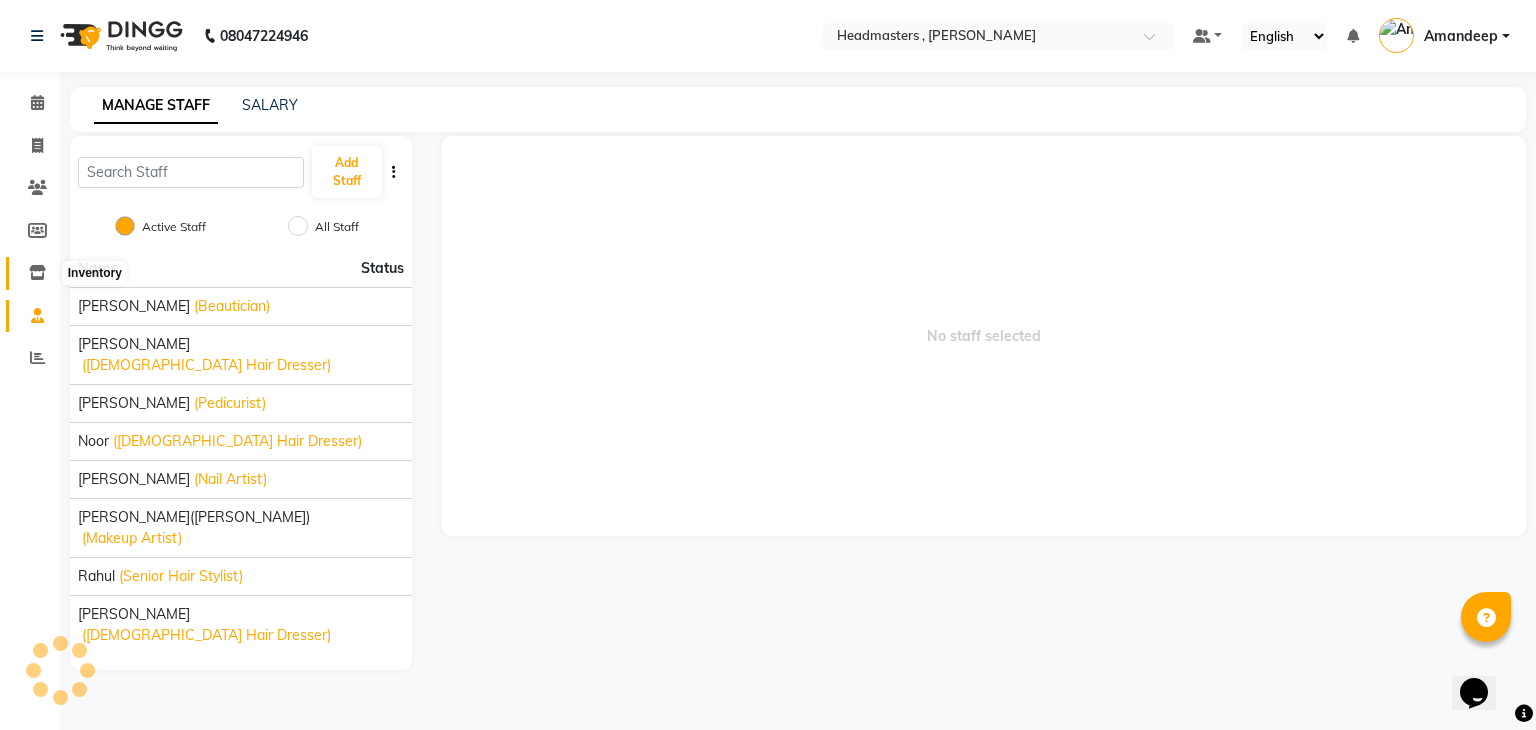 click 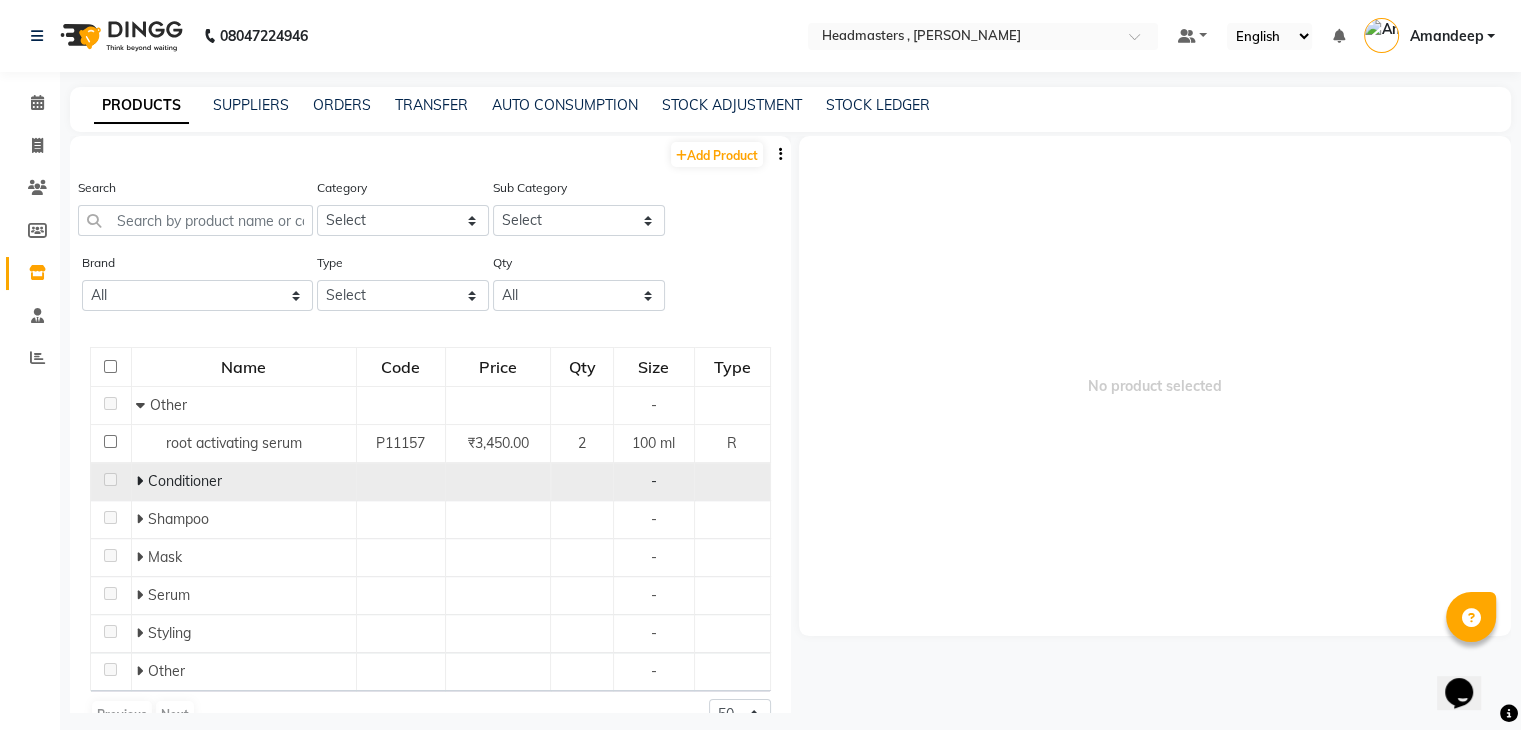 click 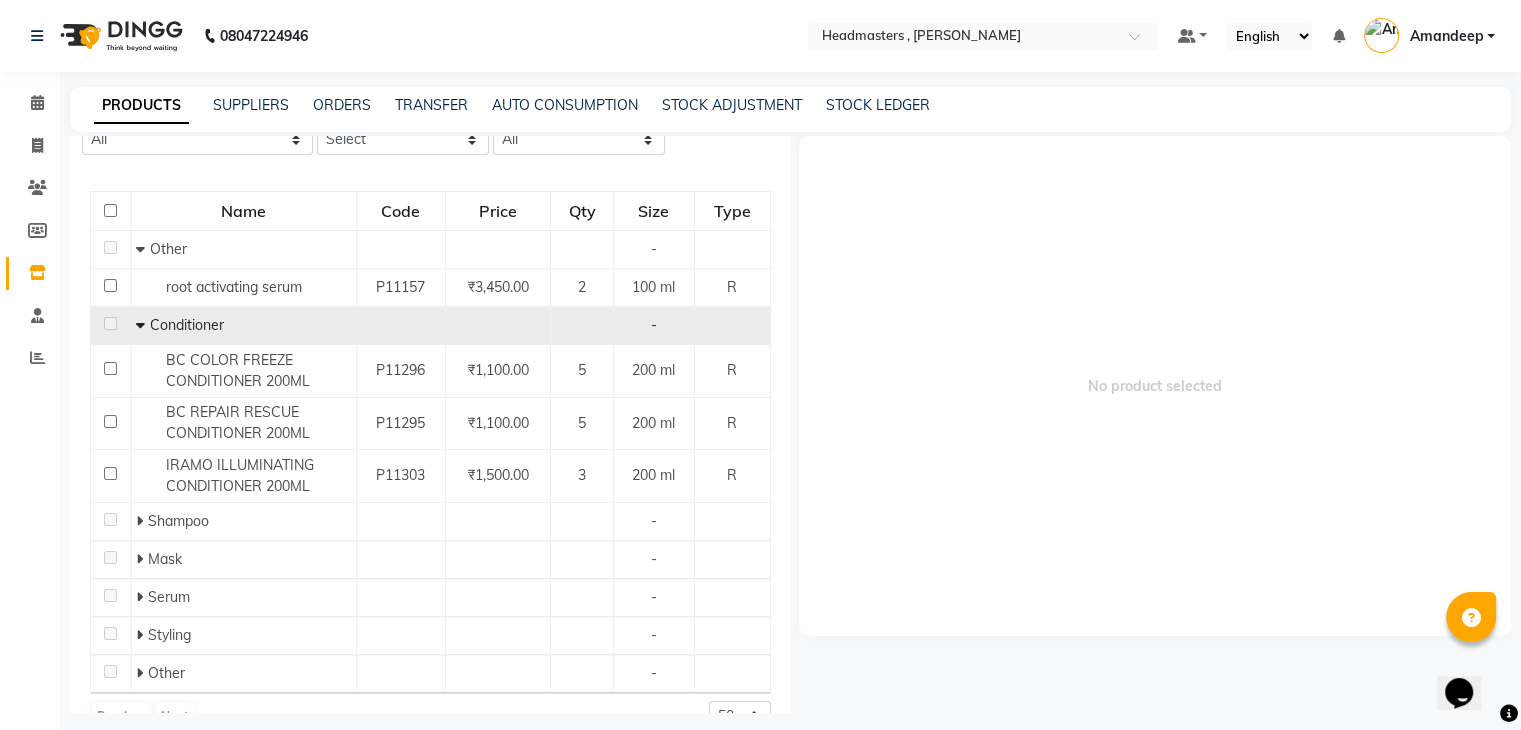 scroll, scrollTop: 170, scrollLeft: 0, axis: vertical 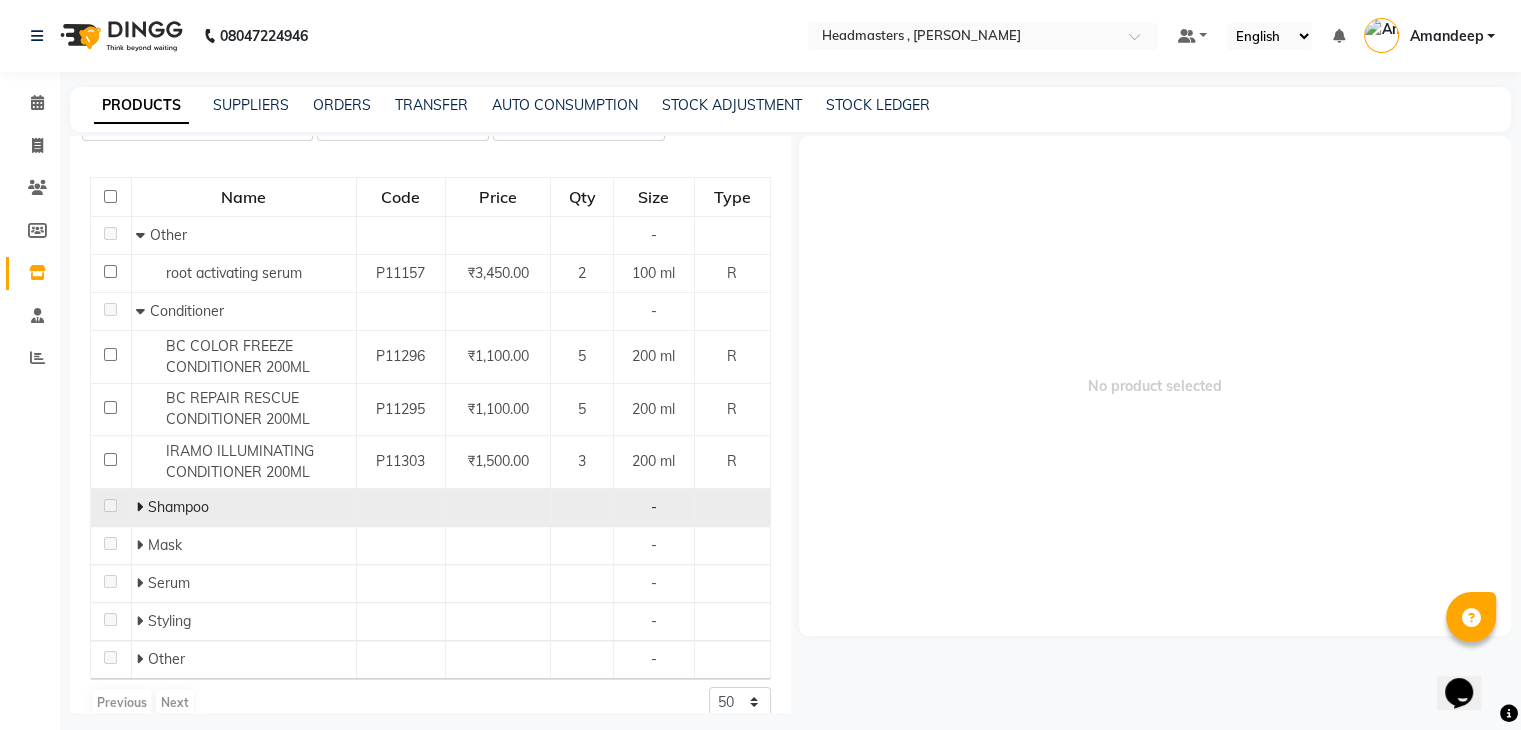 click 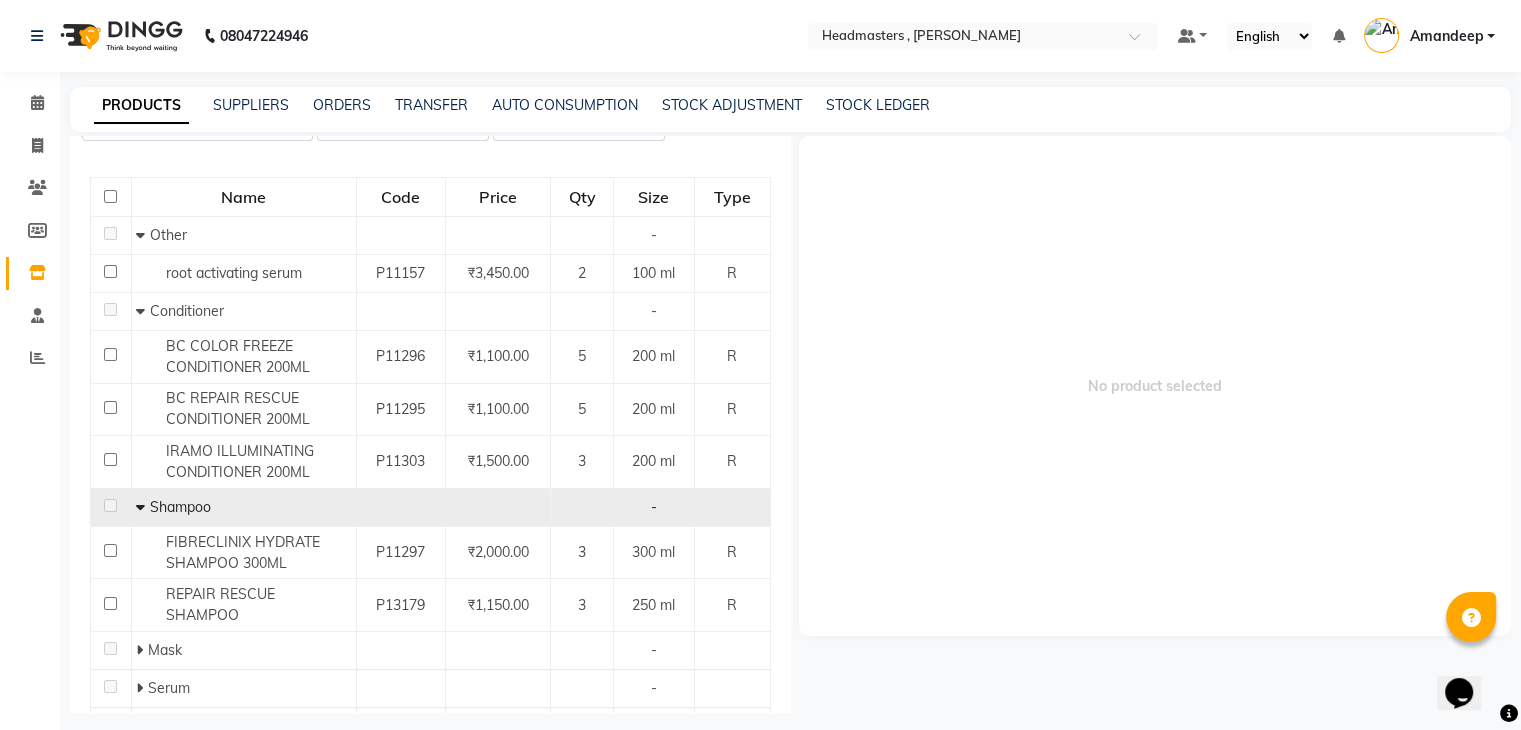 scroll, scrollTop: 286, scrollLeft: 0, axis: vertical 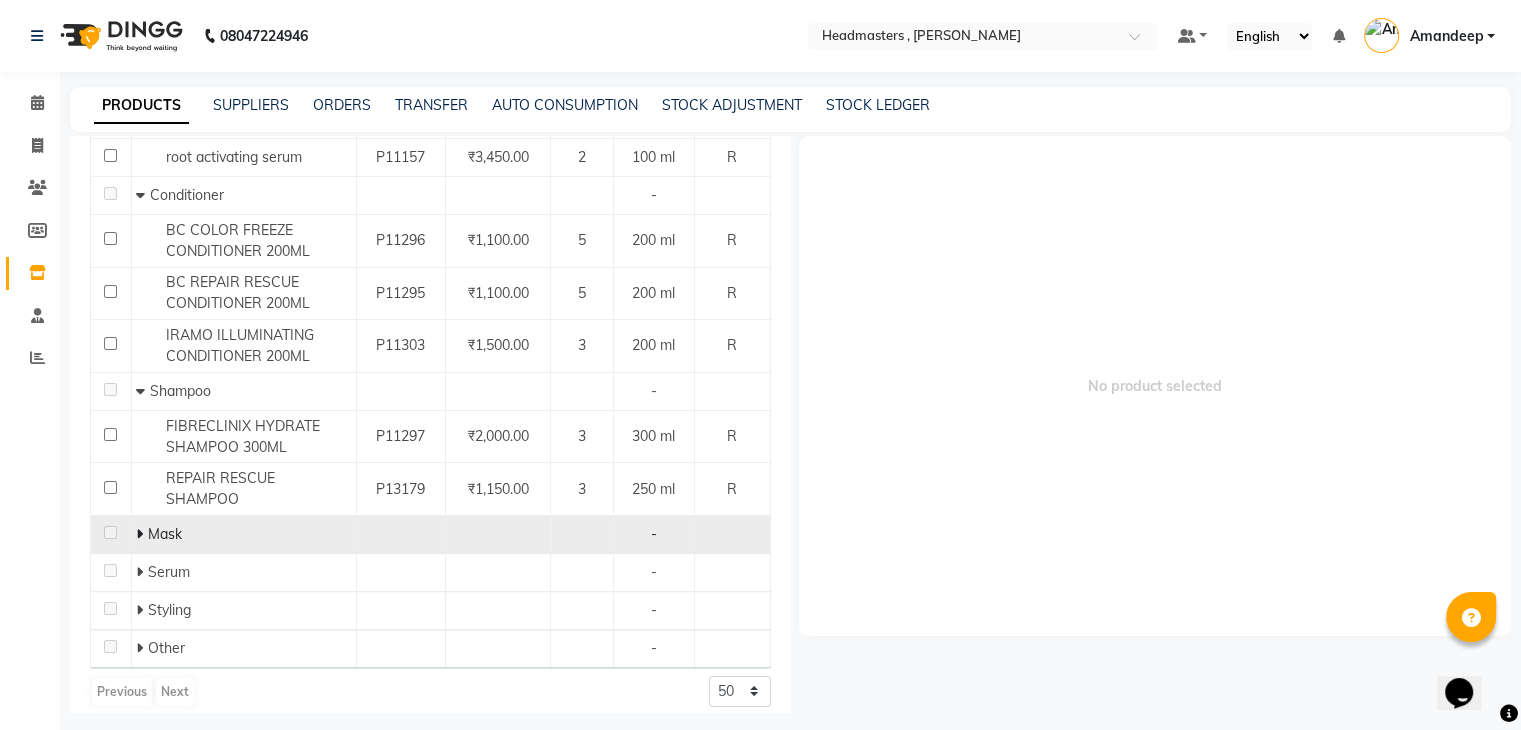 click 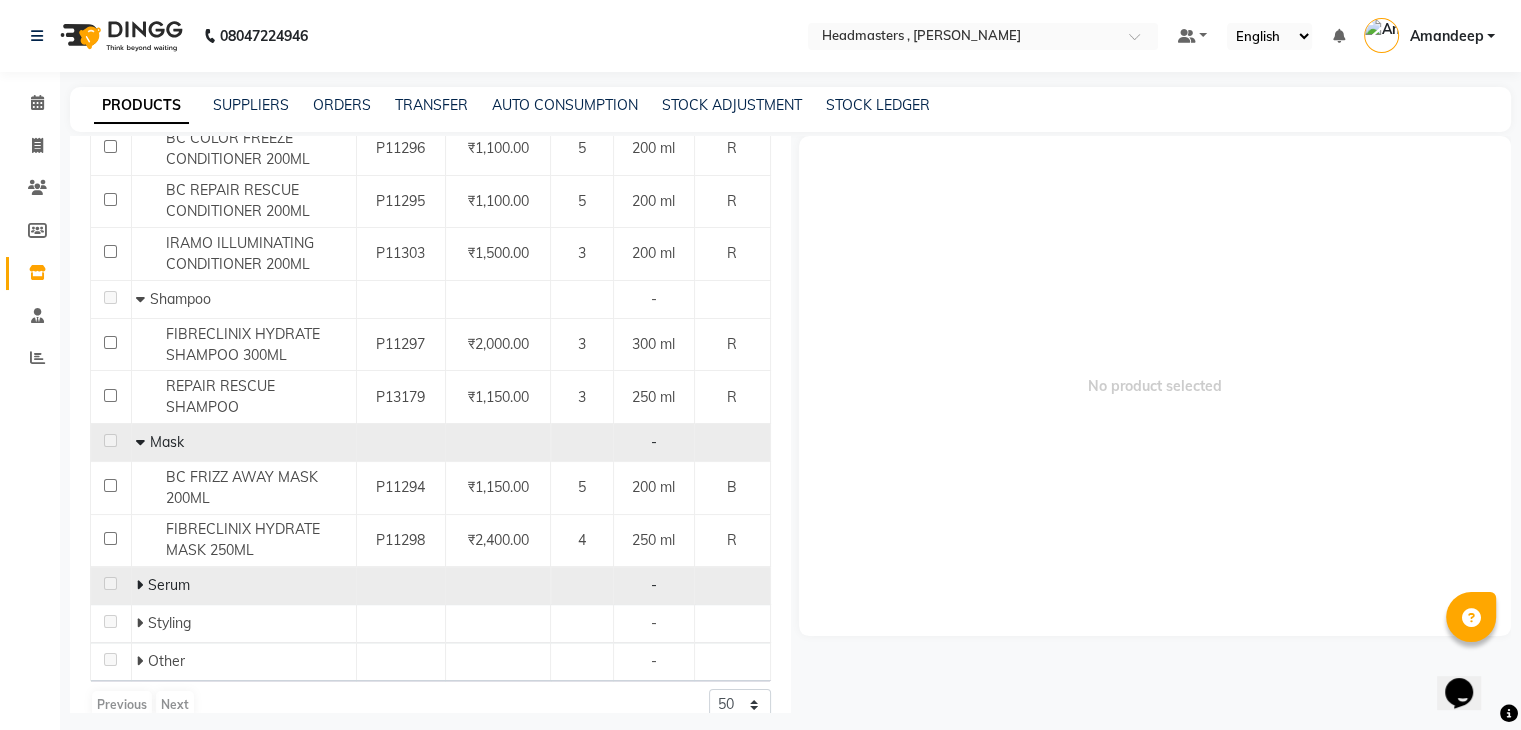 scroll, scrollTop: 391, scrollLeft: 0, axis: vertical 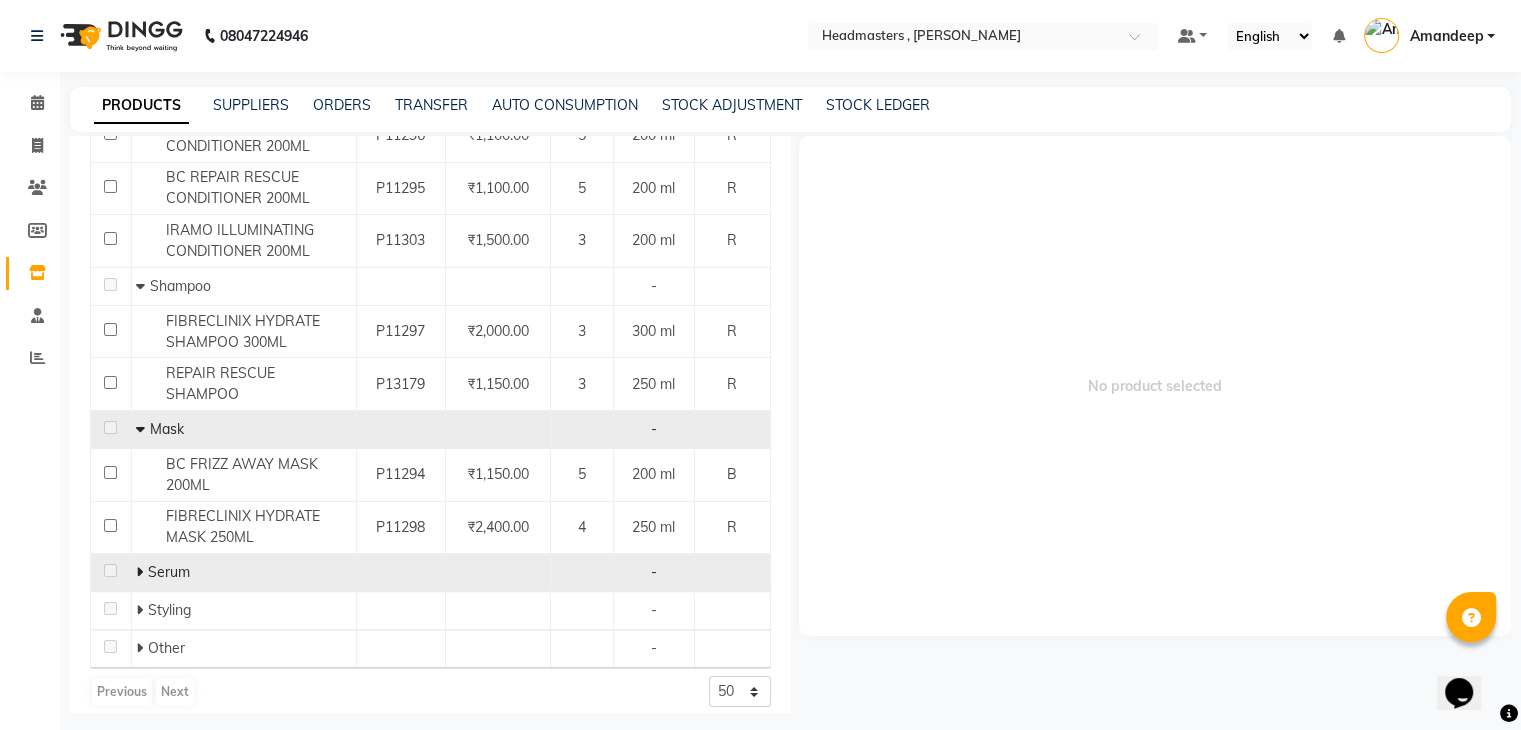 click 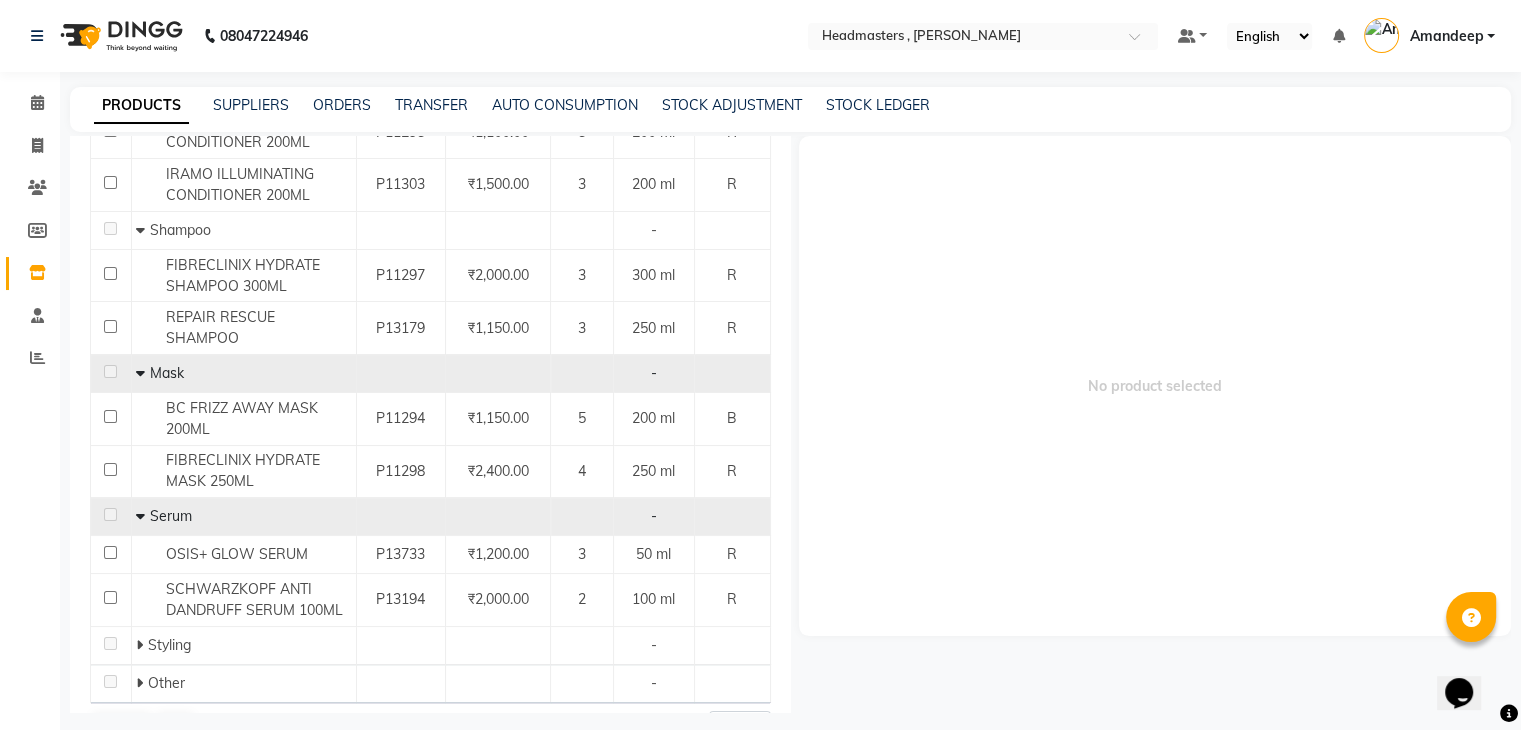 scroll, scrollTop: 480, scrollLeft: 0, axis: vertical 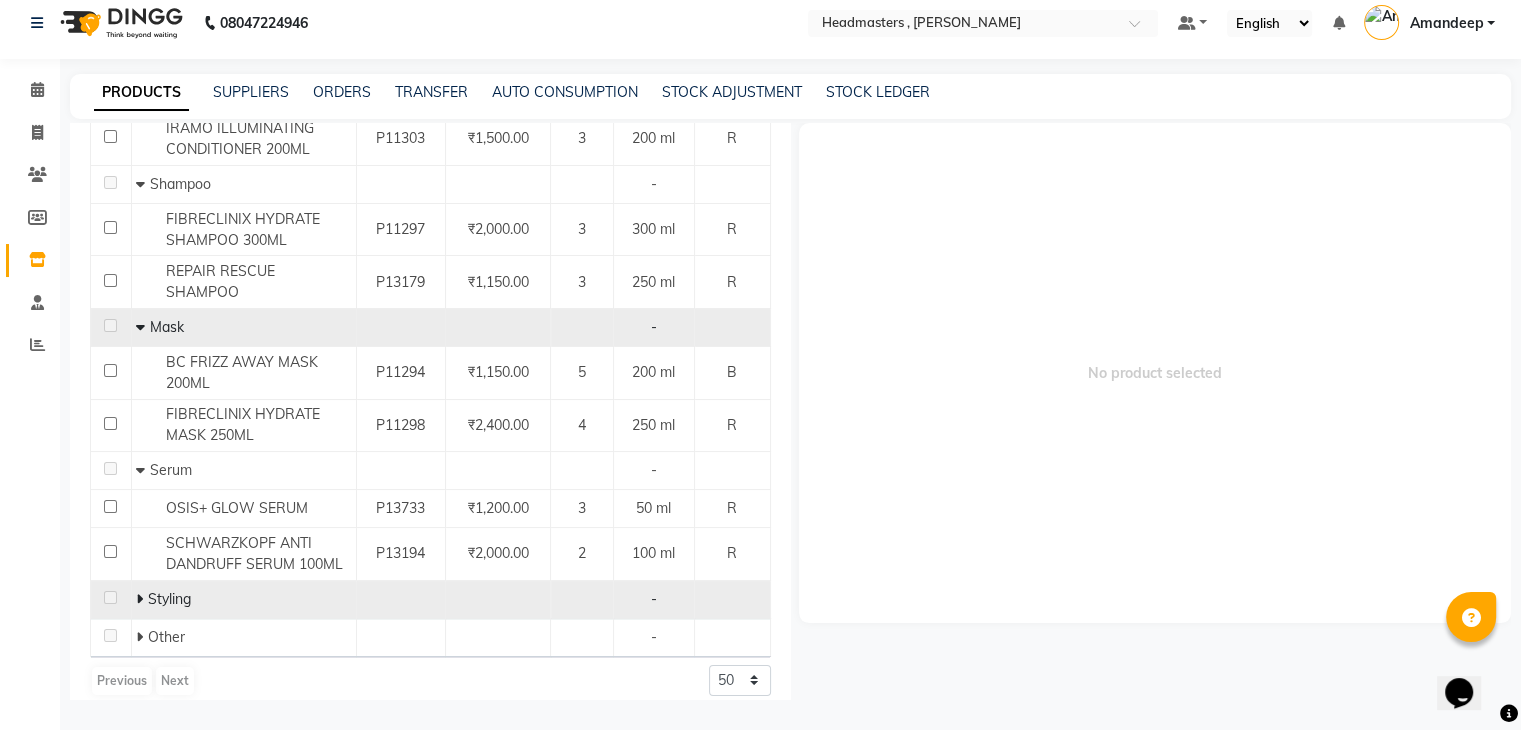 click 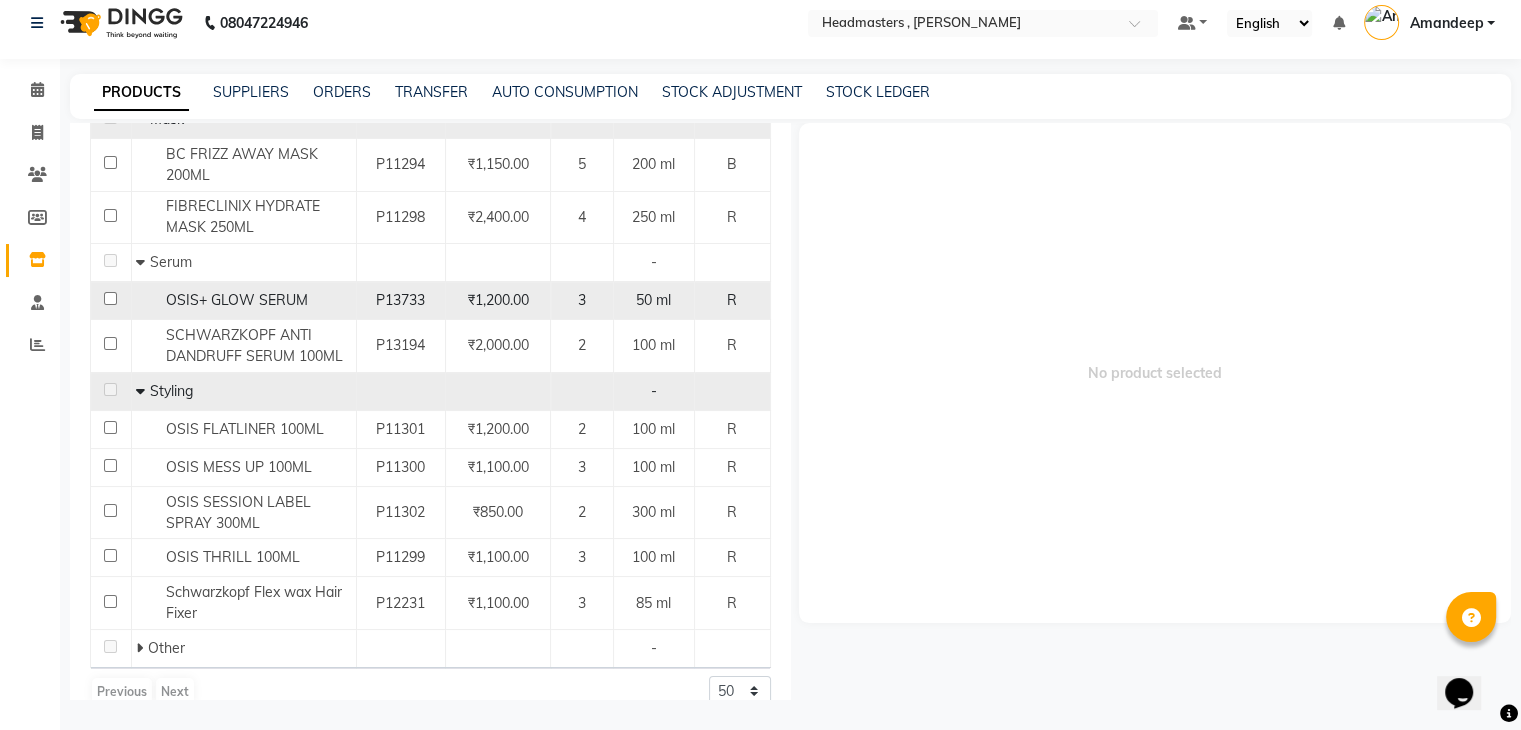 scroll, scrollTop: 699, scrollLeft: 0, axis: vertical 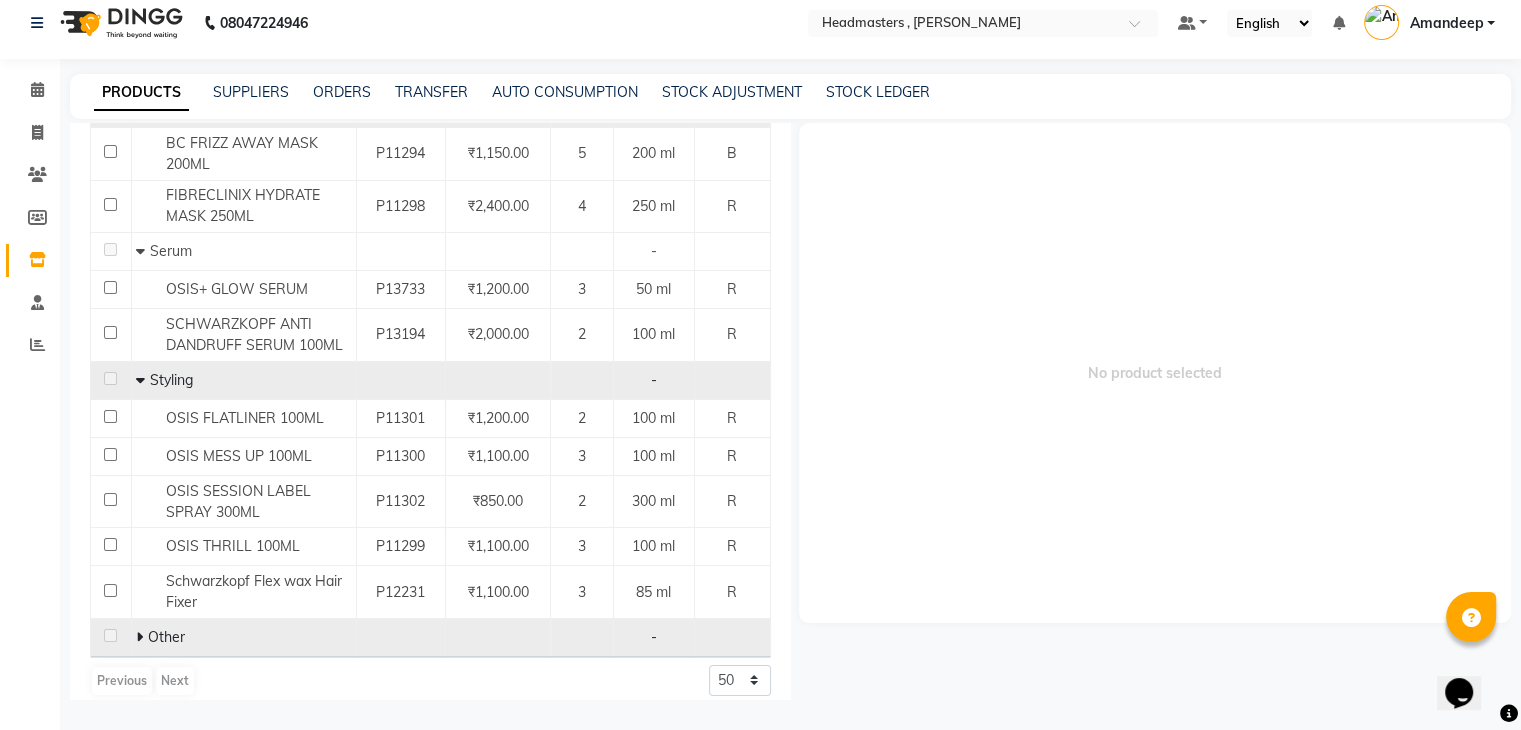 click 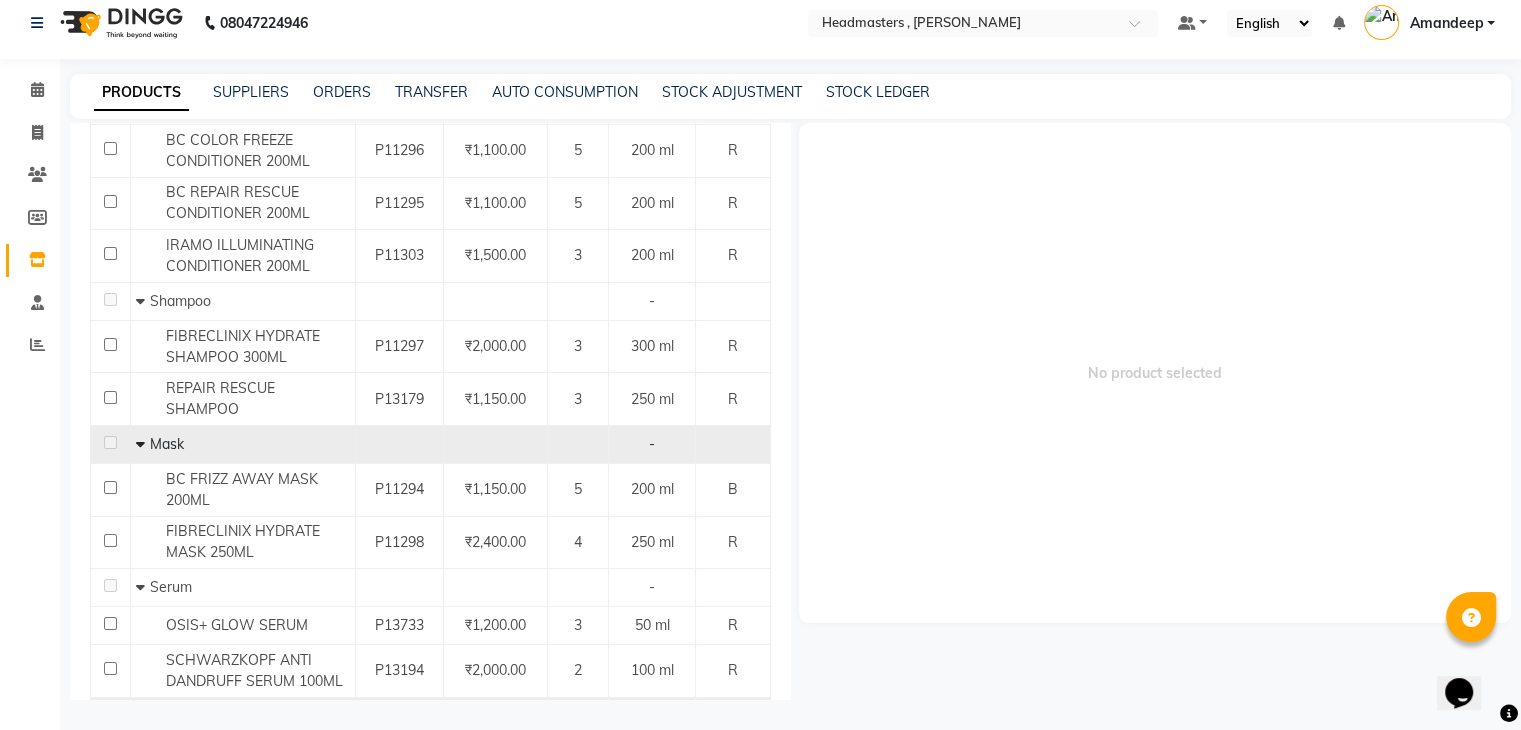 scroll, scrollTop: 0, scrollLeft: 0, axis: both 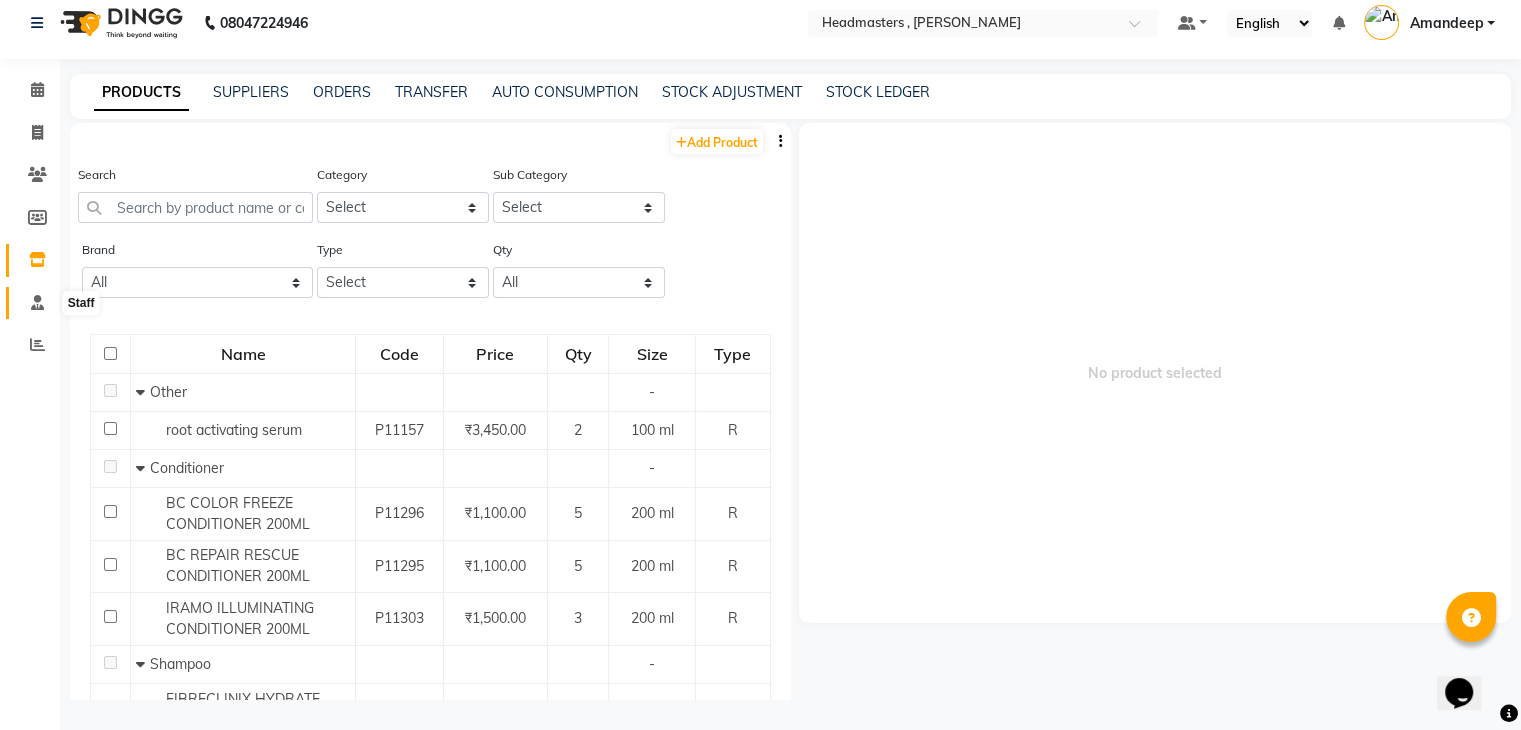 click 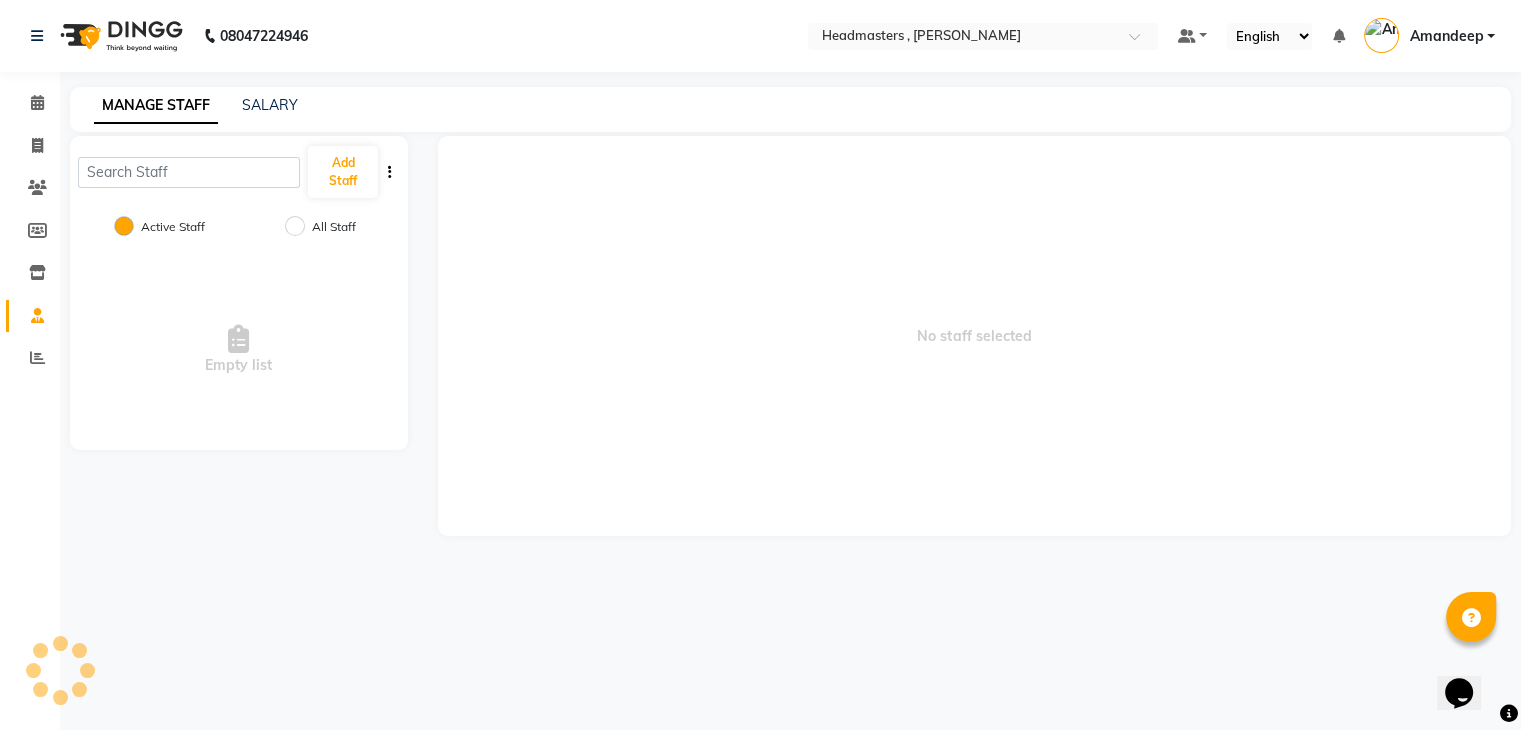 scroll, scrollTop: 0, scrollLeft: 0, axis: both 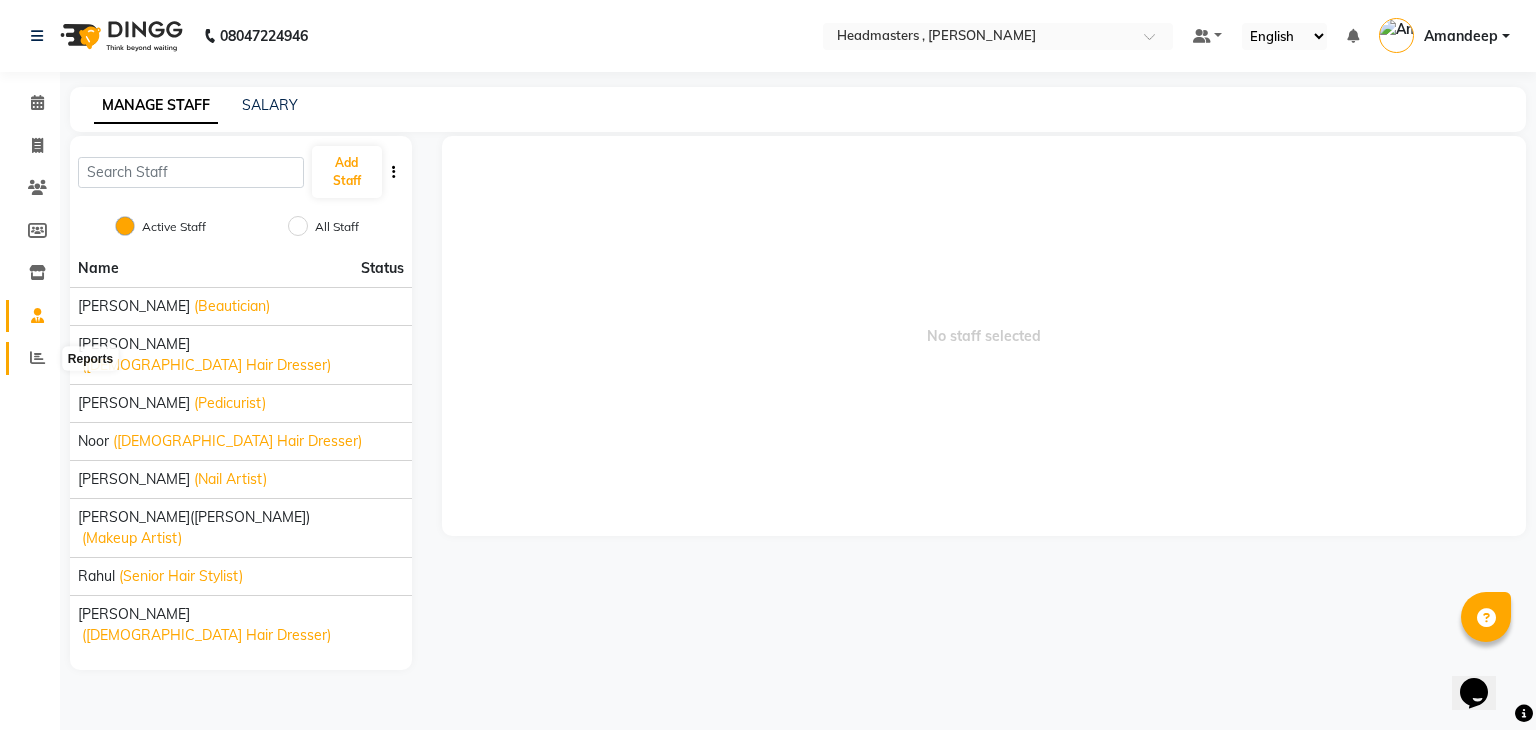 click 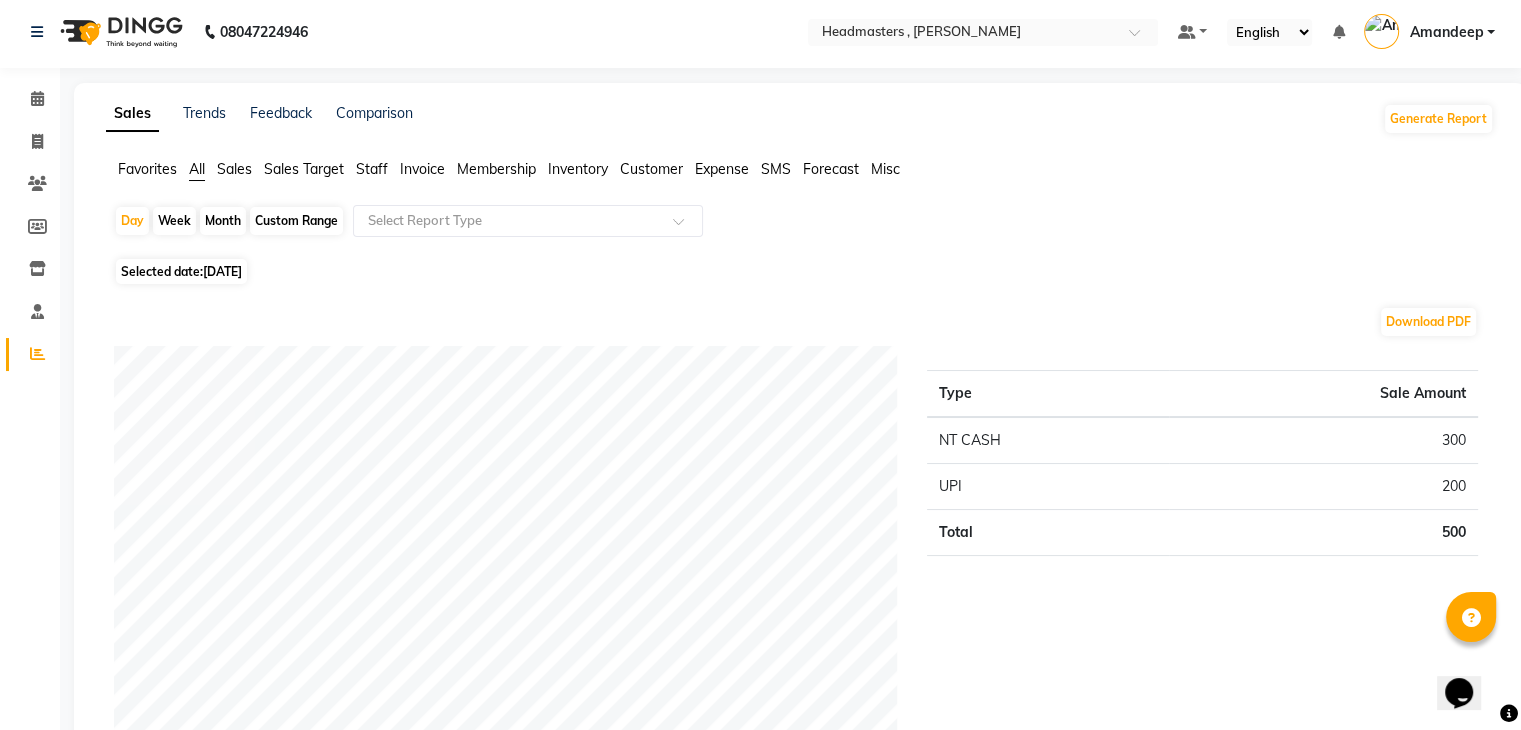 scroll, scrollTop: 0, scrollLeft: 0, axis: both 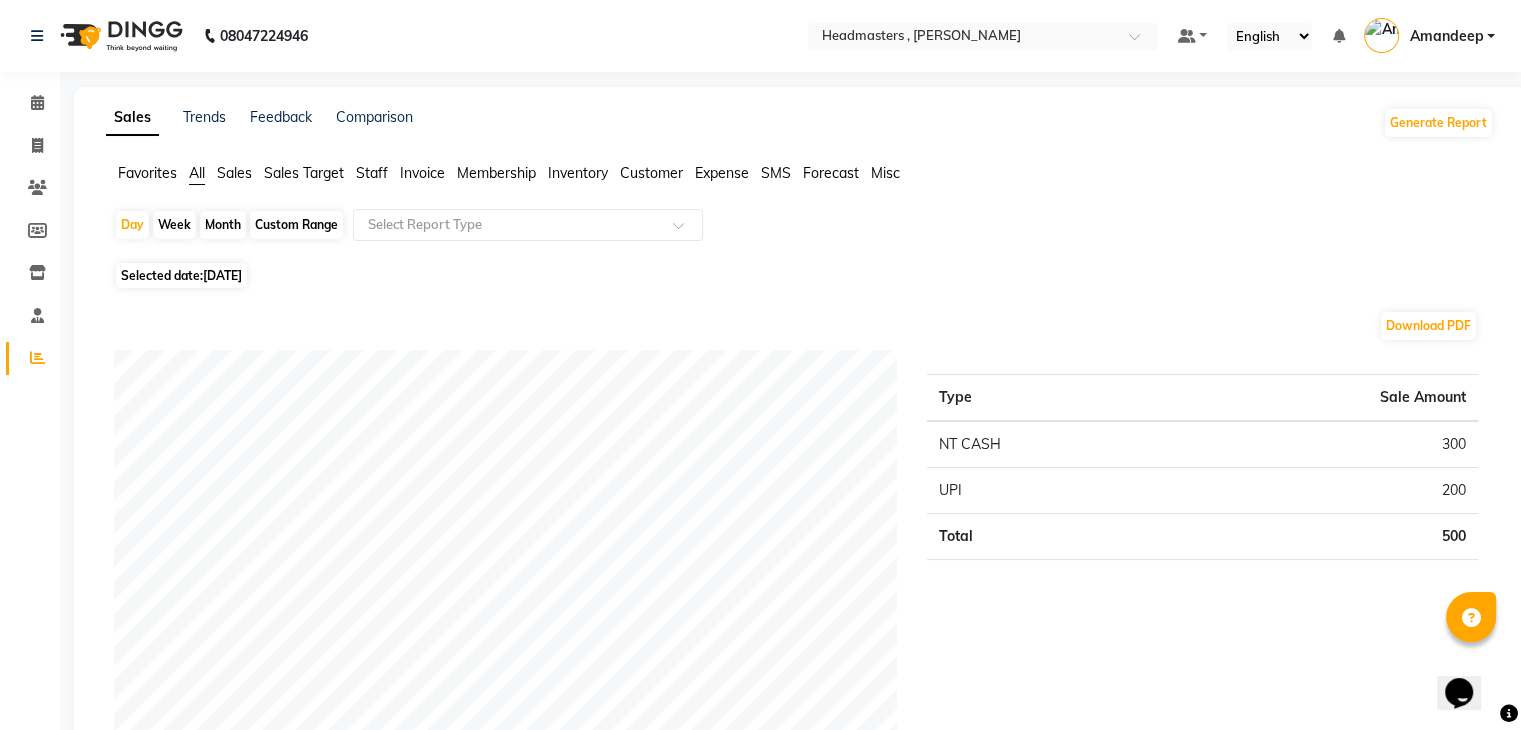 click on "Sales" 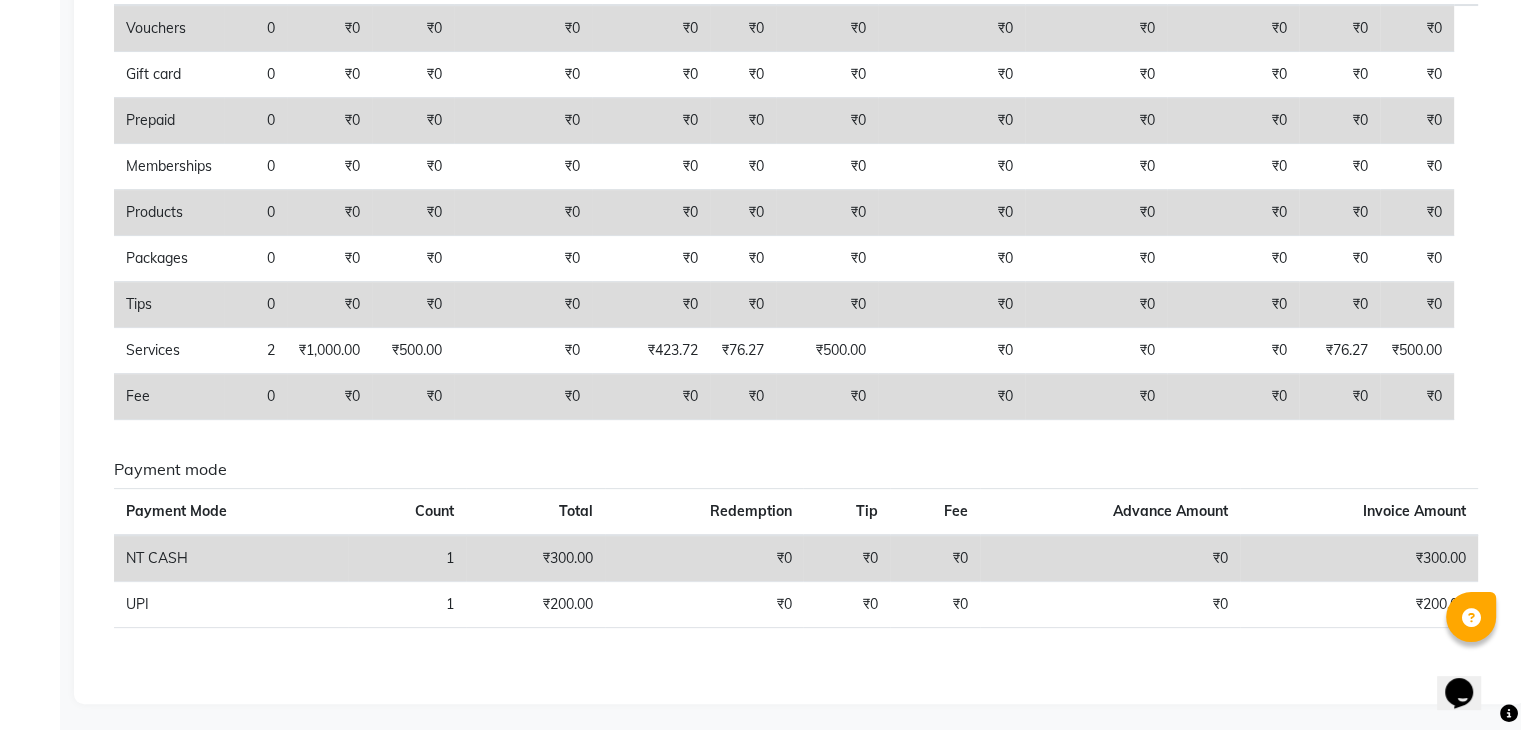scroll, scrollTop: 0, scrollLeft: 0, axis: both 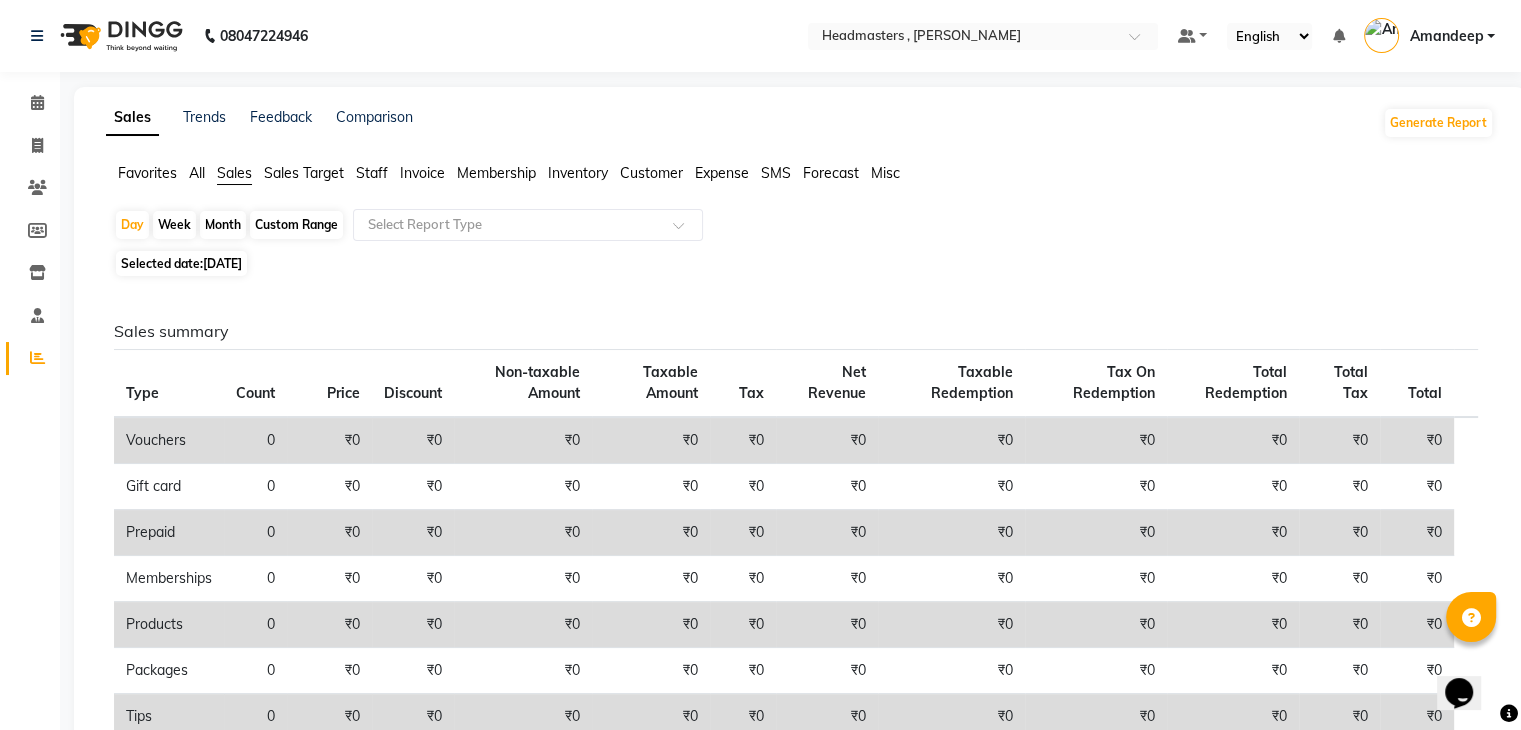 click on "Sales Target" 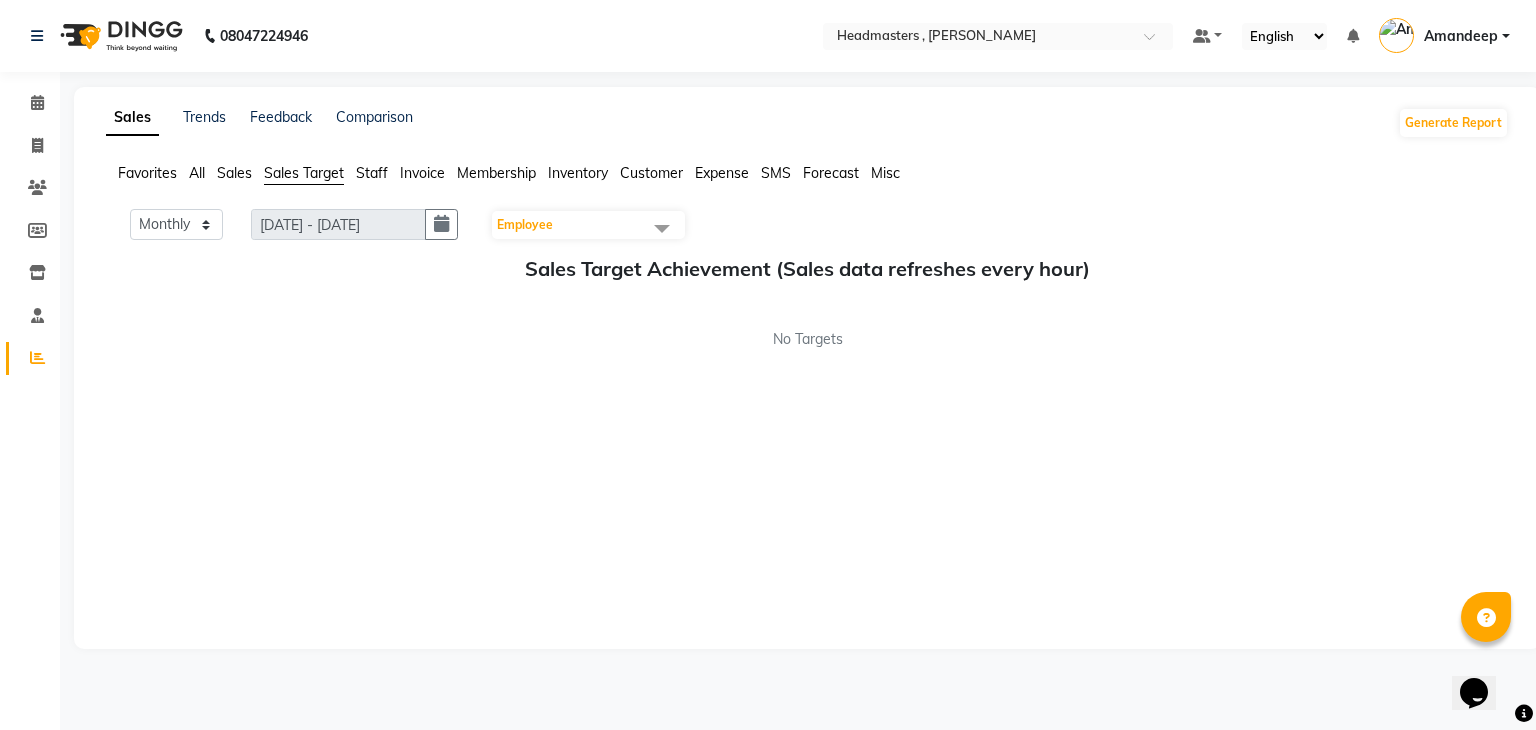 click on "Staff" 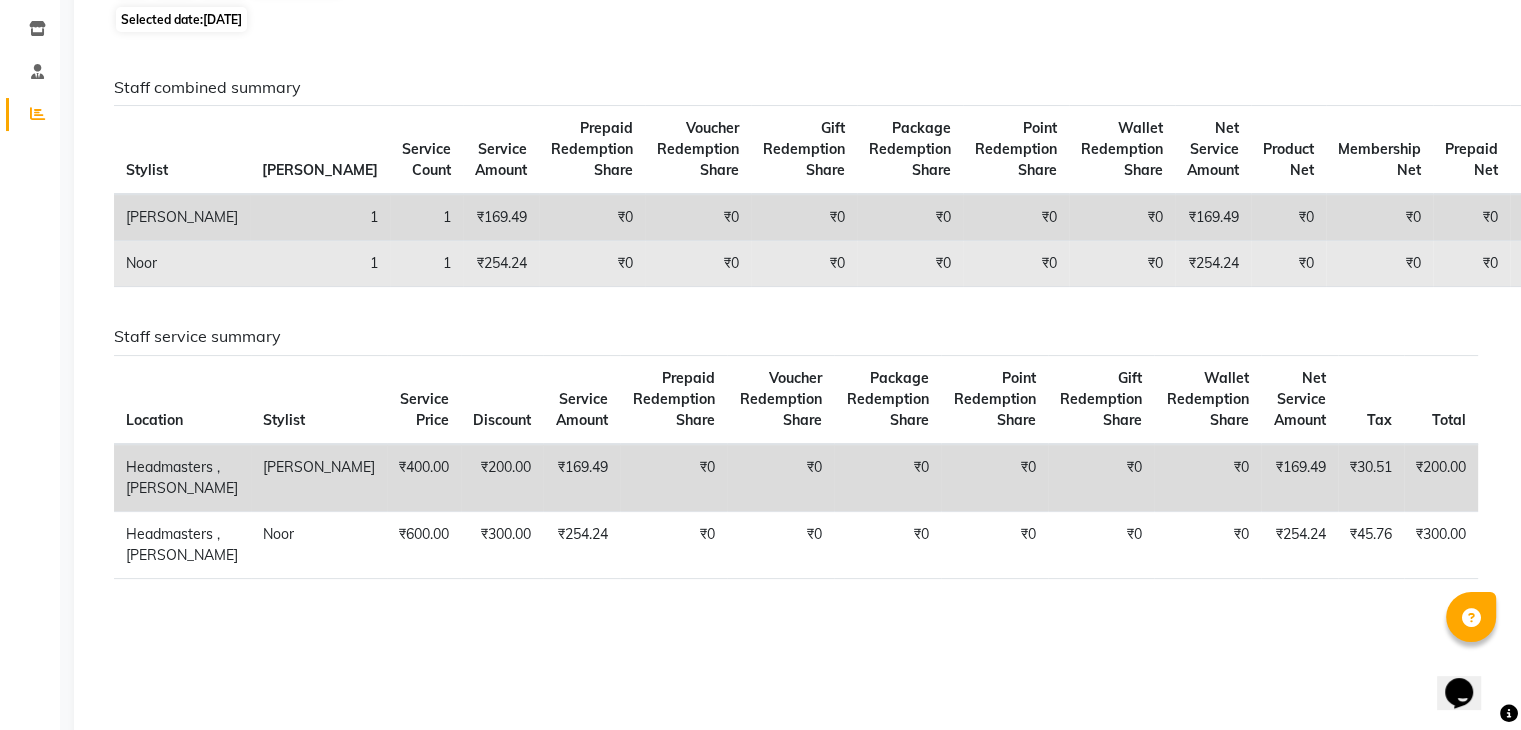 scroll, scrollTop: 0, scrollLeft: 0, axis: both 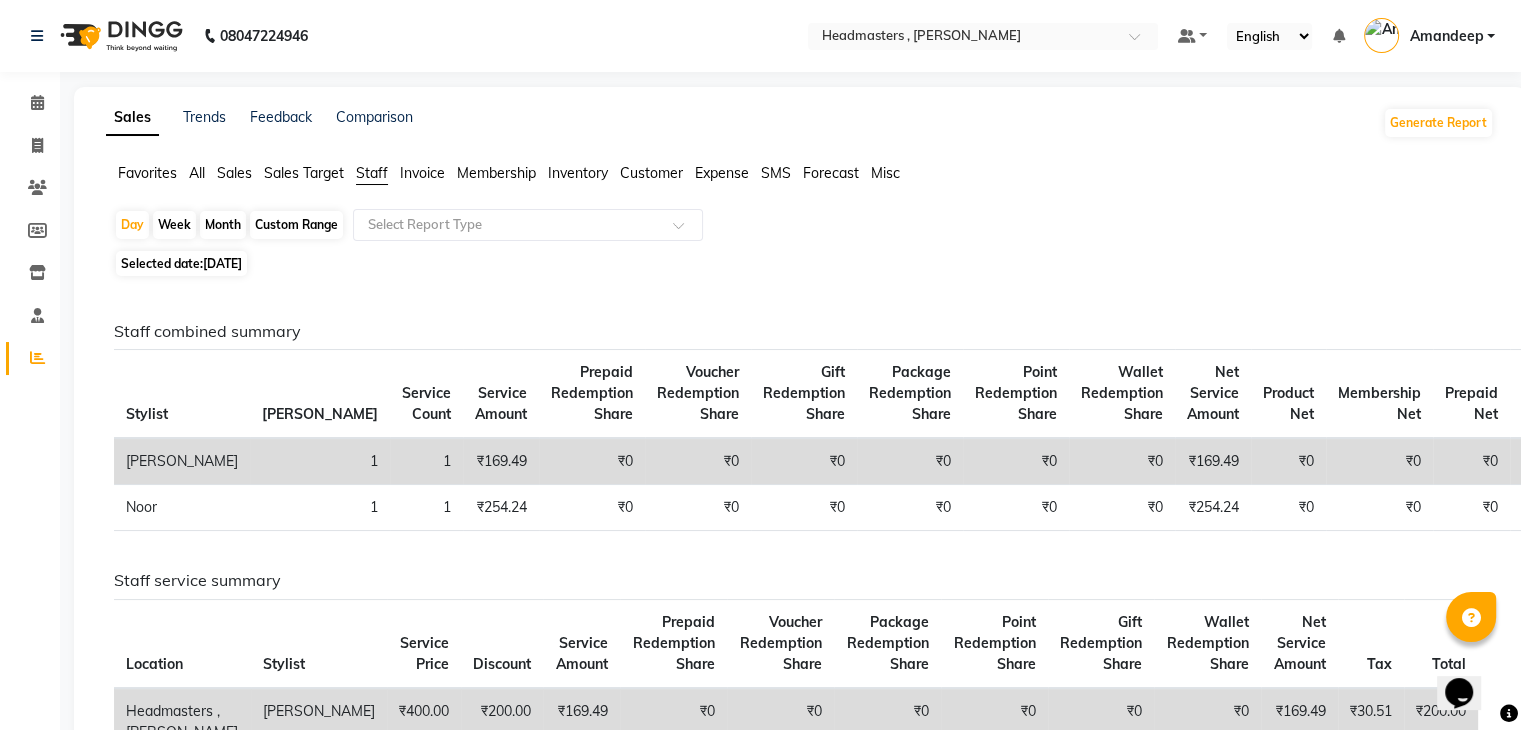 click on "Invoice" 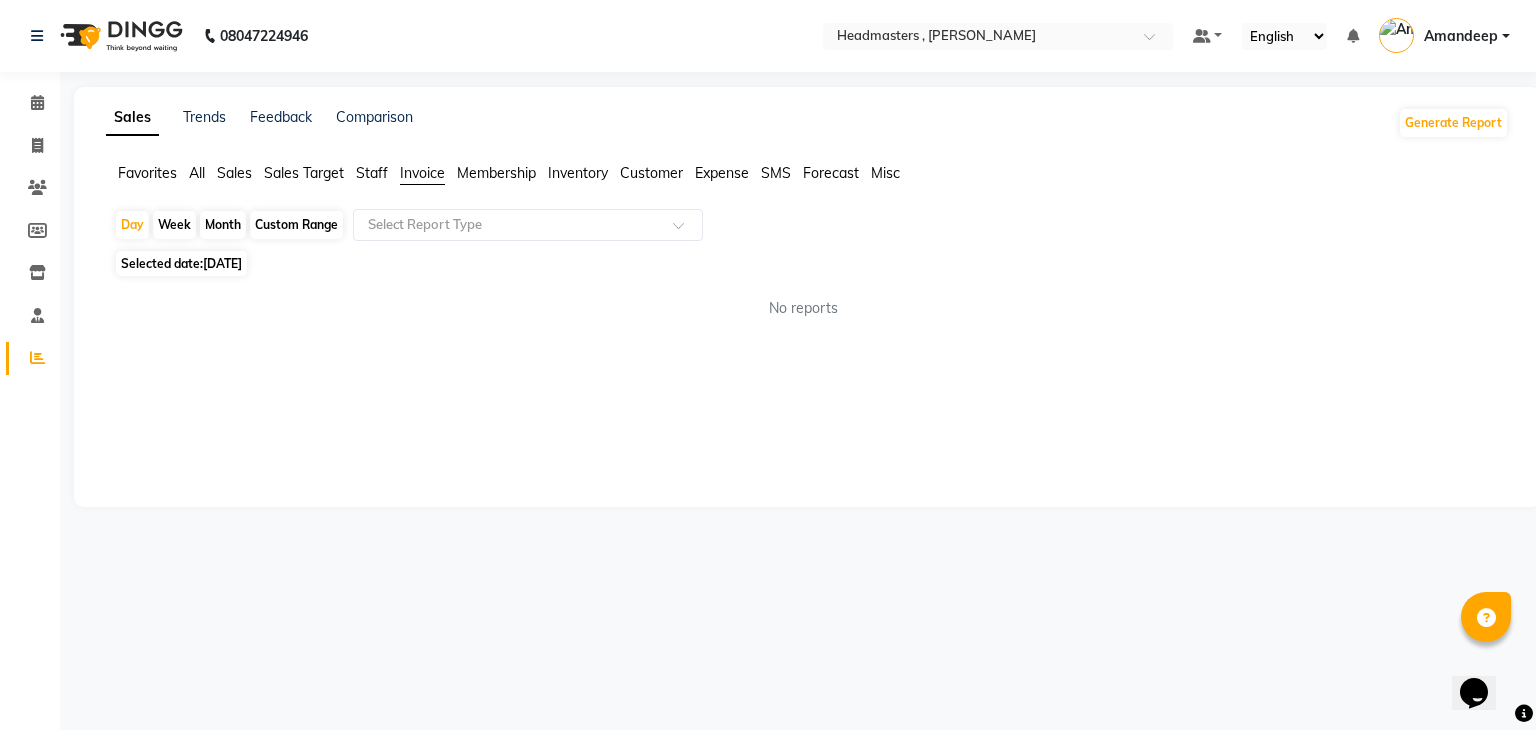 click on "Membership" 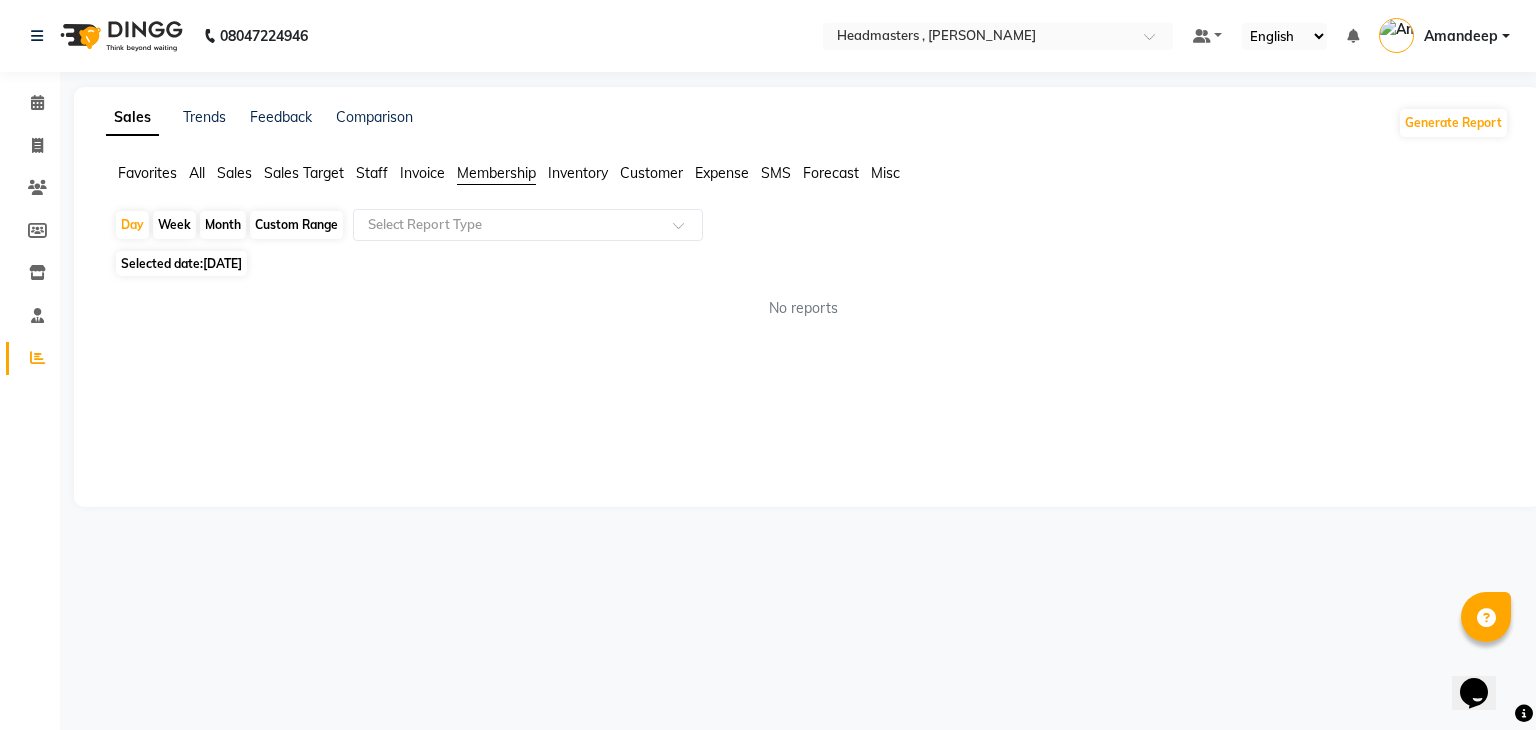 click on "Inventory" 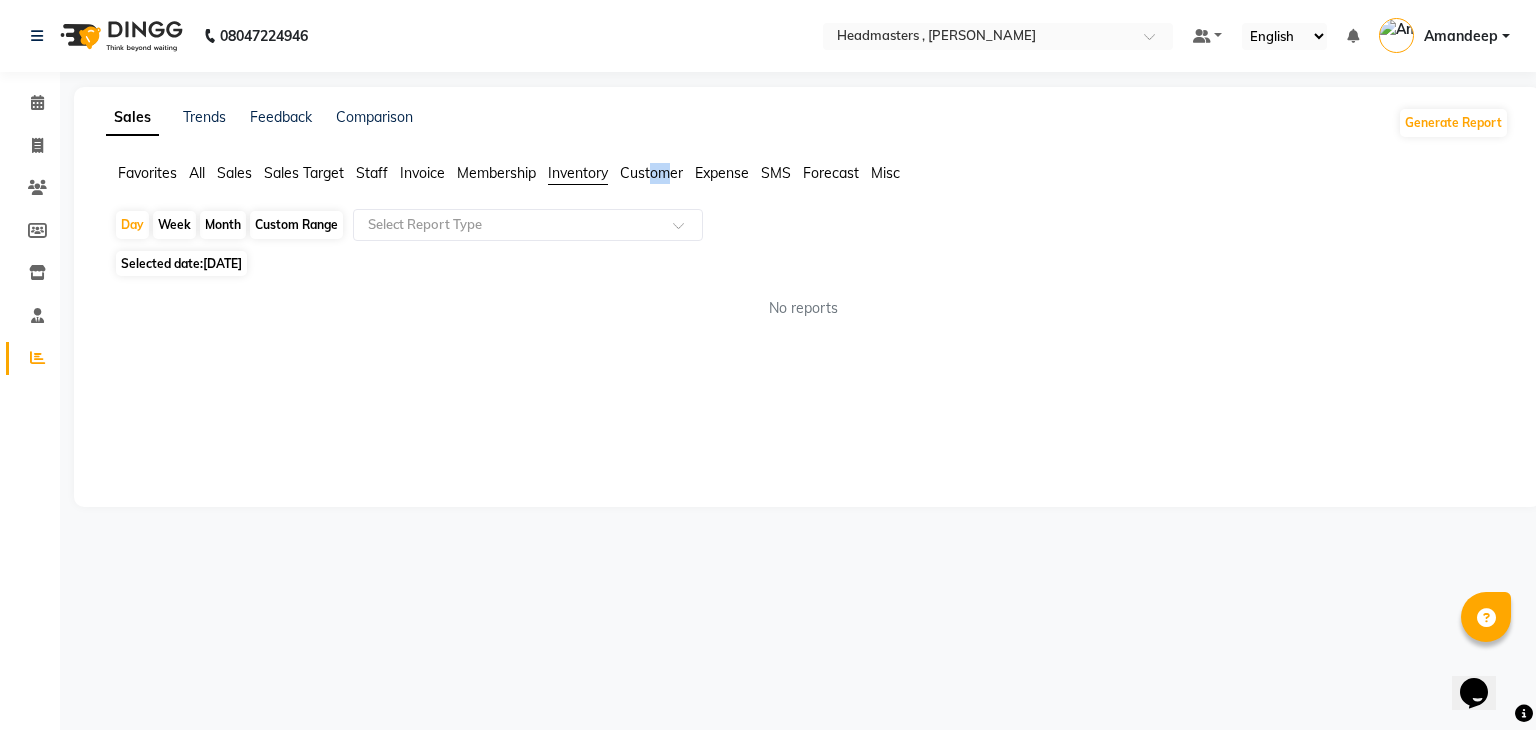 drag, startPoint x: 653, startPoint y: 182, endPoint x: 667, endPoint y: 173, distance: 16.643316 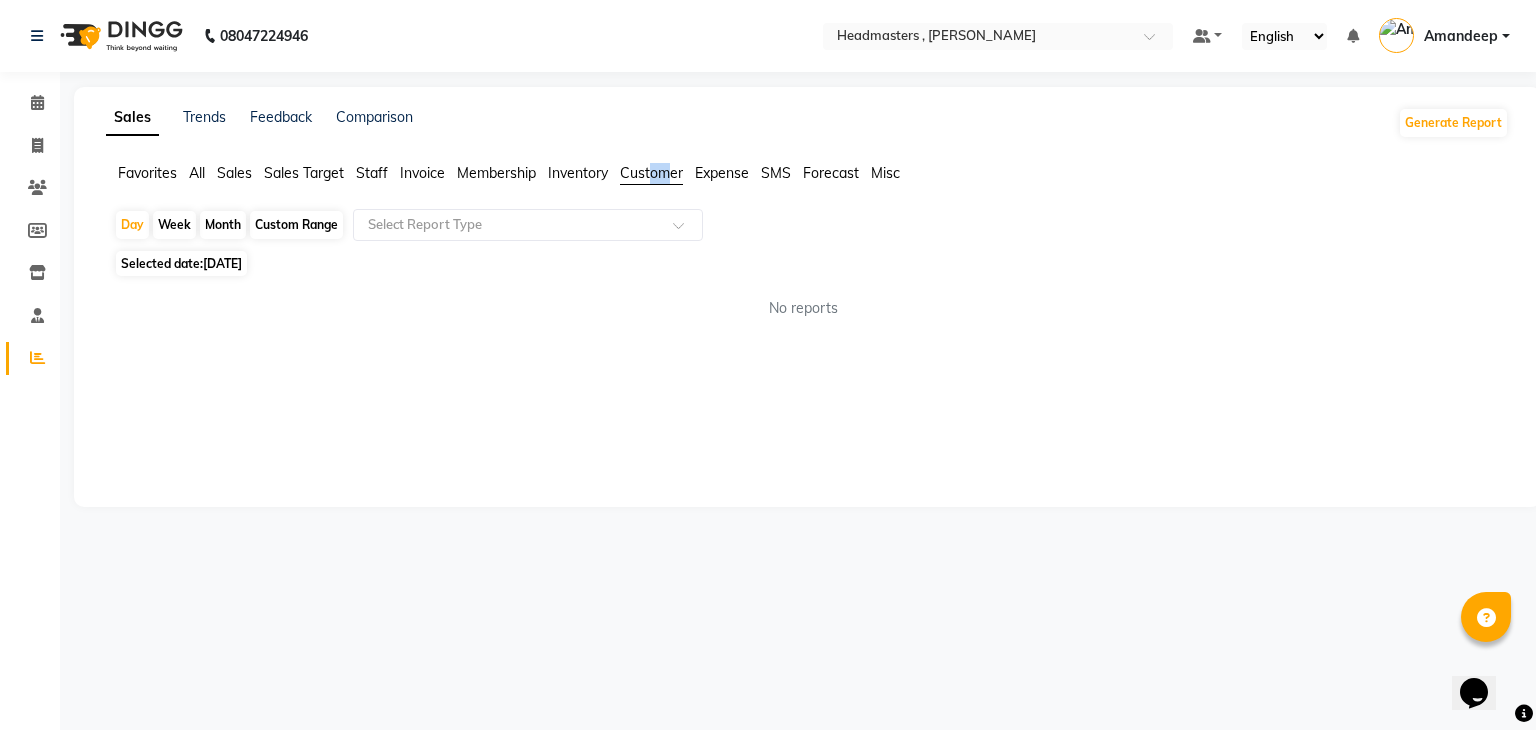 click on "Customer" 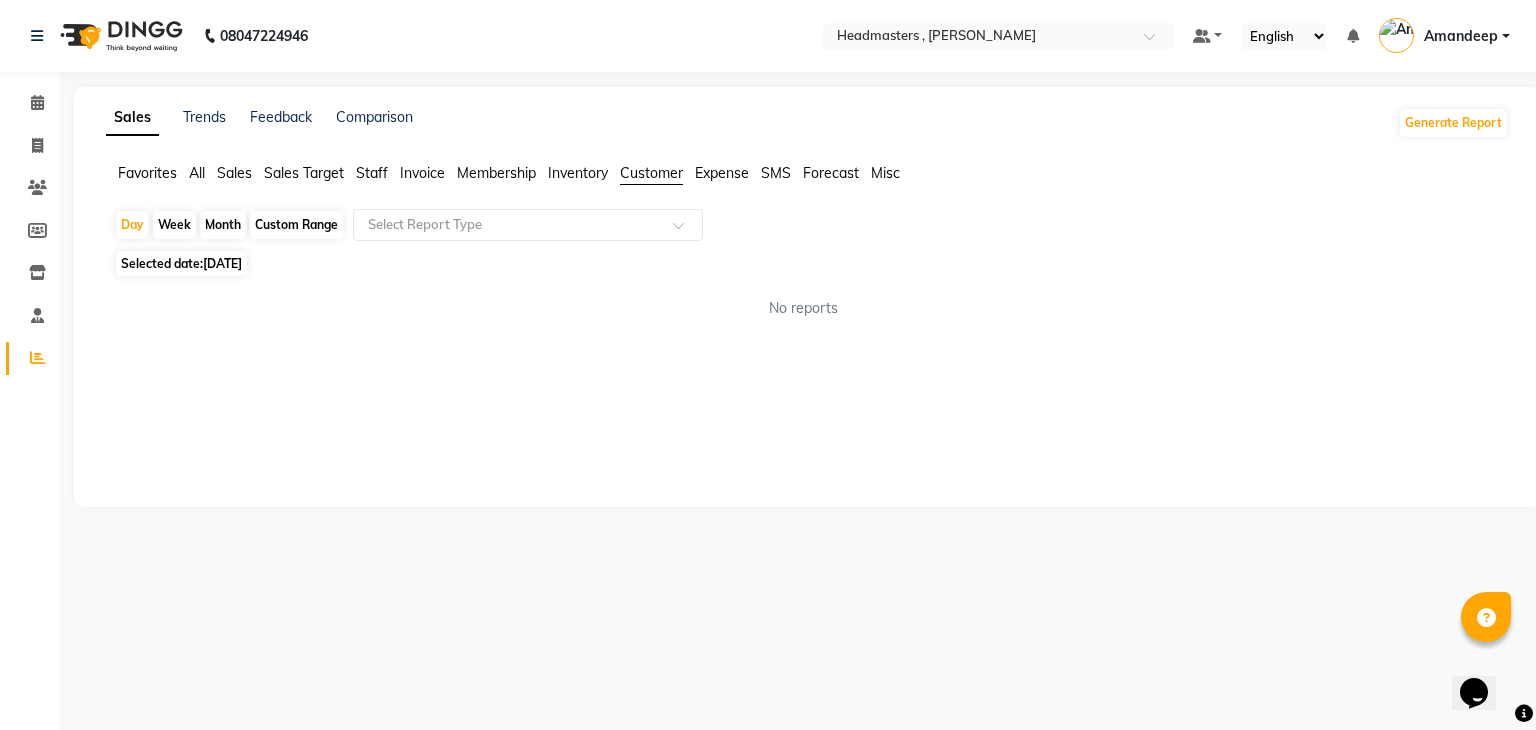 click on "Expense" 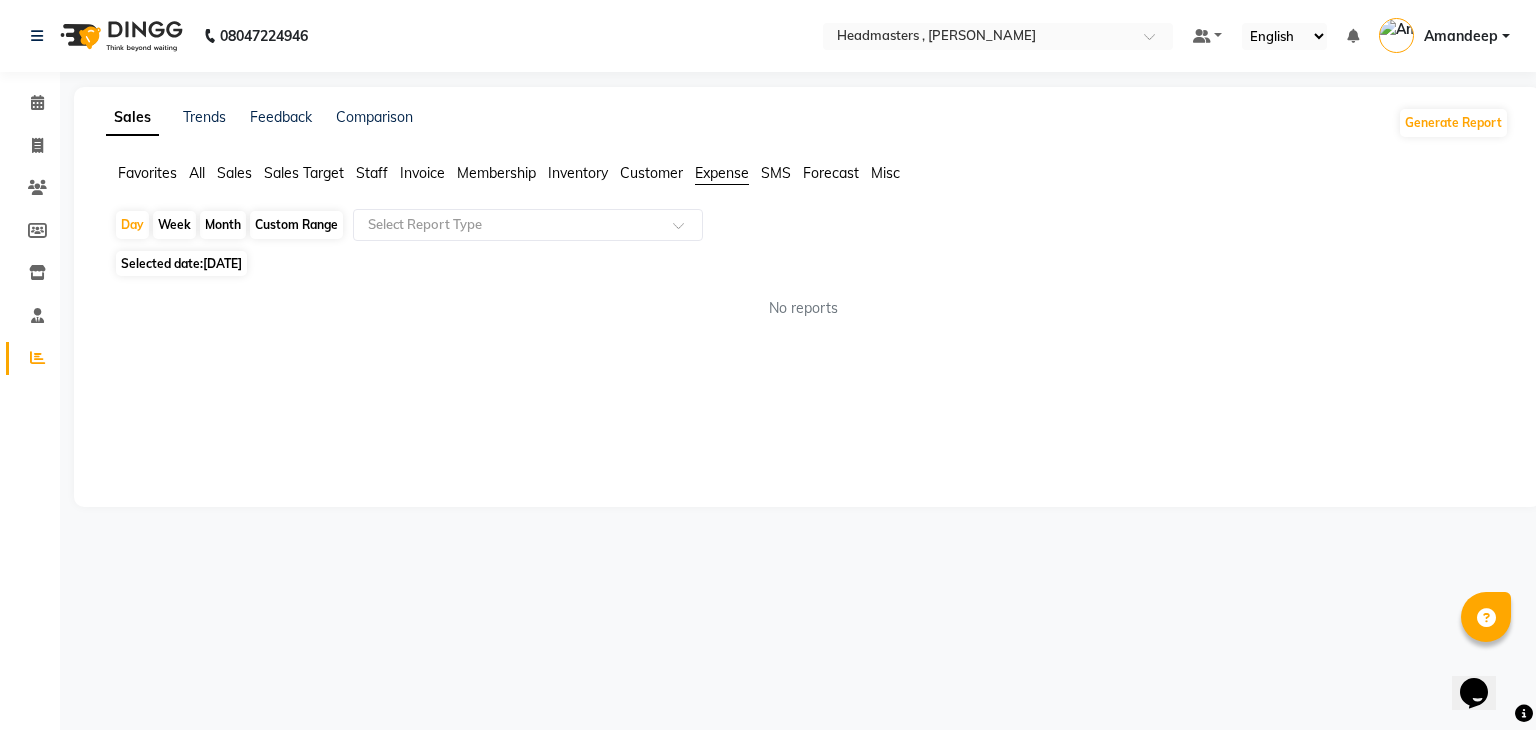 click on "SMS" 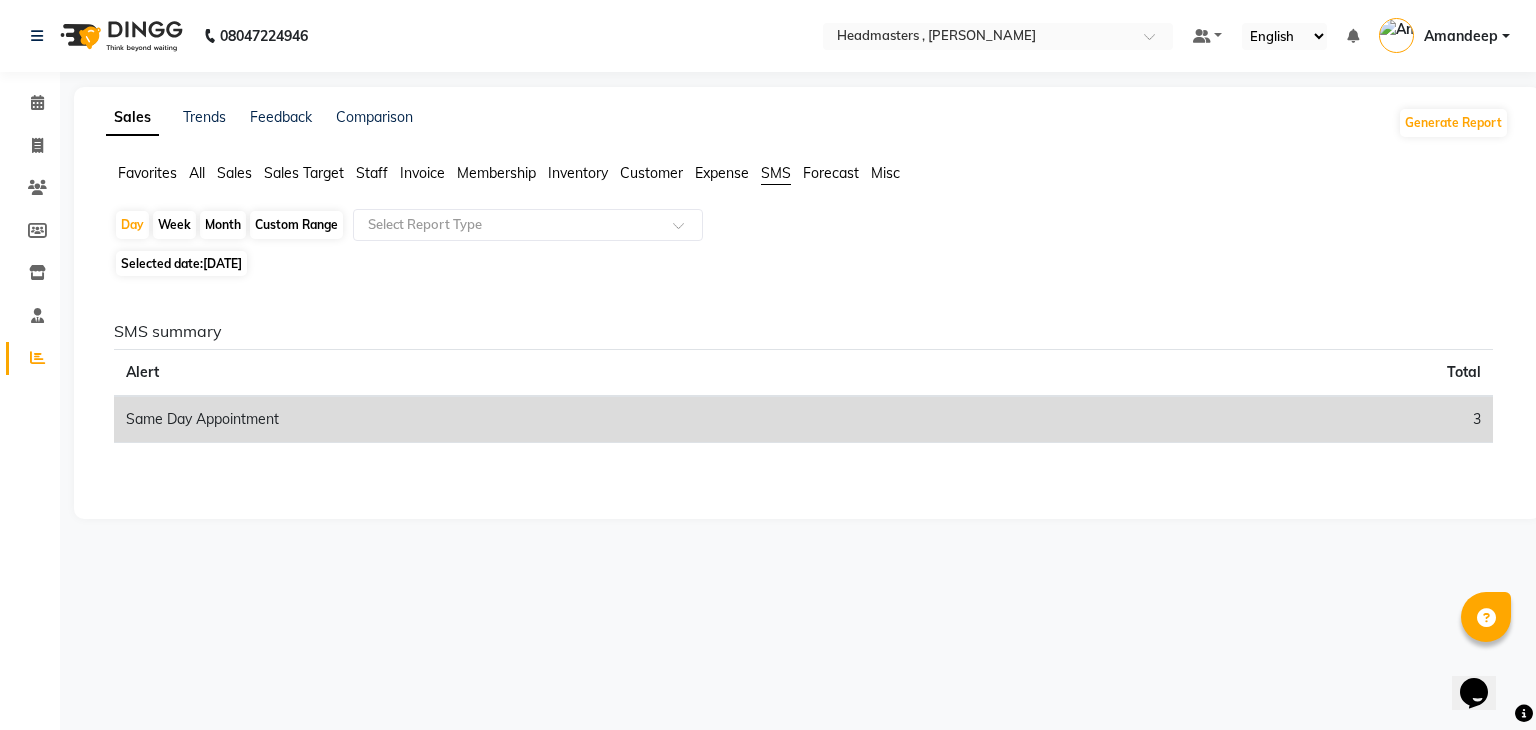 click on "Favorites All Sales Sales Target Staff Invoice Membership Inventory Customer Expense SMS Forecast Misc" 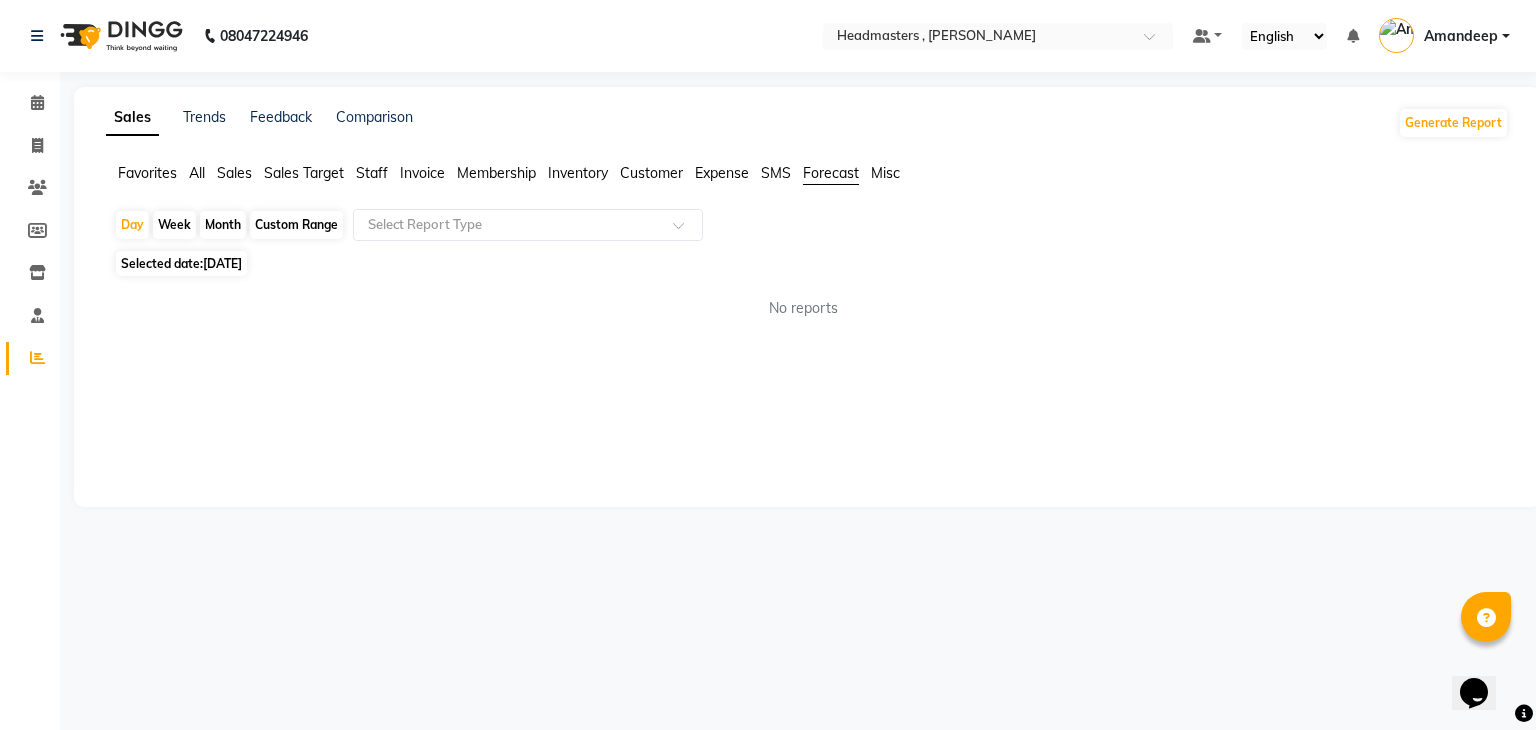 click on "Misc" 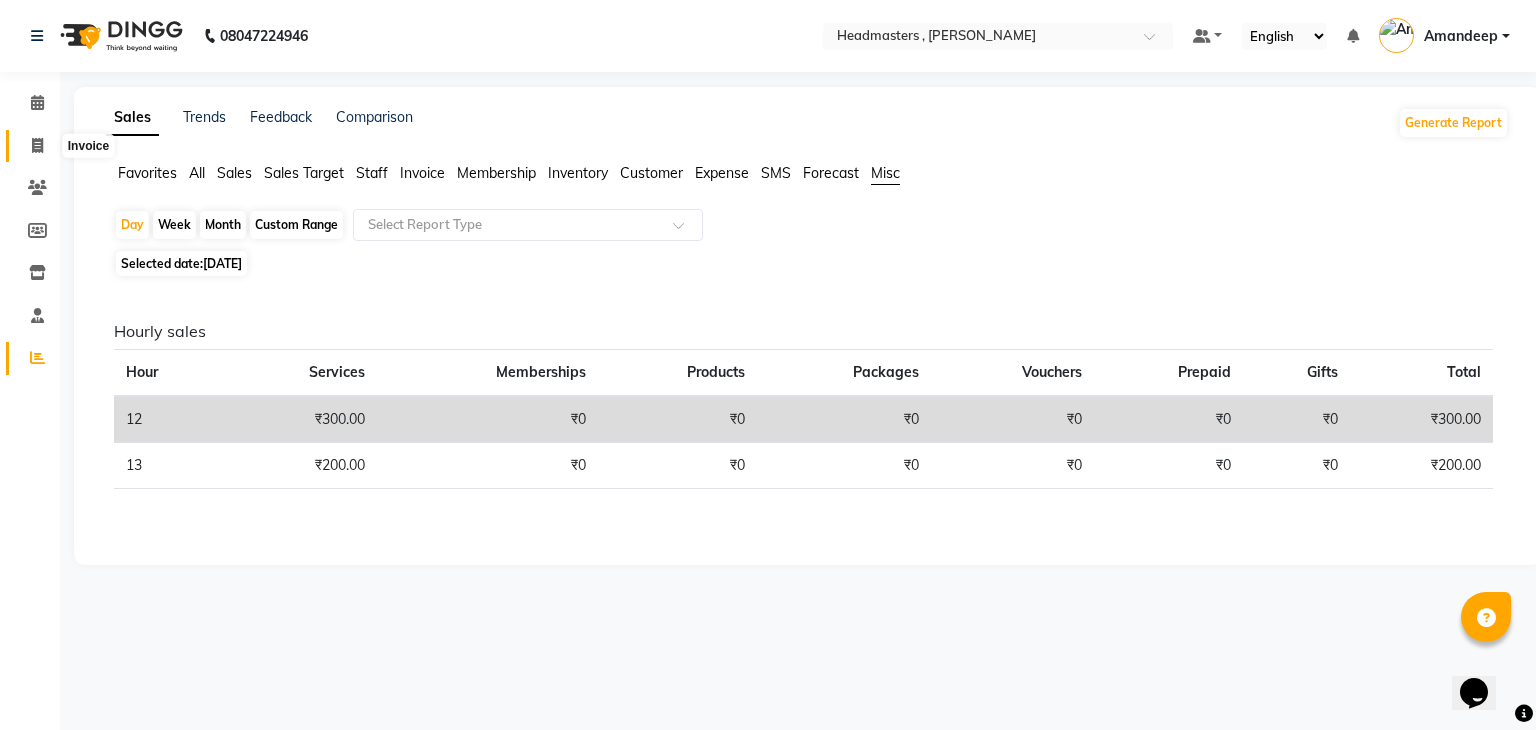 click 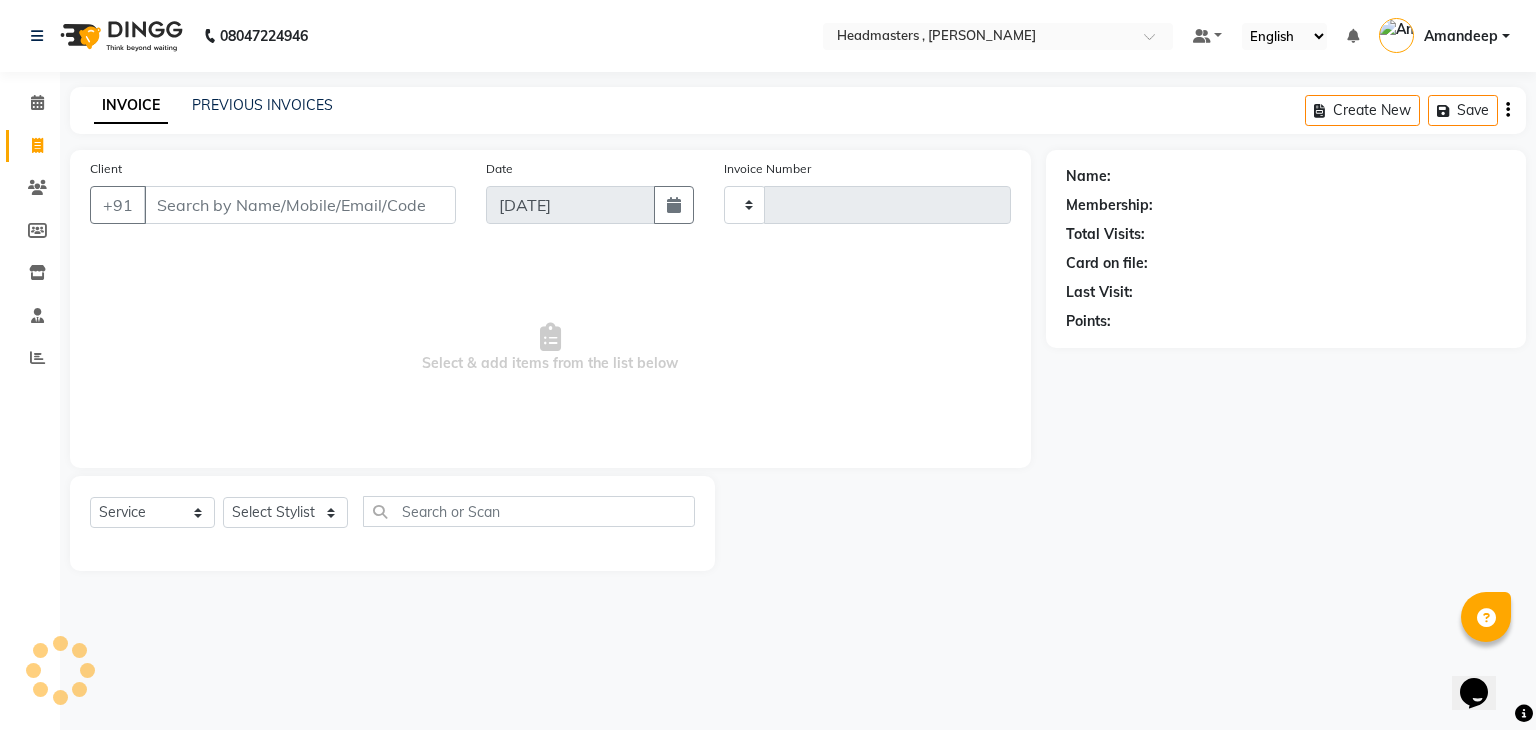 type on "0701" 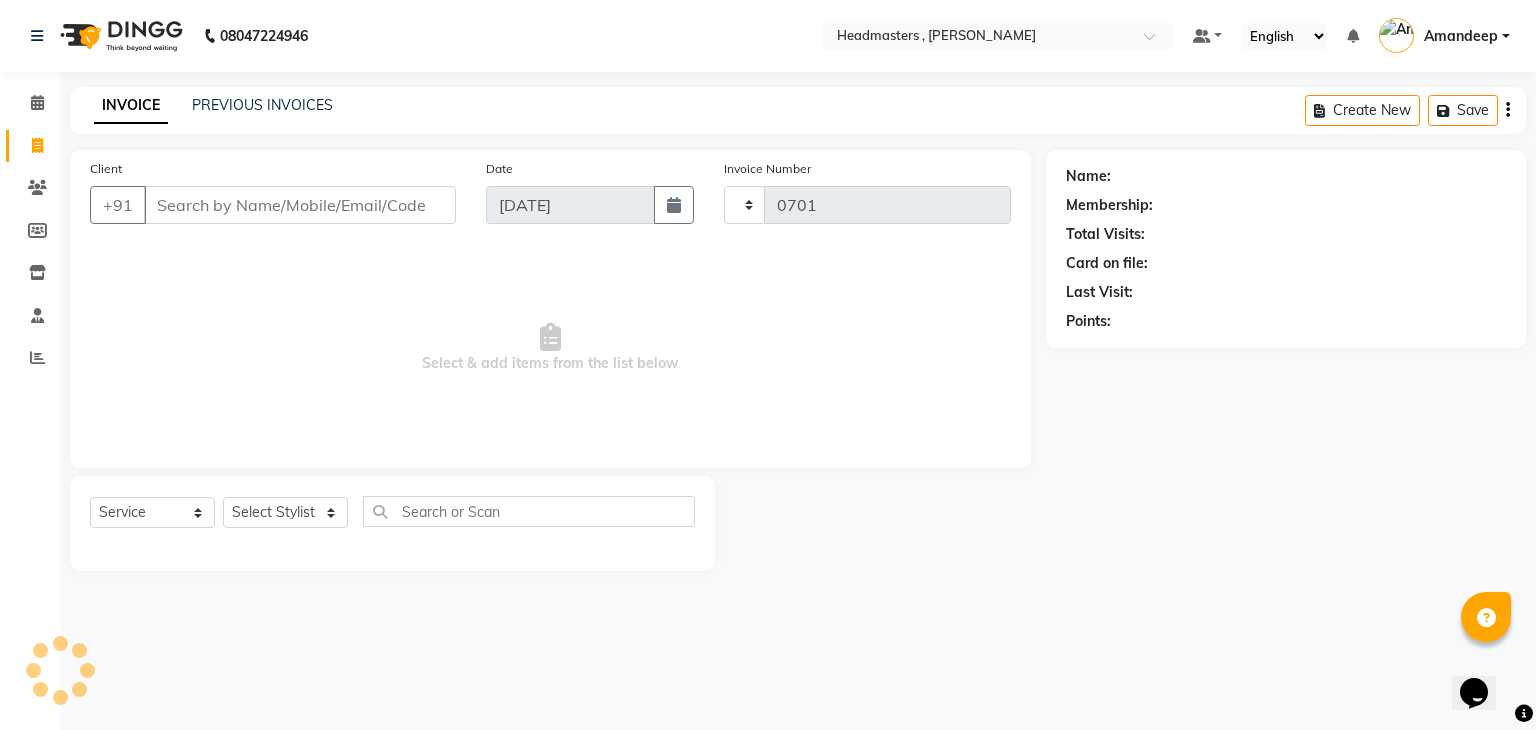 select on "8566" 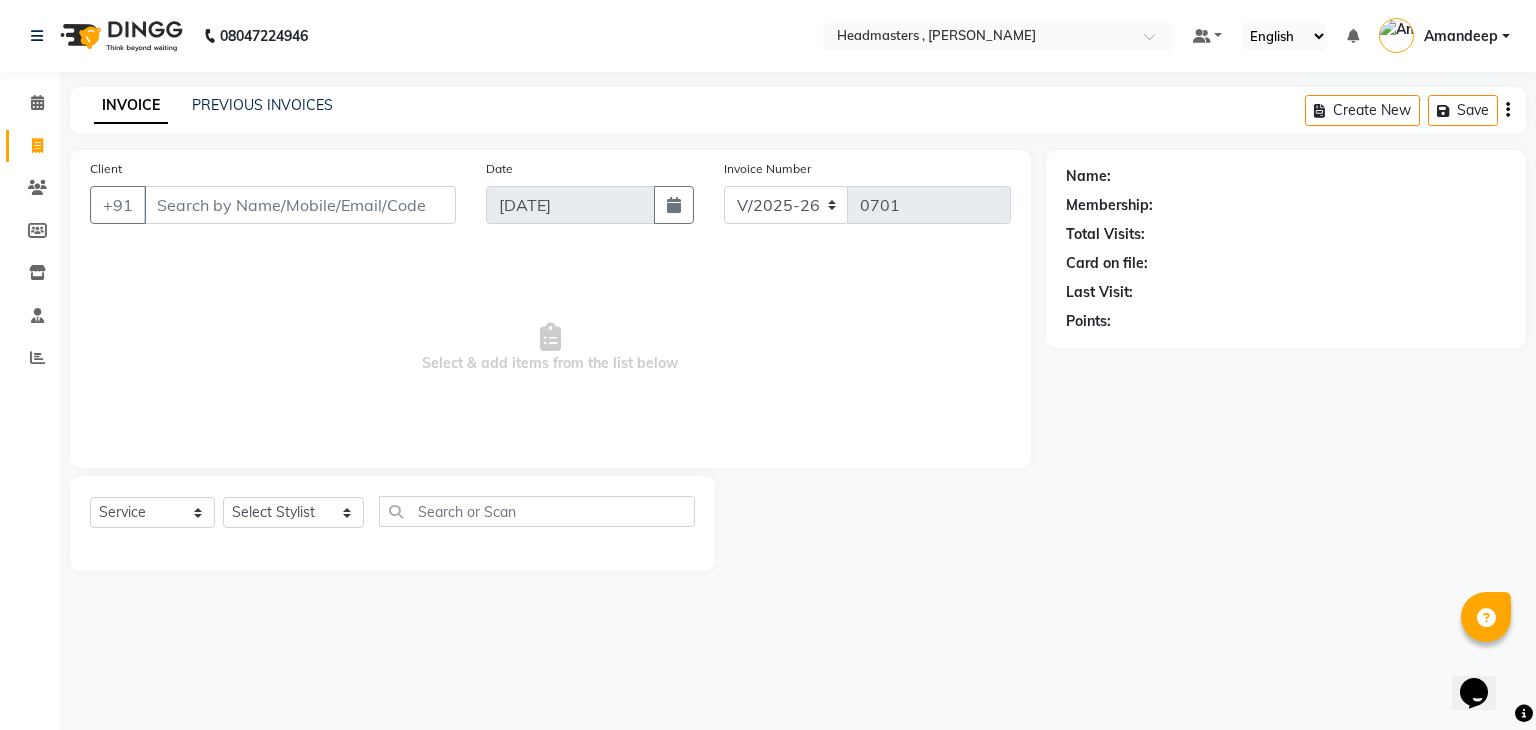 click on "INVOICE PREVIOUS INVOICES" 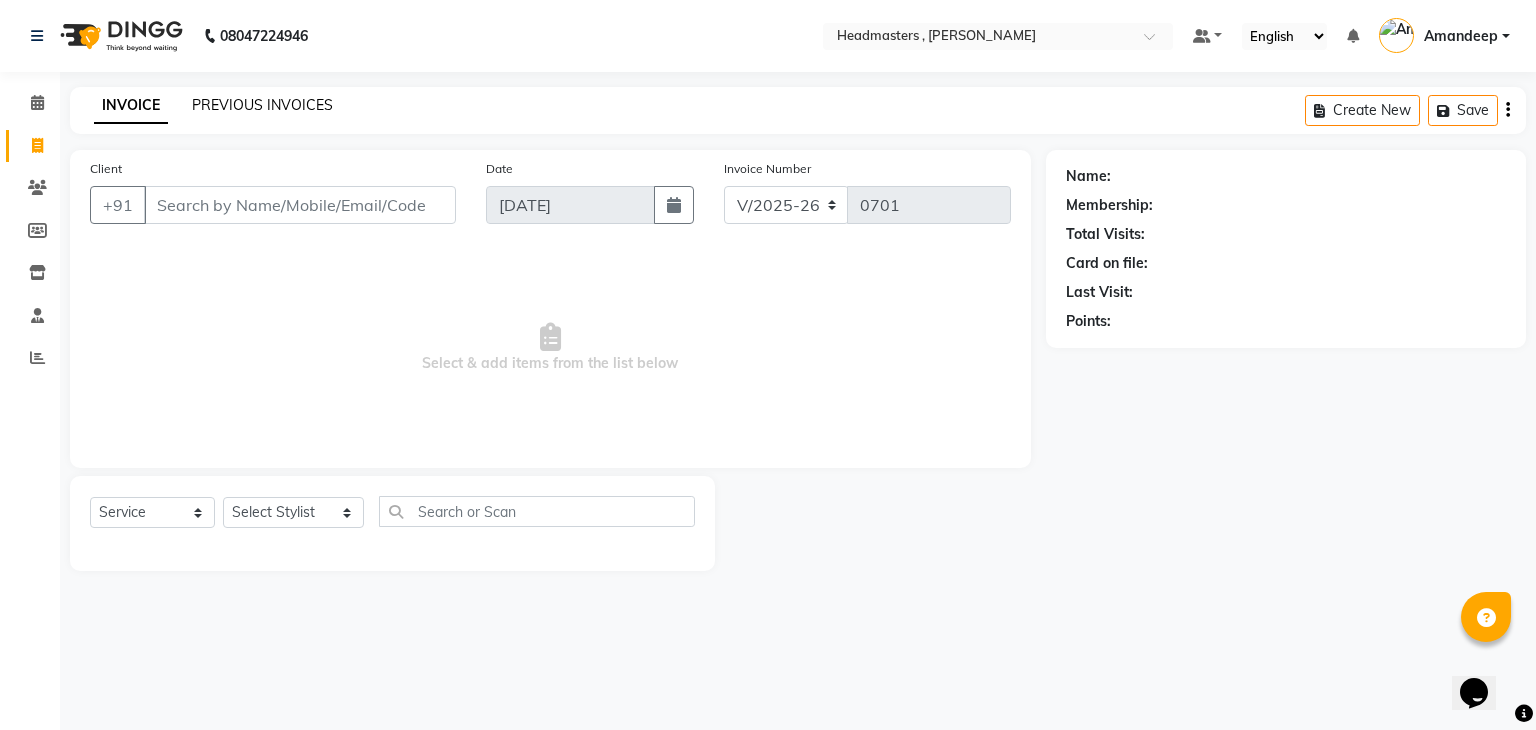 click on "PREVIOUS INVOICES" 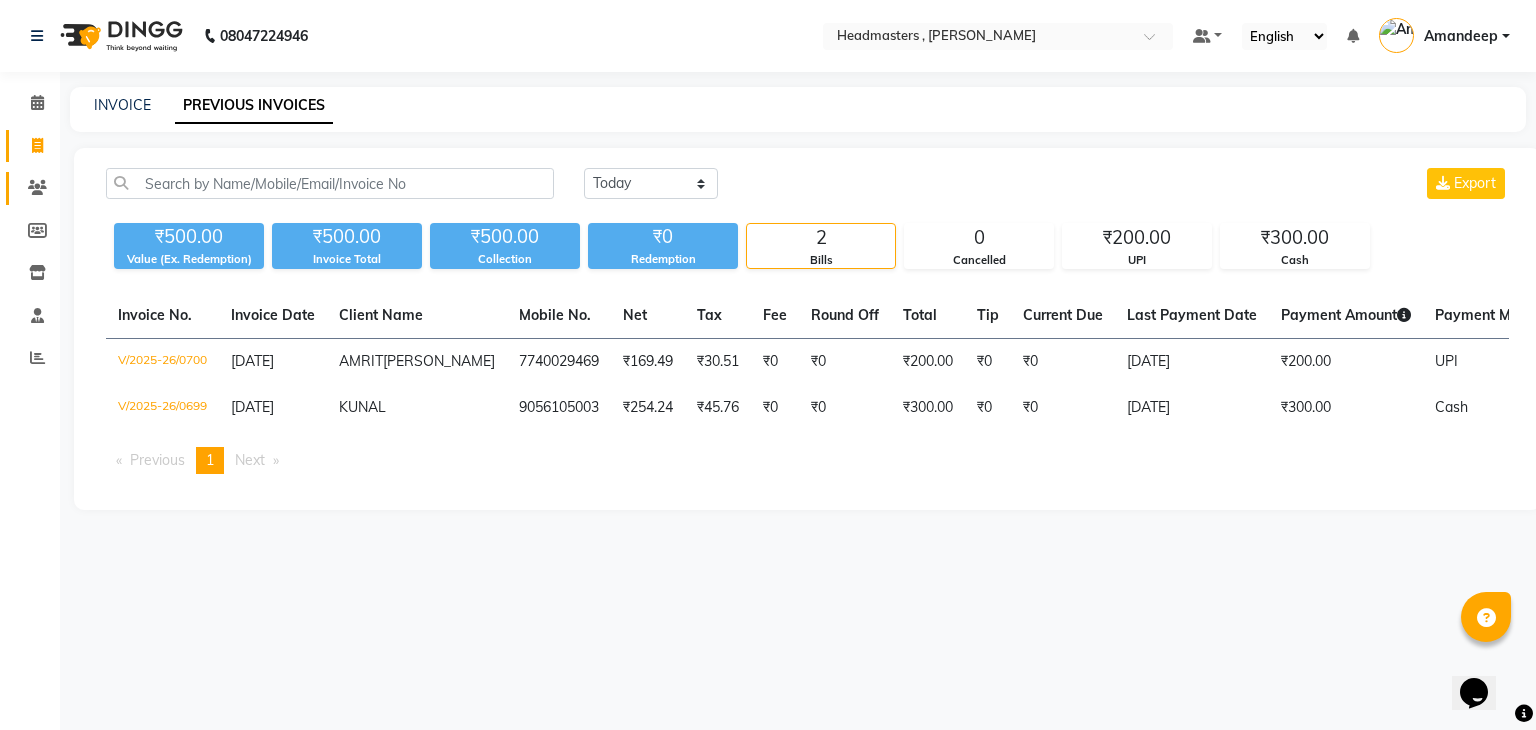 click on "Clients" 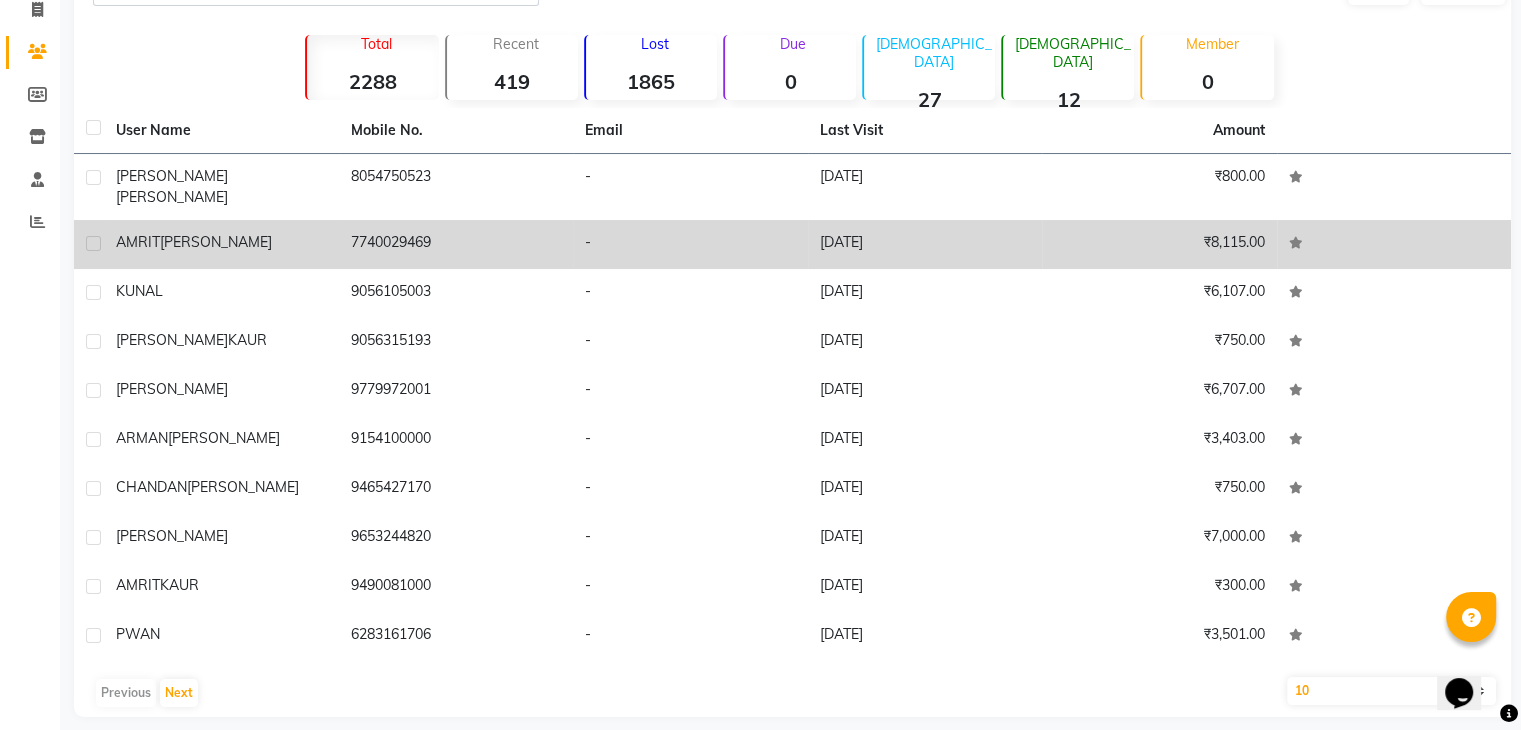 scroll, scrollTop: 0, scrollLeft: 0, axis: both 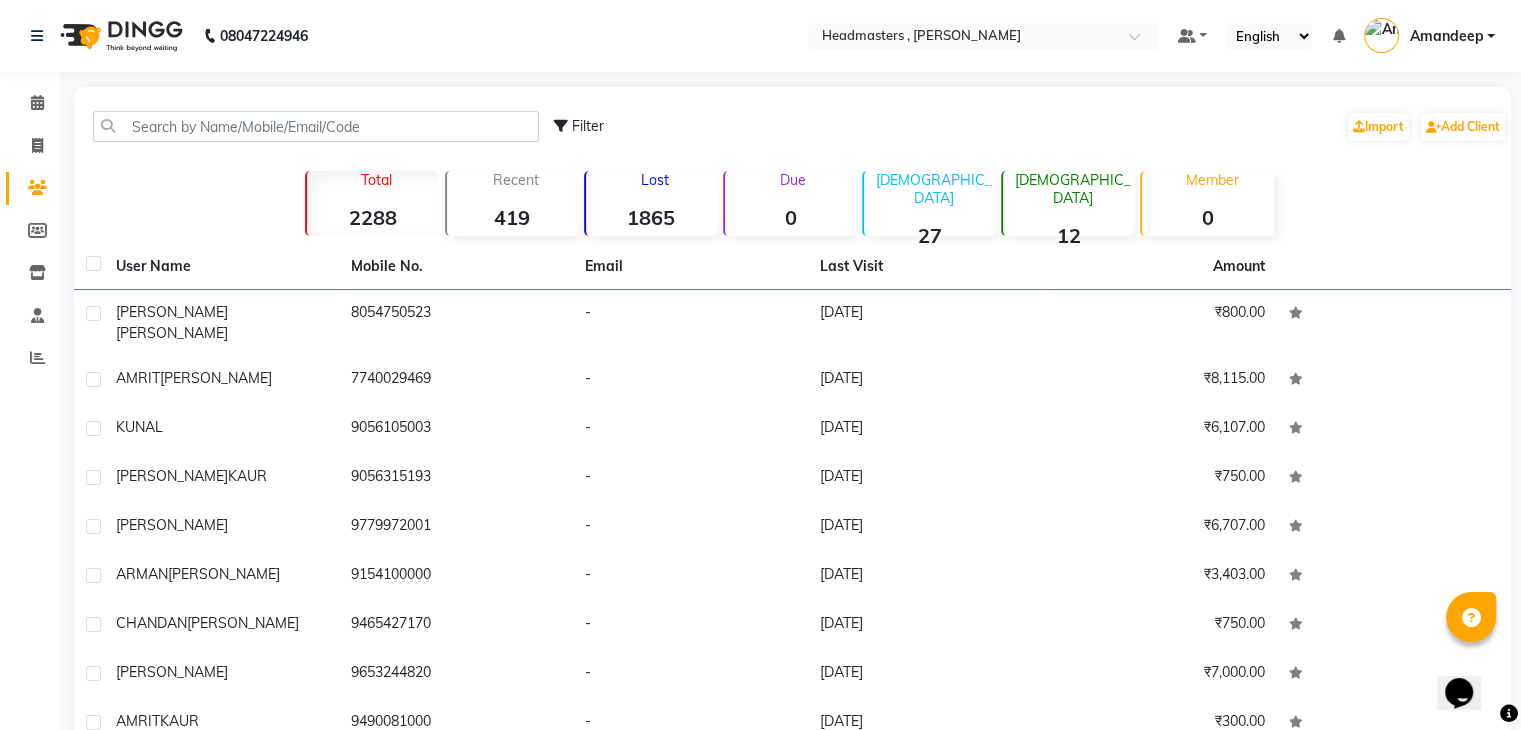 click on "Total  2288  Recent  419  Lost  1865  Due  0  [DEMOGRAPHIC_DATA]  27  [DEMOGRAPHIC_DATA]  12  Member  0" 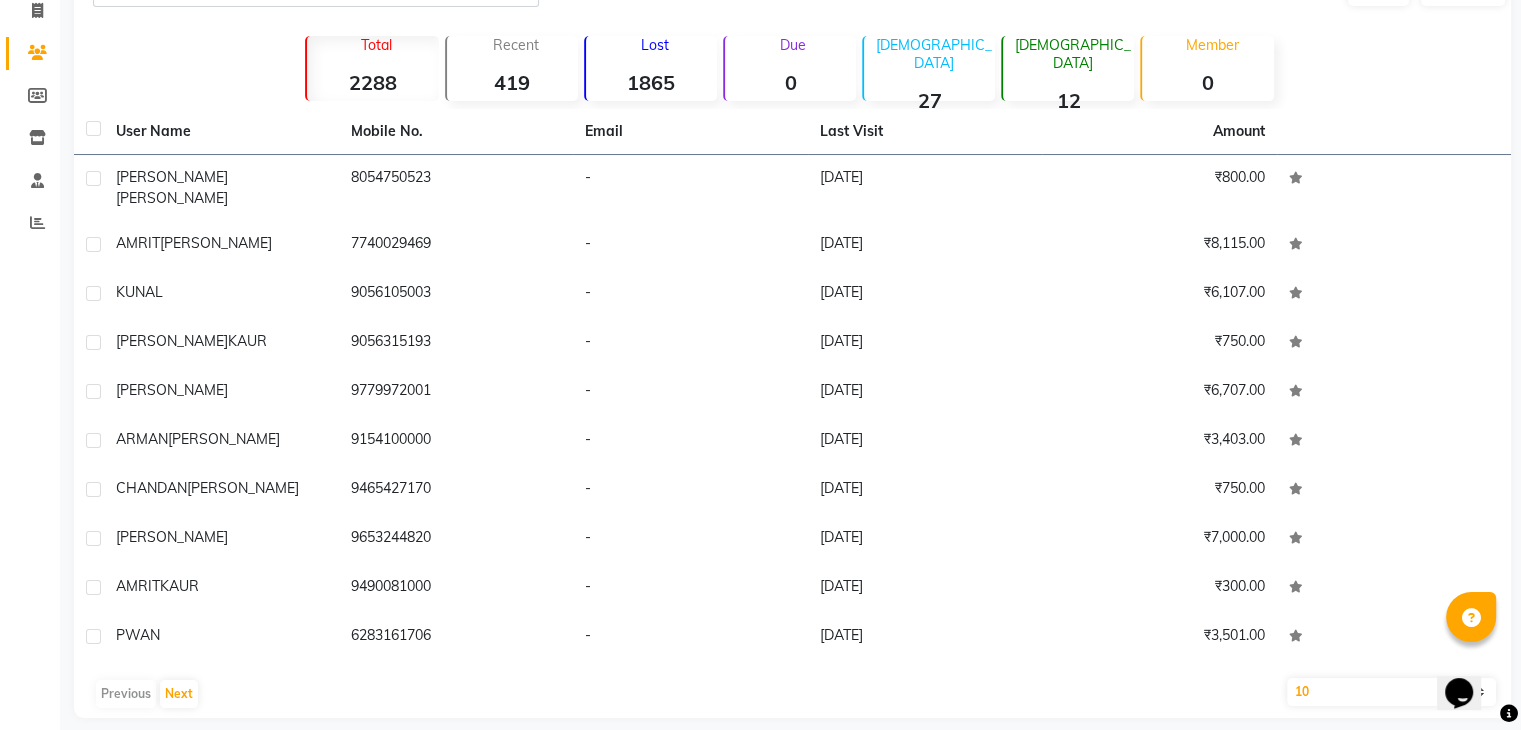 scroll, scrollTop: 0, scrollLeft: 0, axis: both 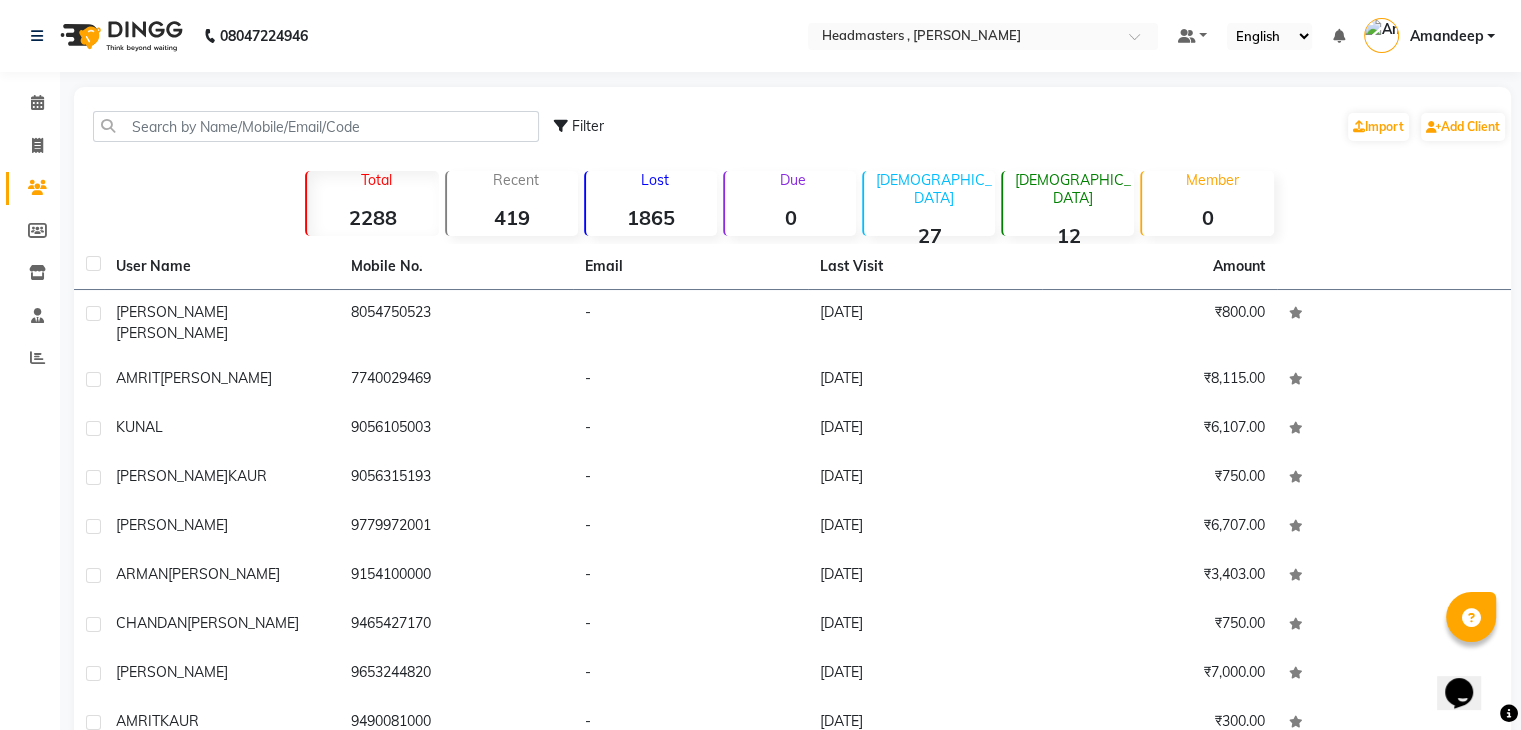 click on "Filter  Import   Add Client" 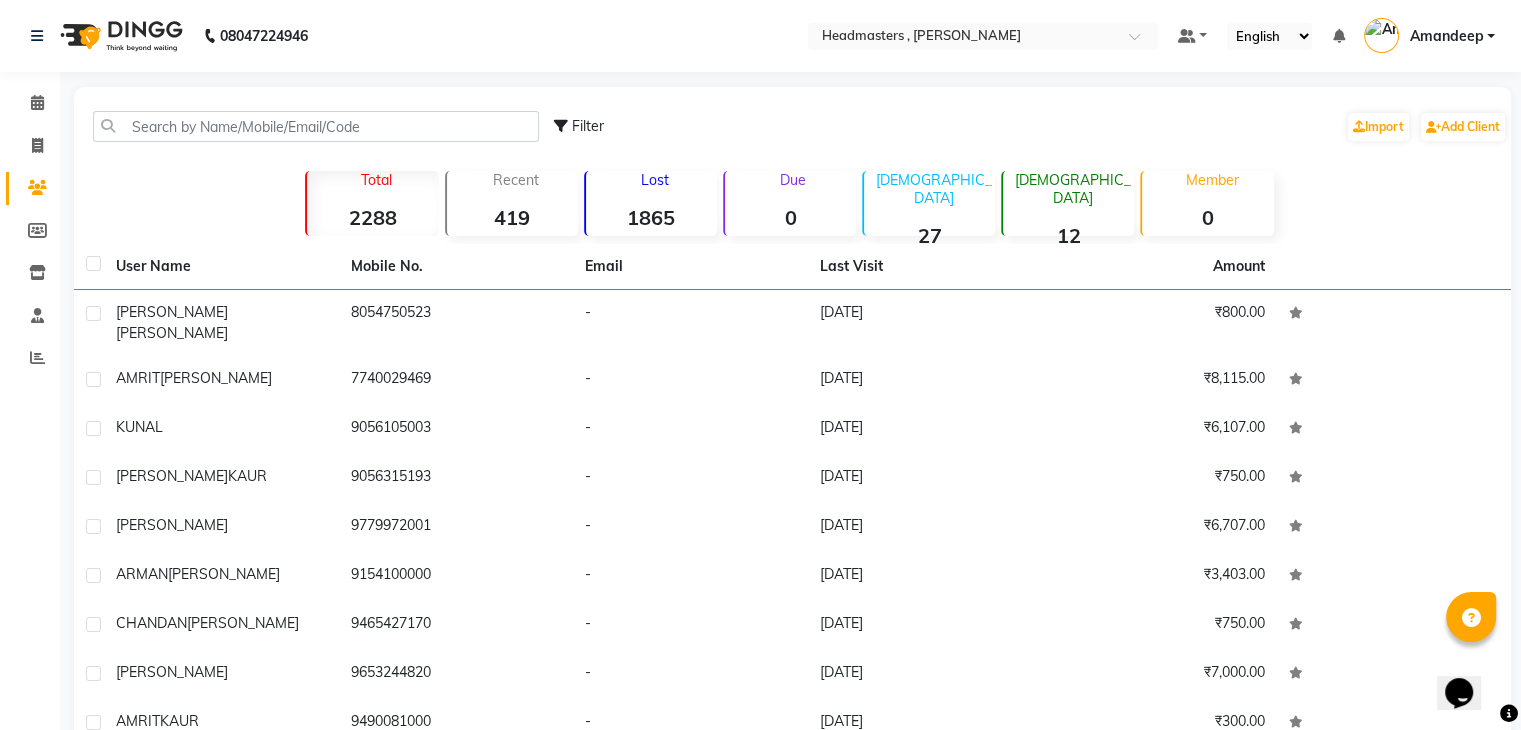 click on "Filter  Import   Add Client" 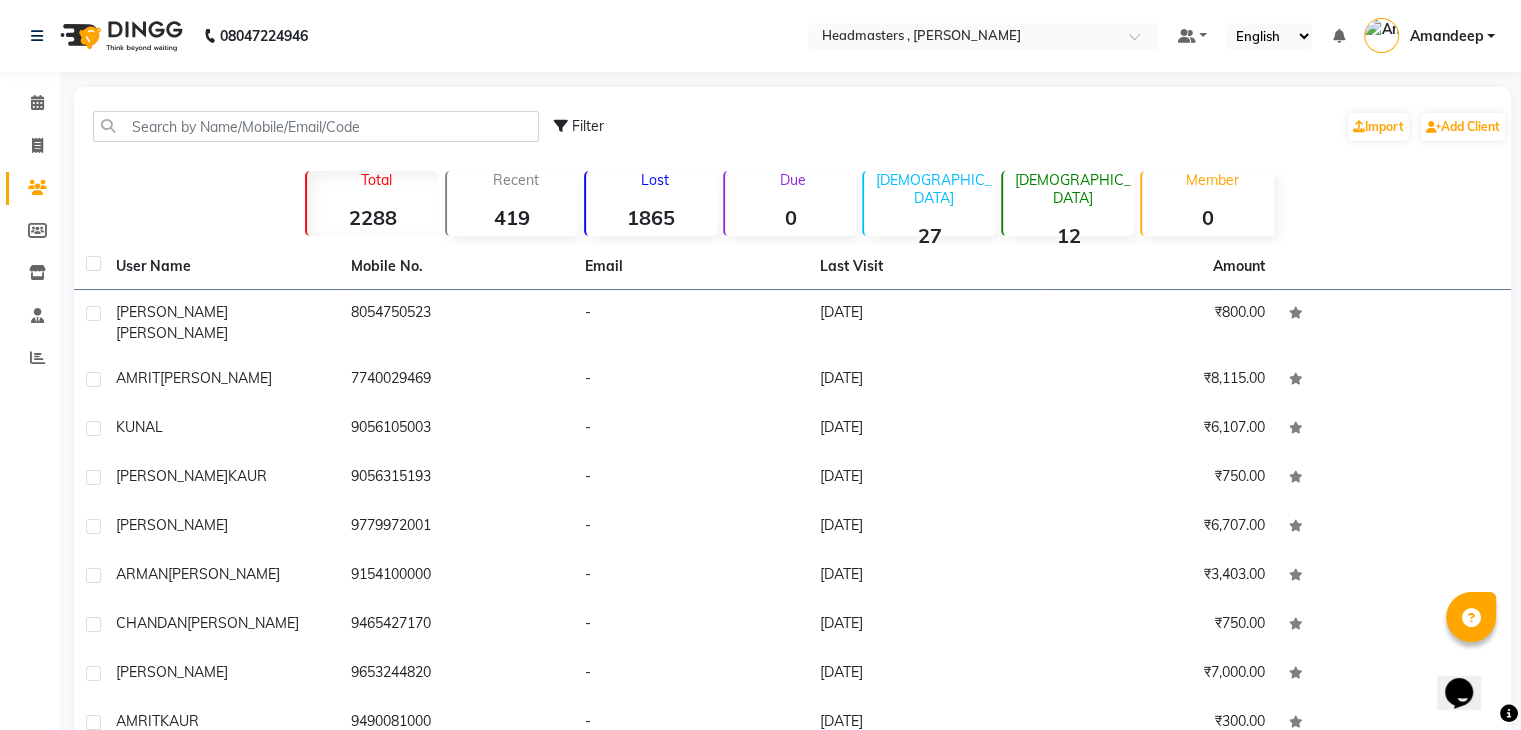 click on "Filter  Import   Add Client" 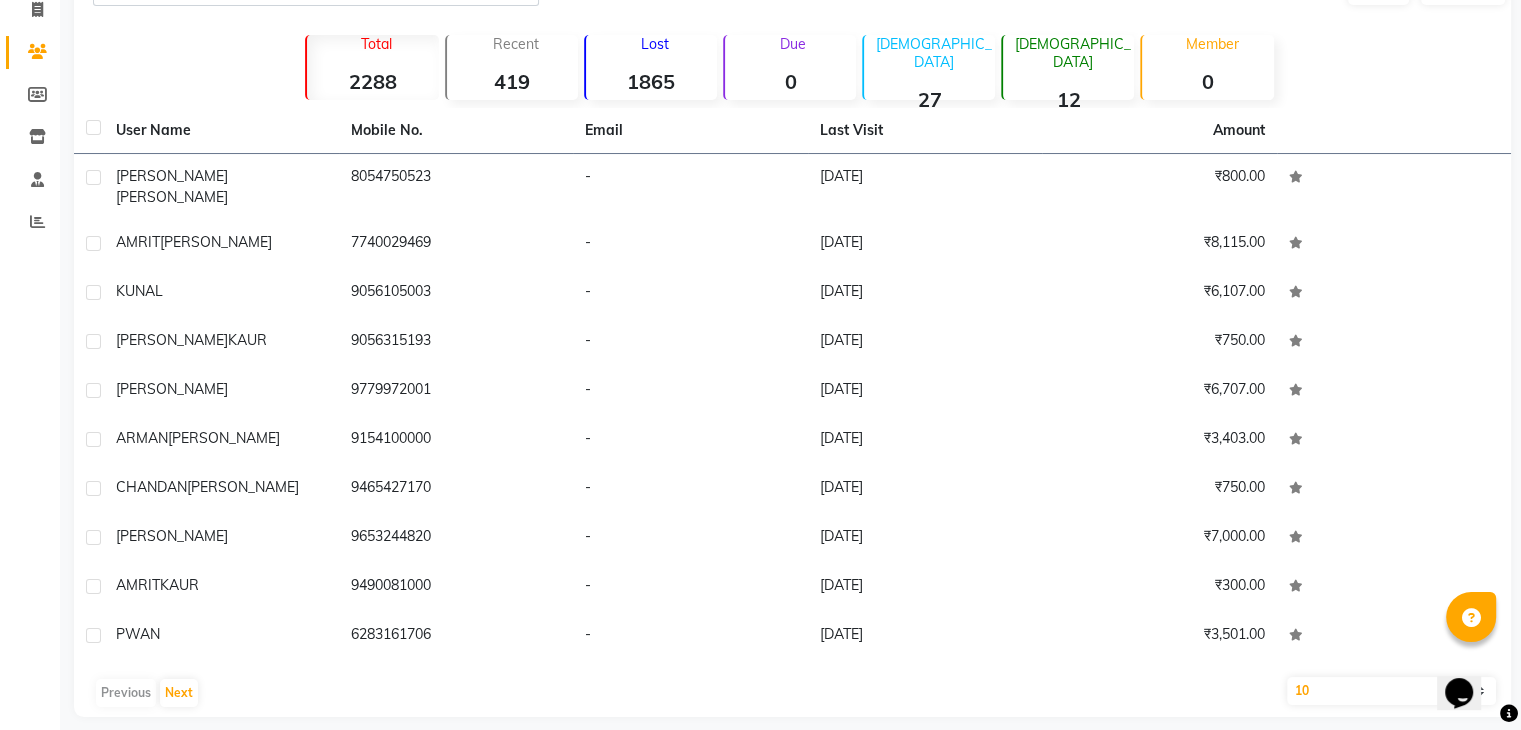 scroll, scrollTop: 0, scrollLeft: 0, axis: both 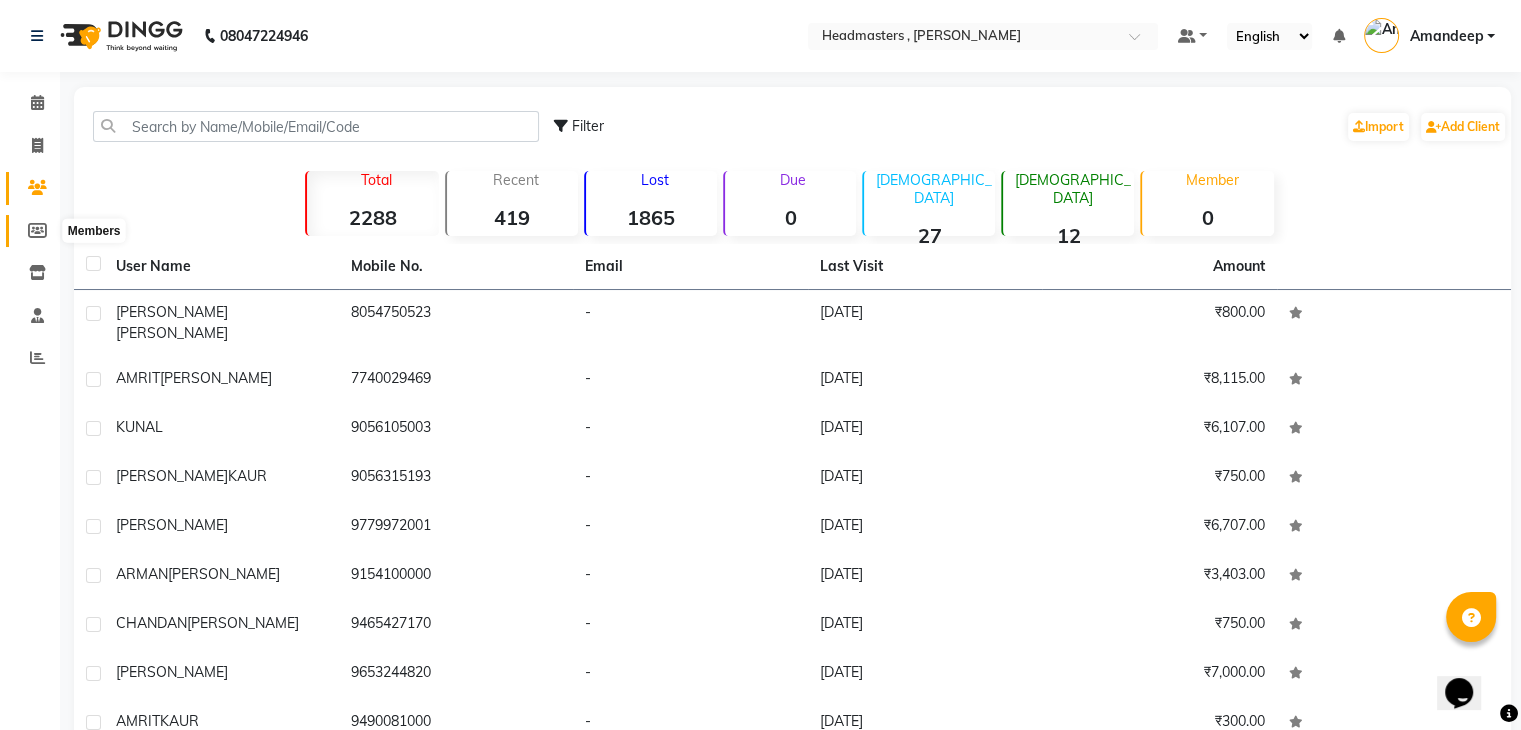 click 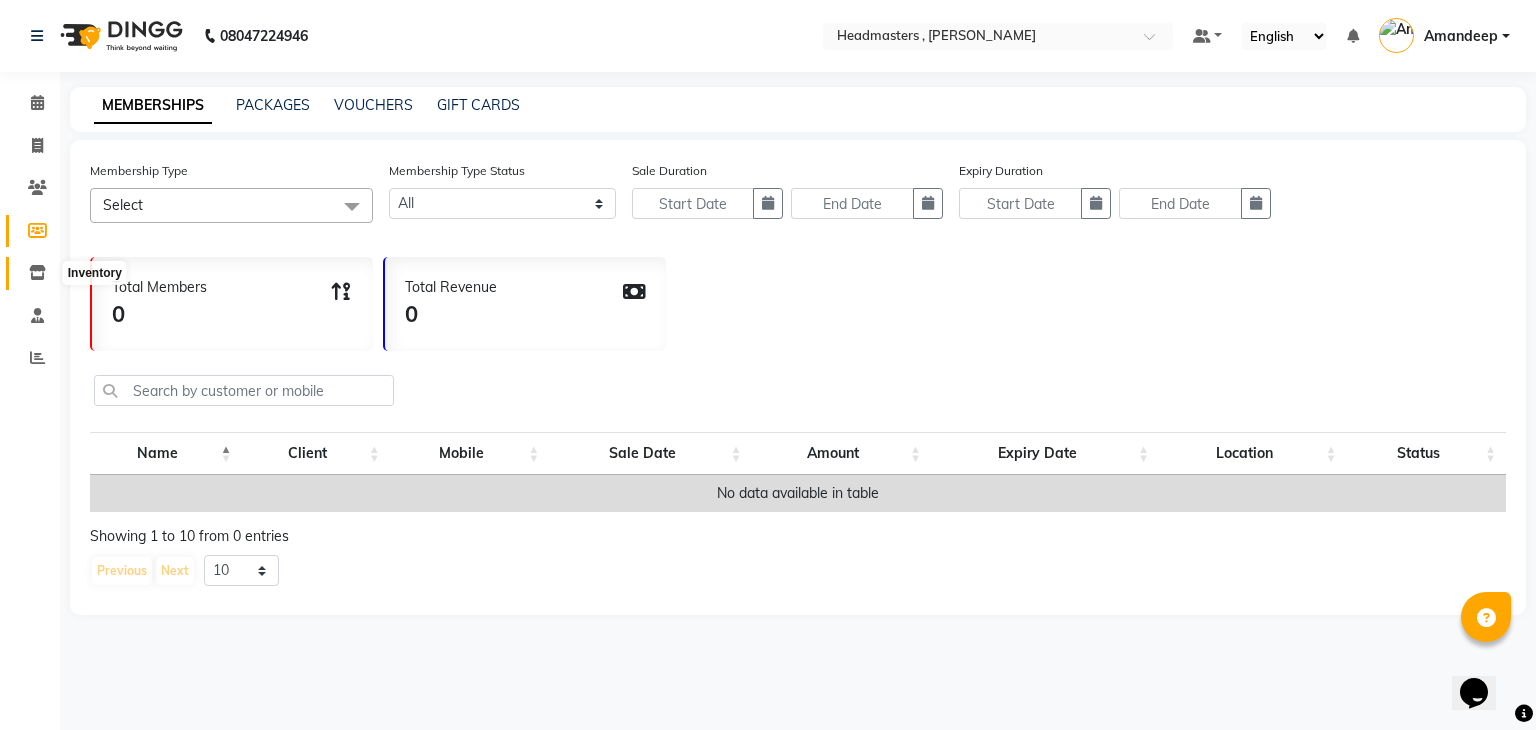 click 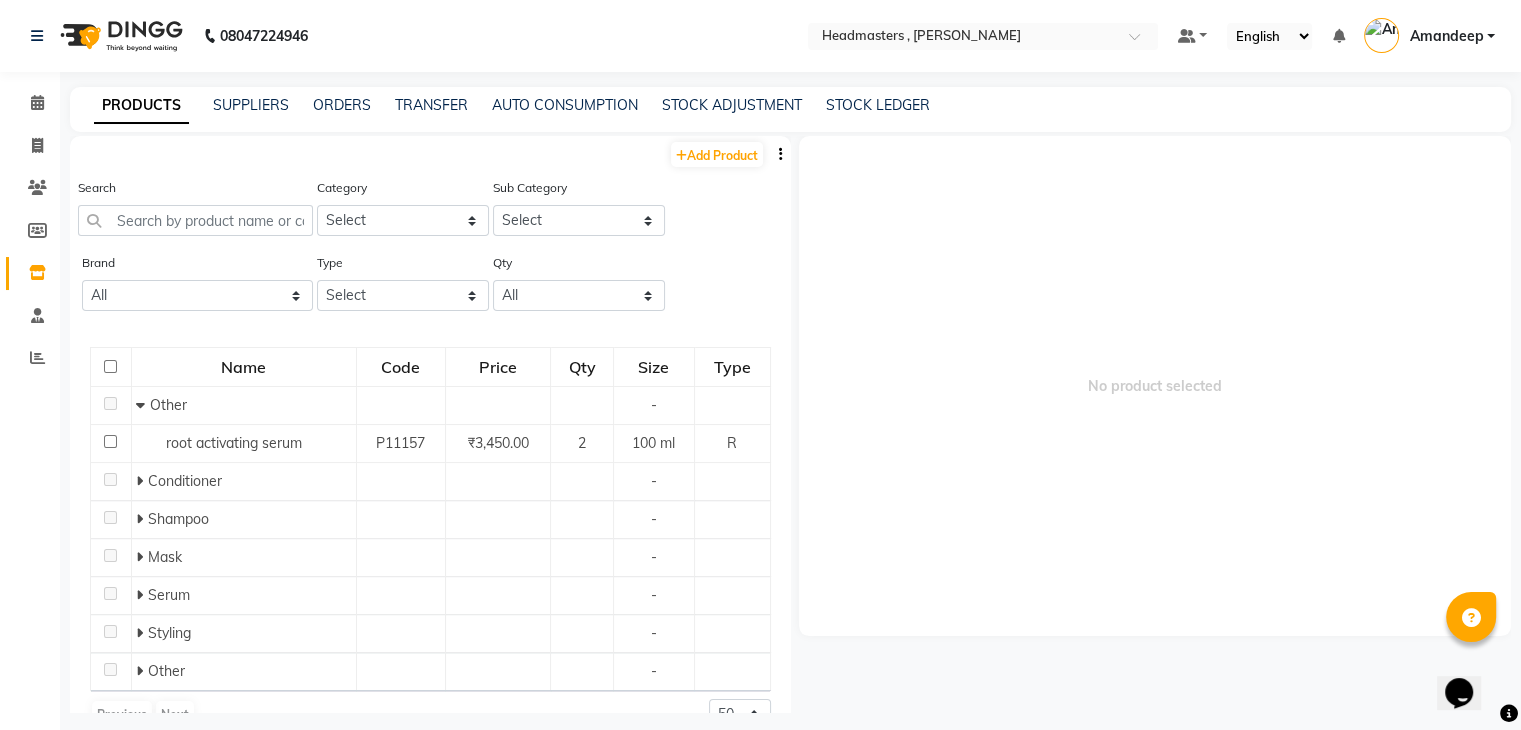 click on "08047224946 Select Location × Headmasters , Sri Muktsar Sahib Default Panel My Panel English ENGLISH Español العربية मराठी हिंदी ગુજરાતી தமிழ் 中文 Notifications nothing to show [PERSON_NAME] Manage Profile Change Password Sign out  Version:3.15.4" 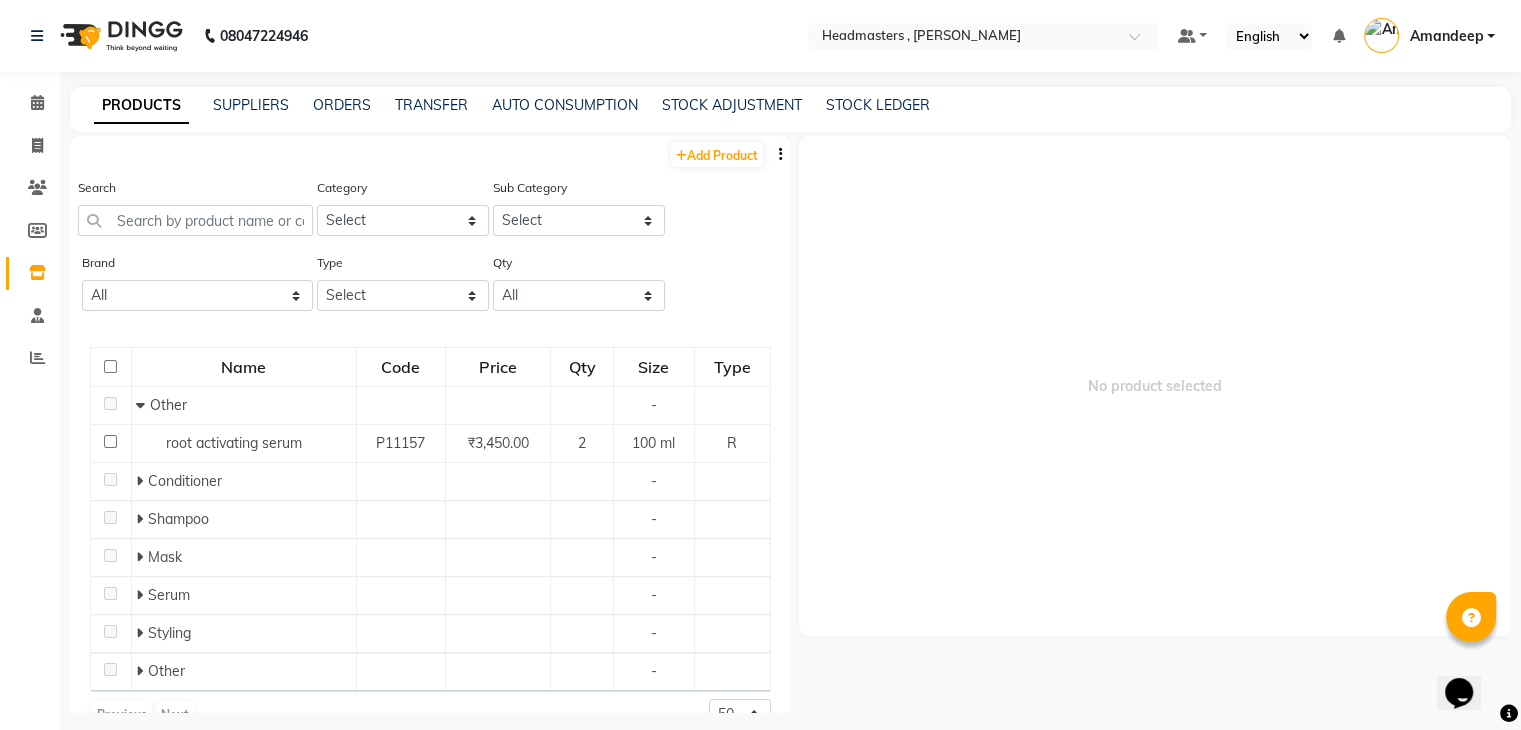 click on "08047224946 Select Location × Headmasters , Sri Muktsar Sahib Default Panel My Panel English ENGLISH Español العربية मराठी हिंदी ગુજરાતી தமிழ் 中文 Notifications nothing to show [PERSON_NAME] Manage Profile Change Password Sign out  Version:3.15.4" 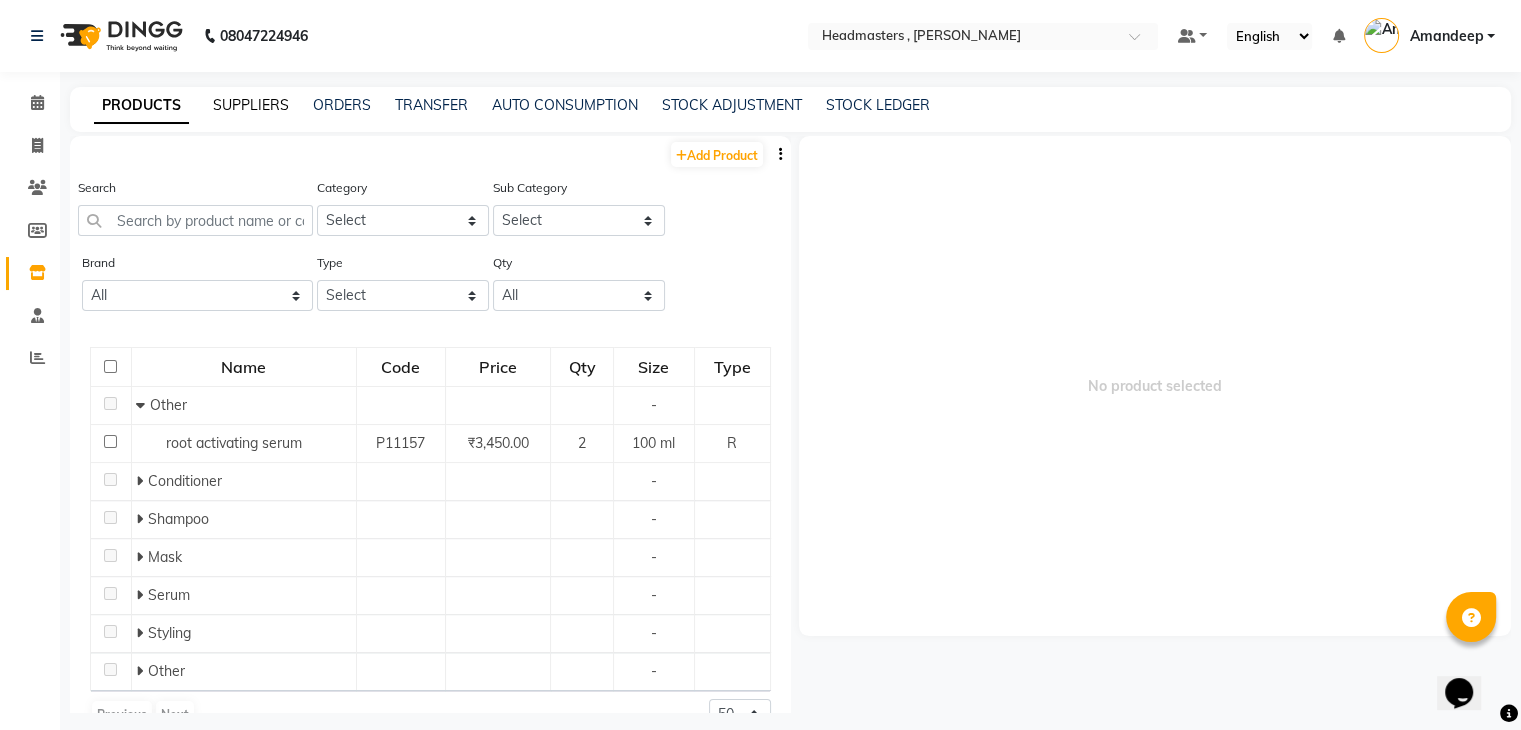 click on "SUPPLIERS" 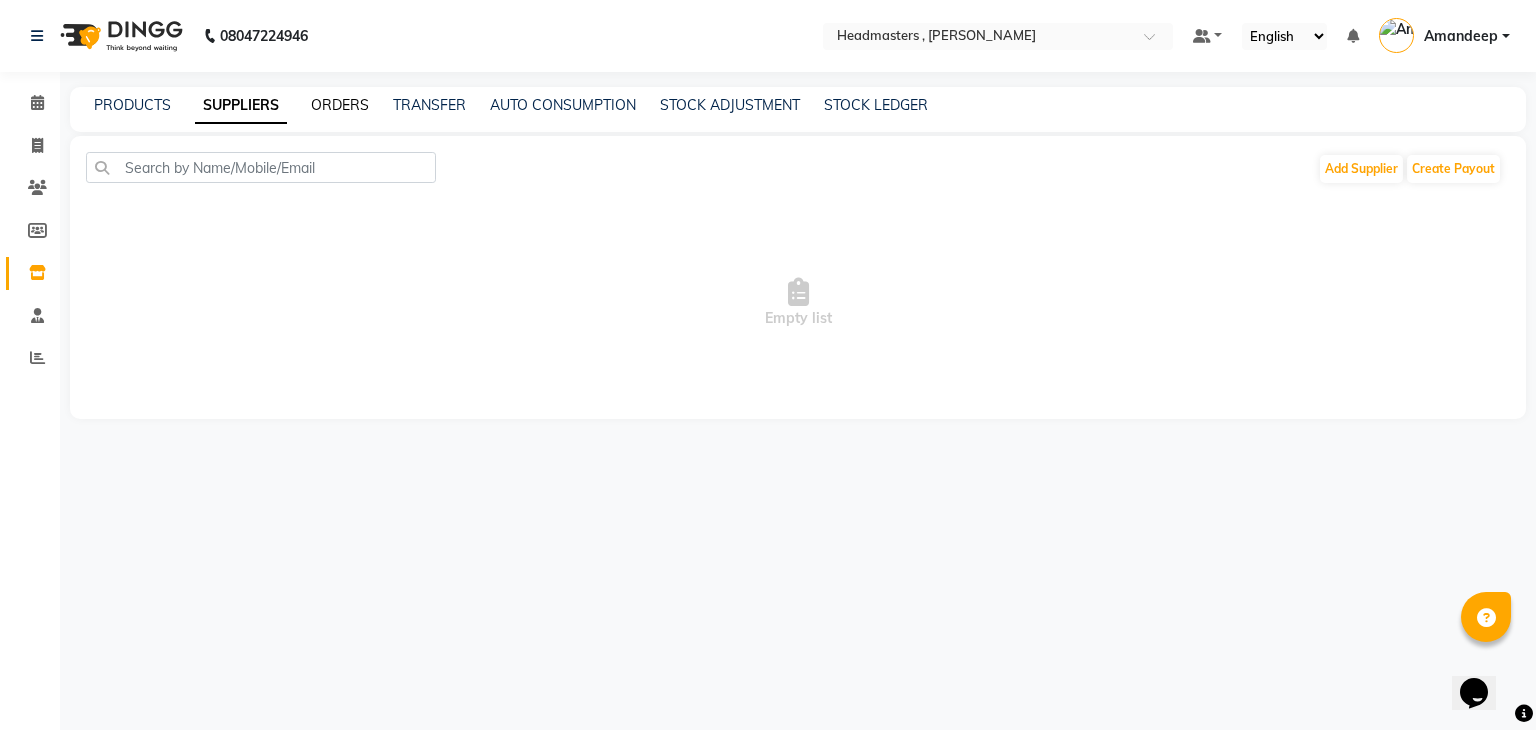 click on "ORDERS" 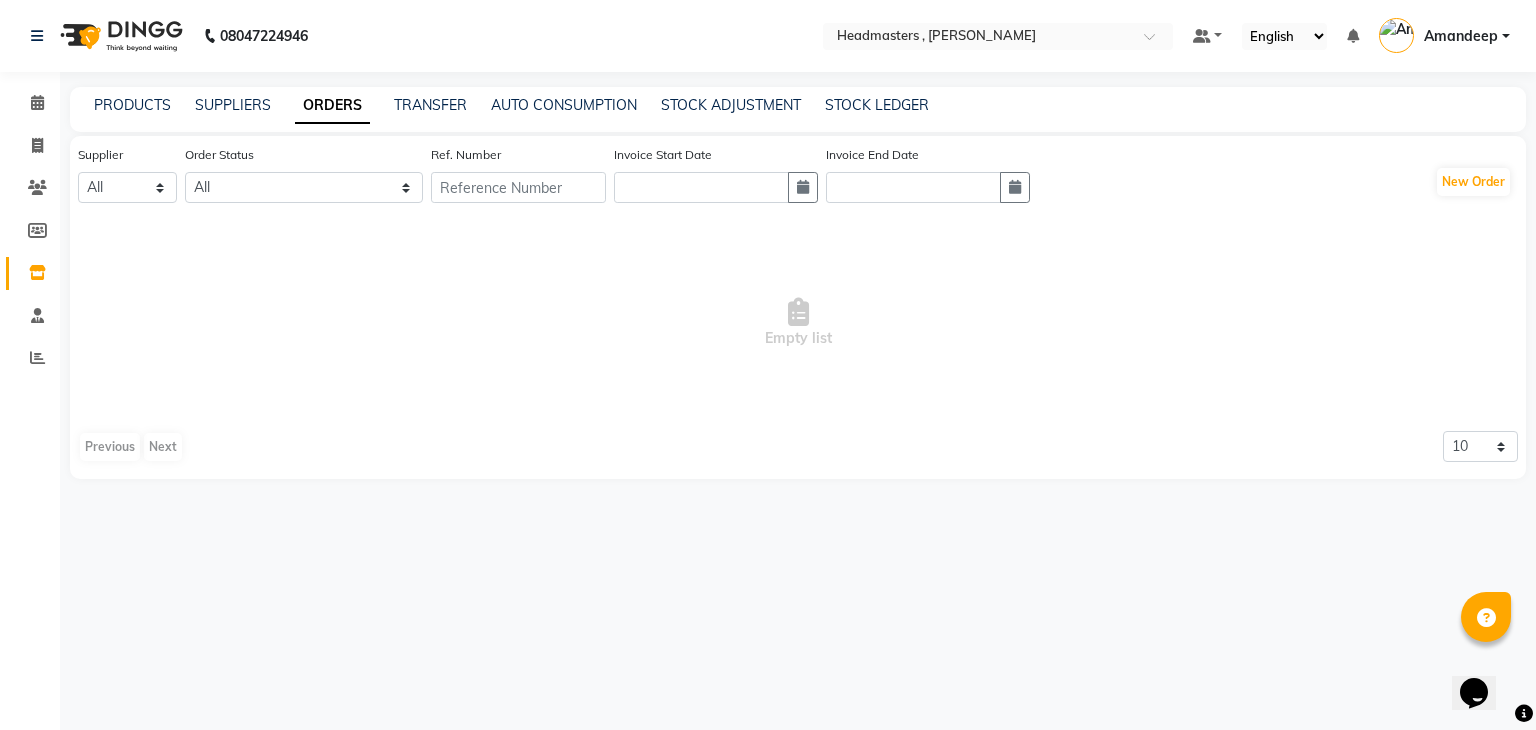 click on "PRODUCTS SUPPLIERS ORDERS TRANSFER AUTO CONSUMPTION STOCK ADJUSTMENT STOCK LEDGER" 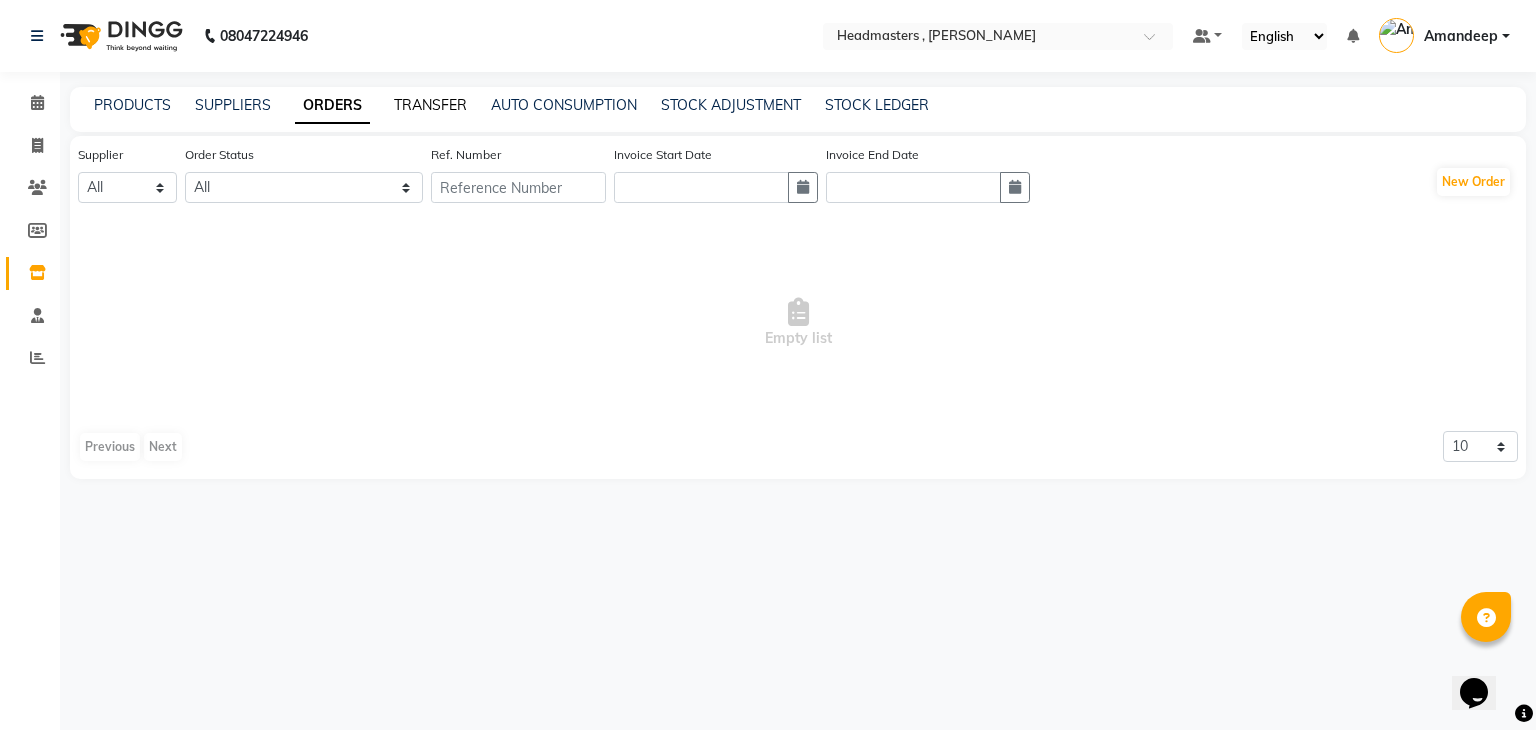 click on "TRANSFER" 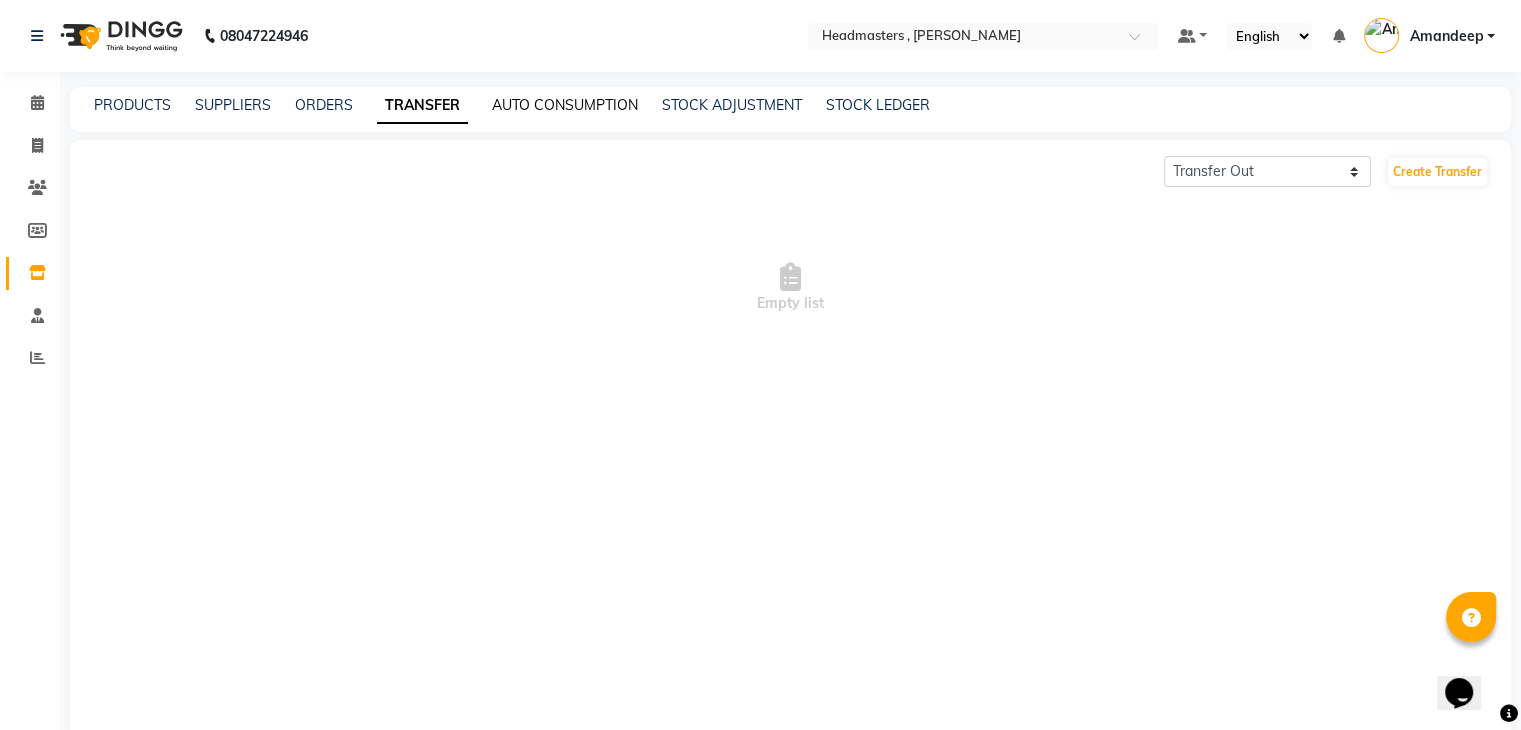 click on "AUTO CONSUMPTION" 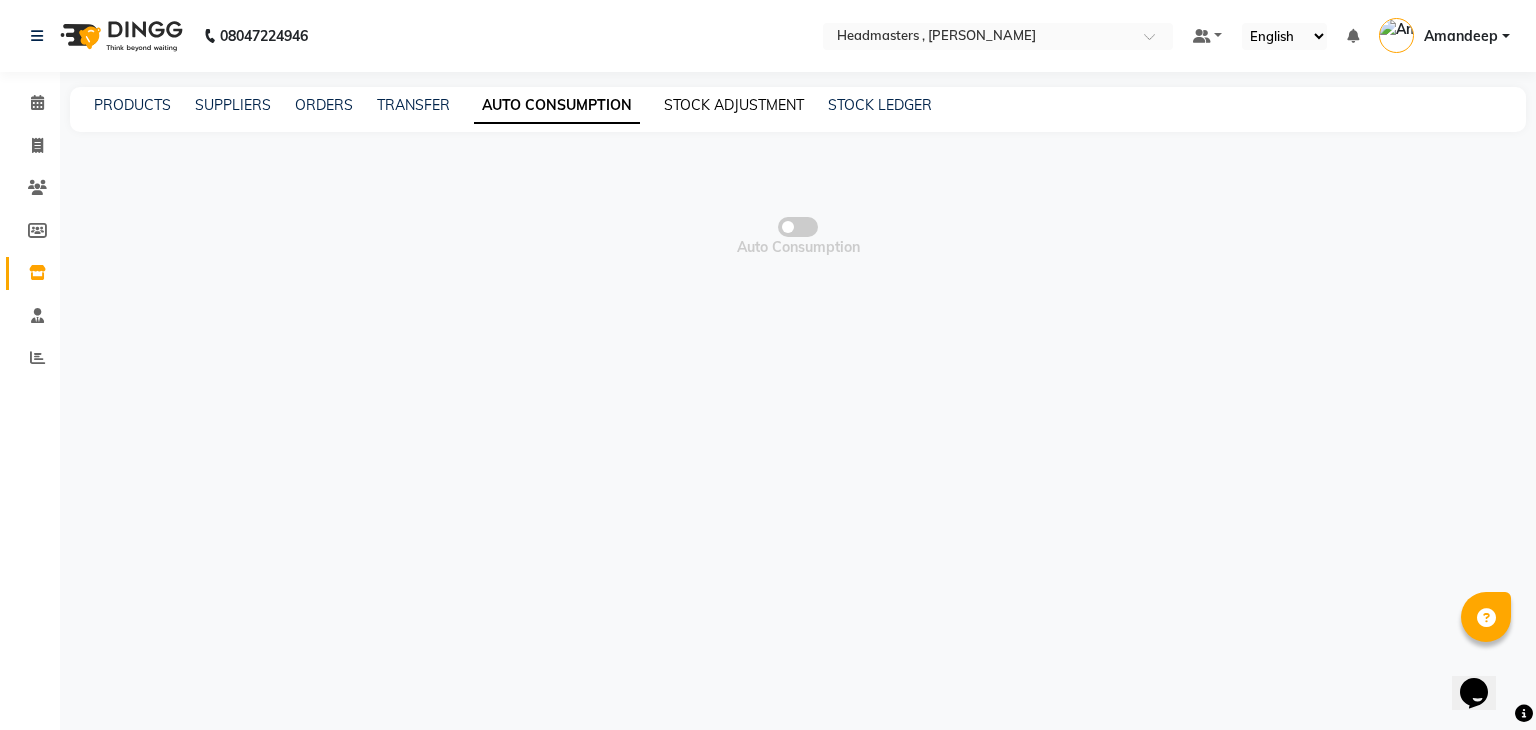 click on "STOCK ADJUSTMENT" 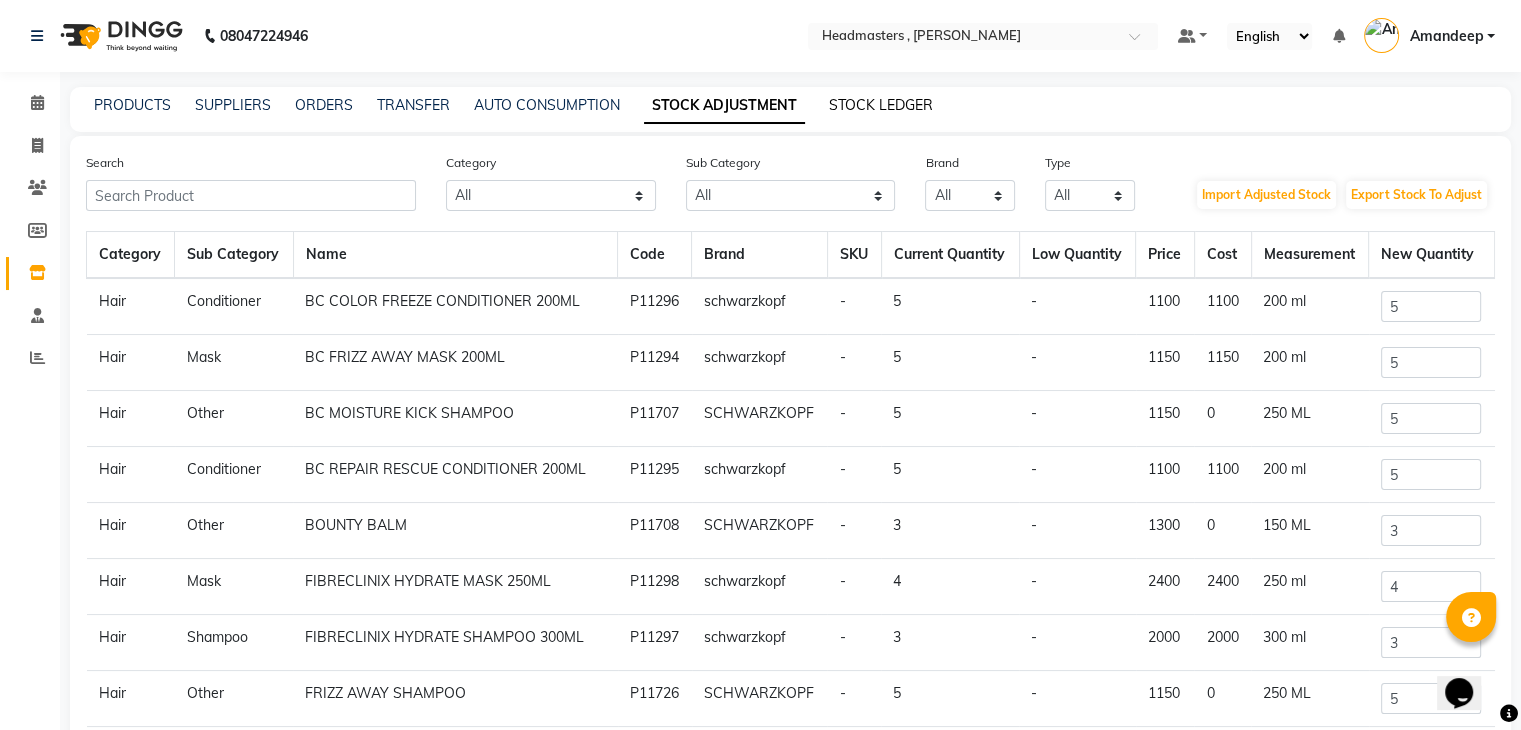 click on "STOCK LEDGER" 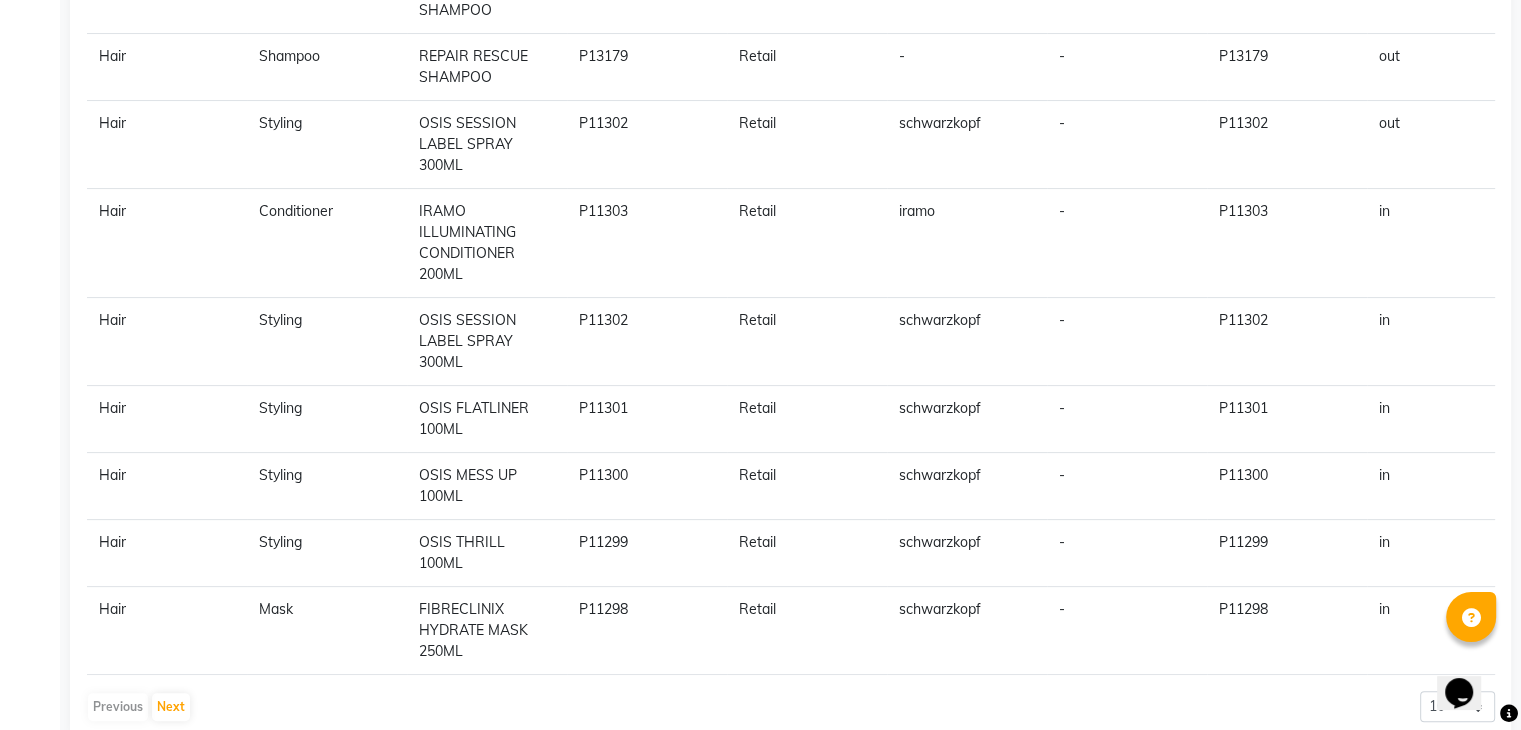 scroll, scrollTop: 411, scrollLeft: 0, axis: vertical 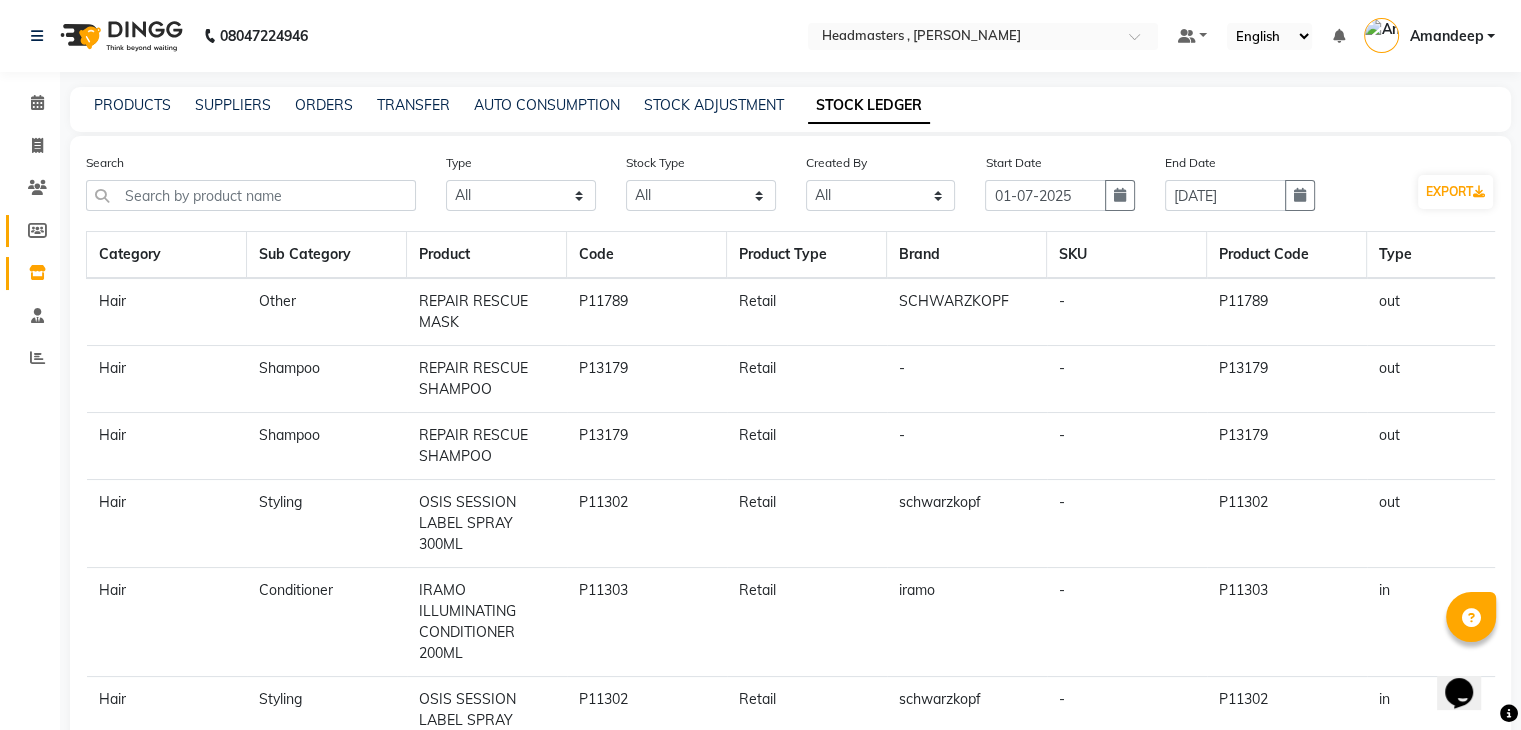 click on "Members" 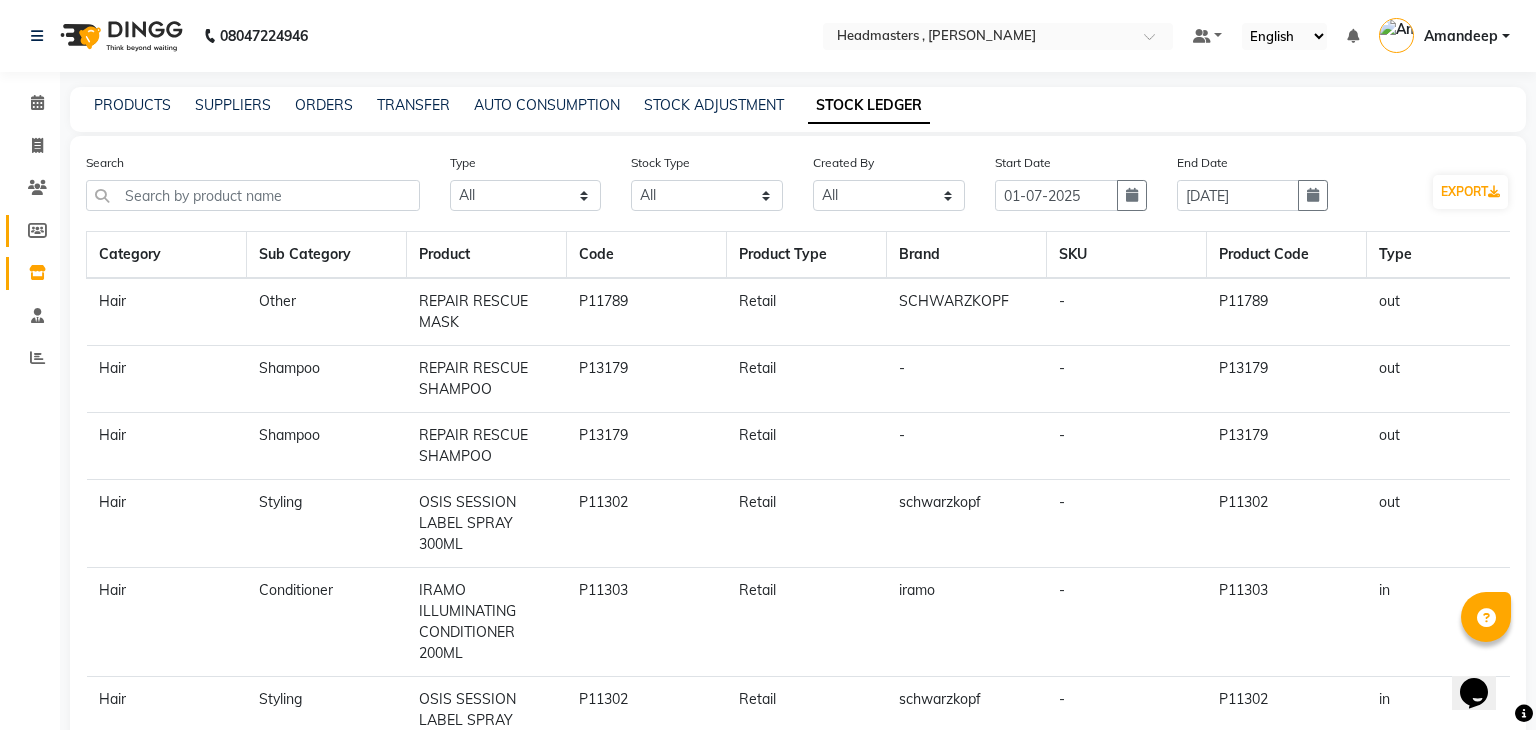 select 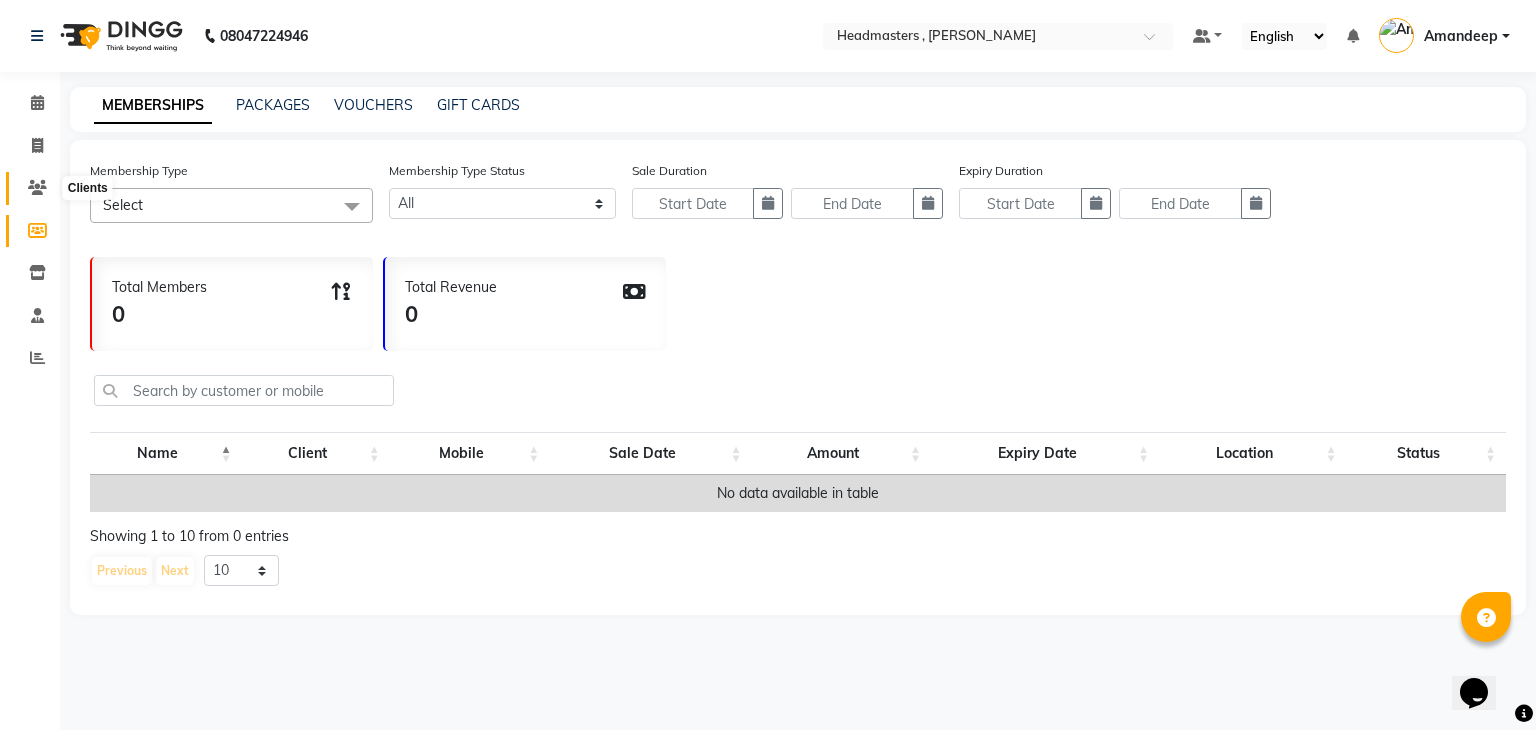 click 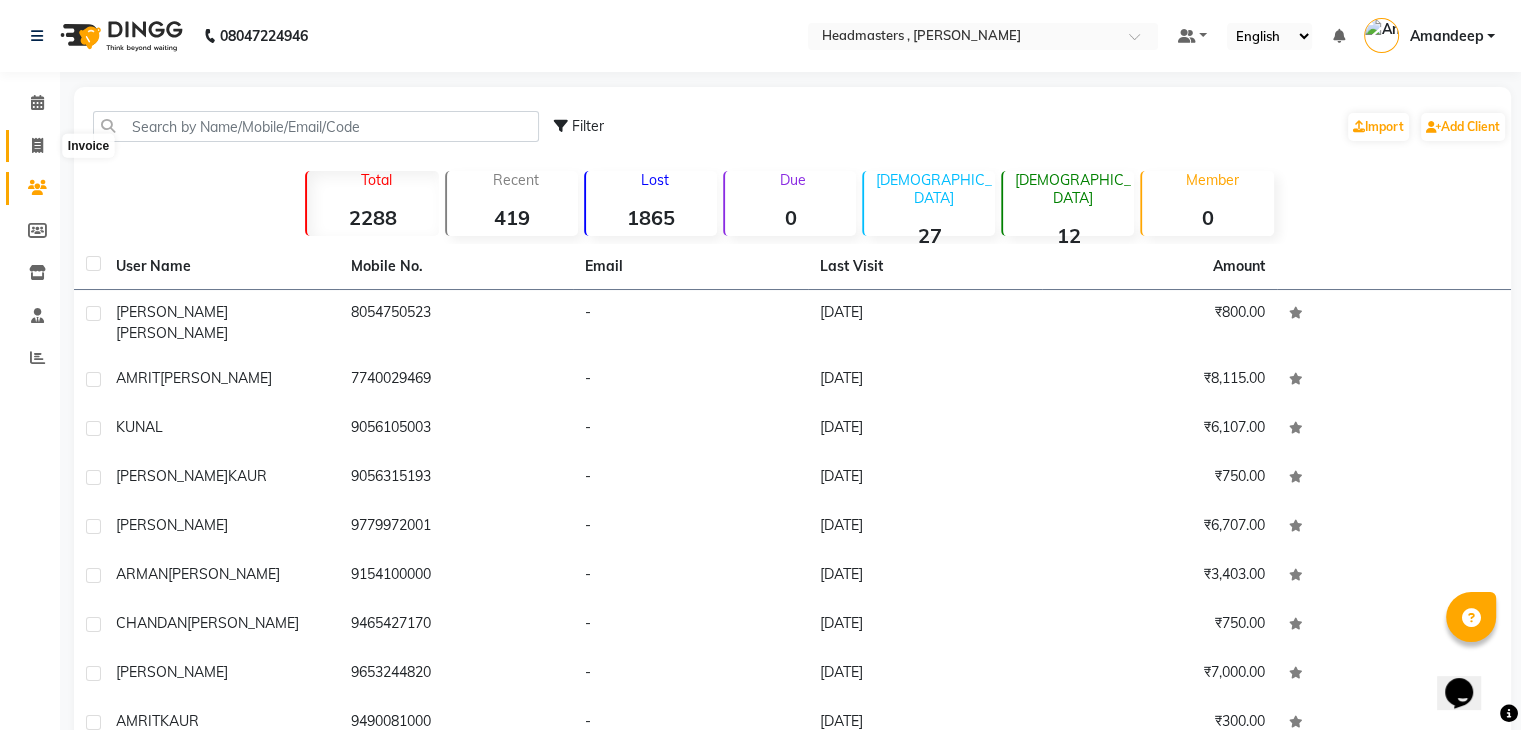 click 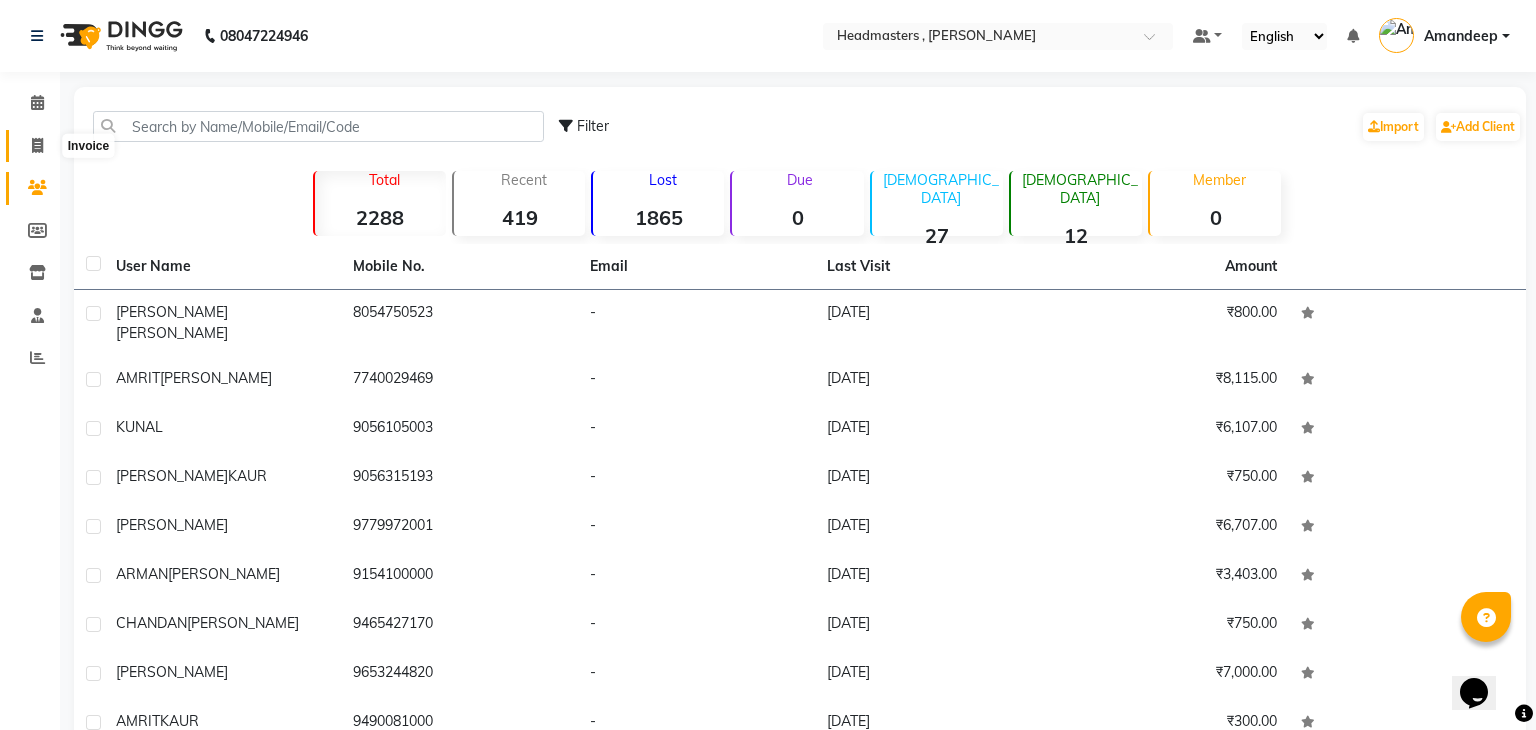 select on "service" 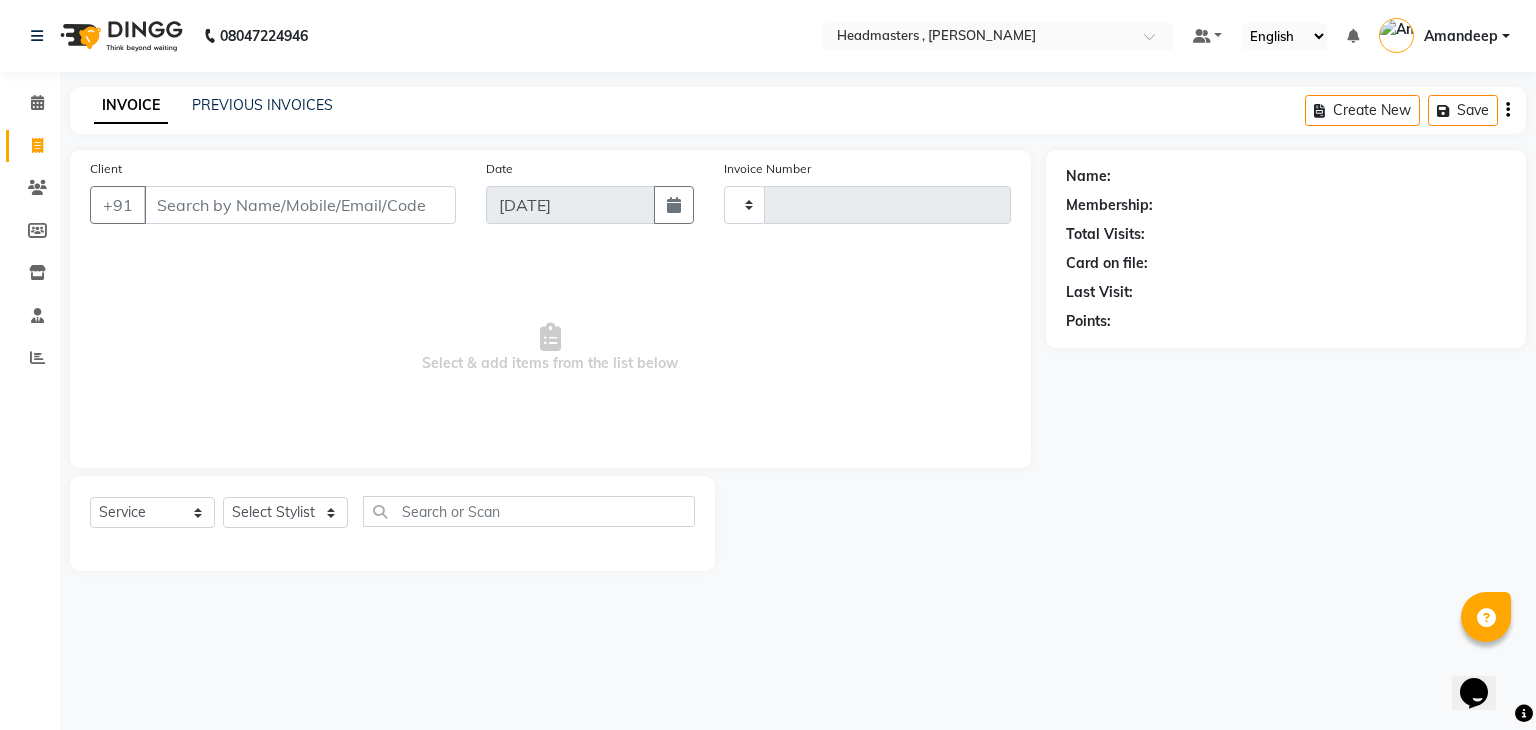 type on "0701" 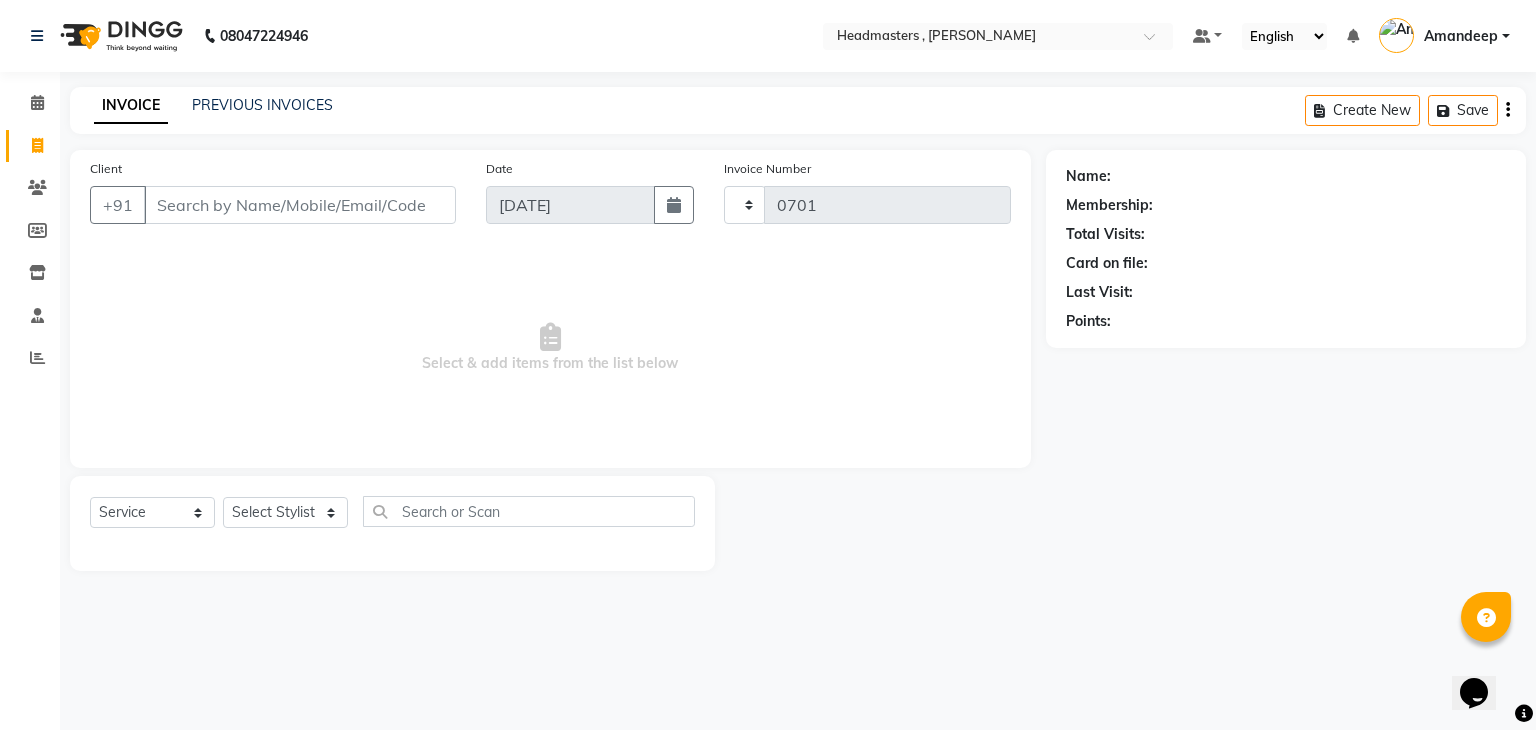 select on "8566" 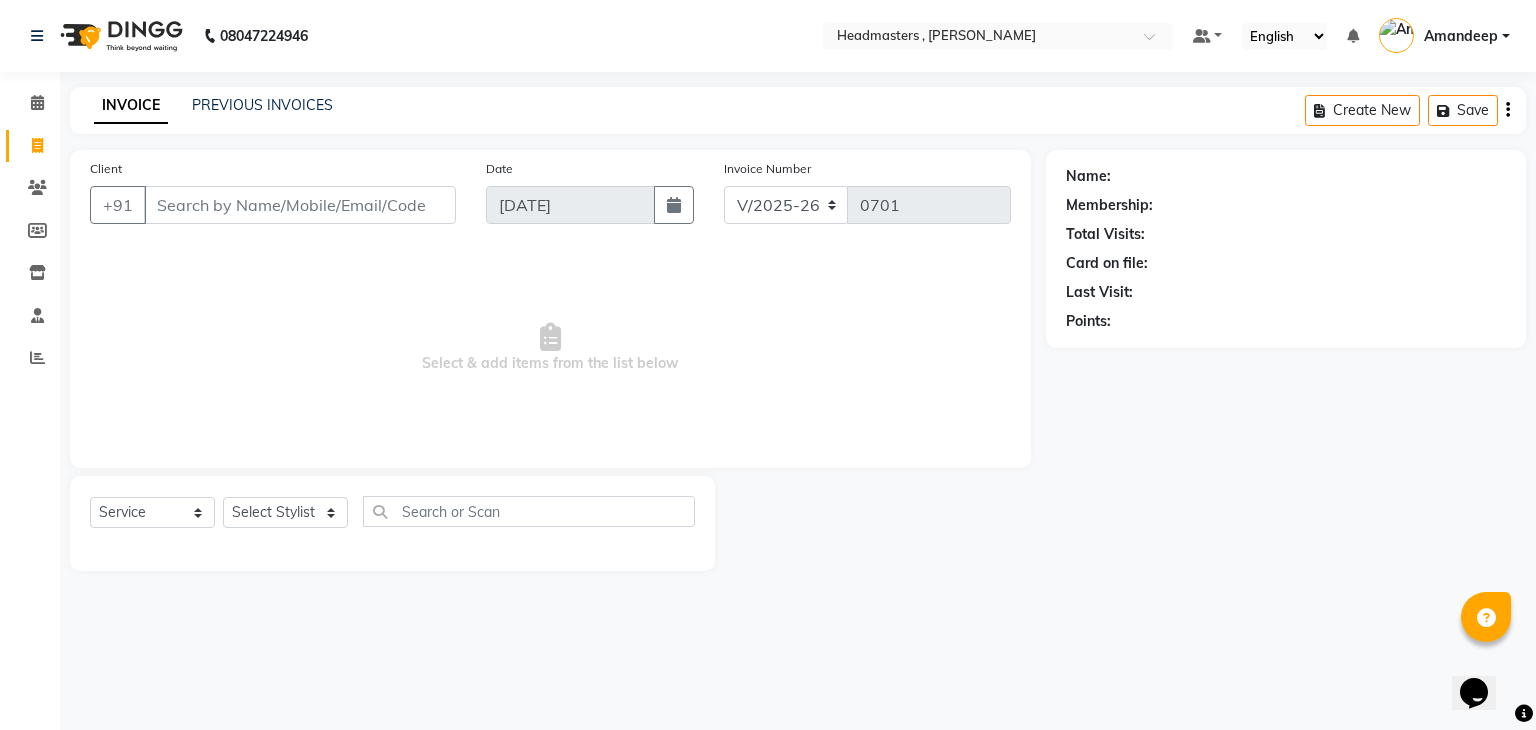 click on "Calendar" 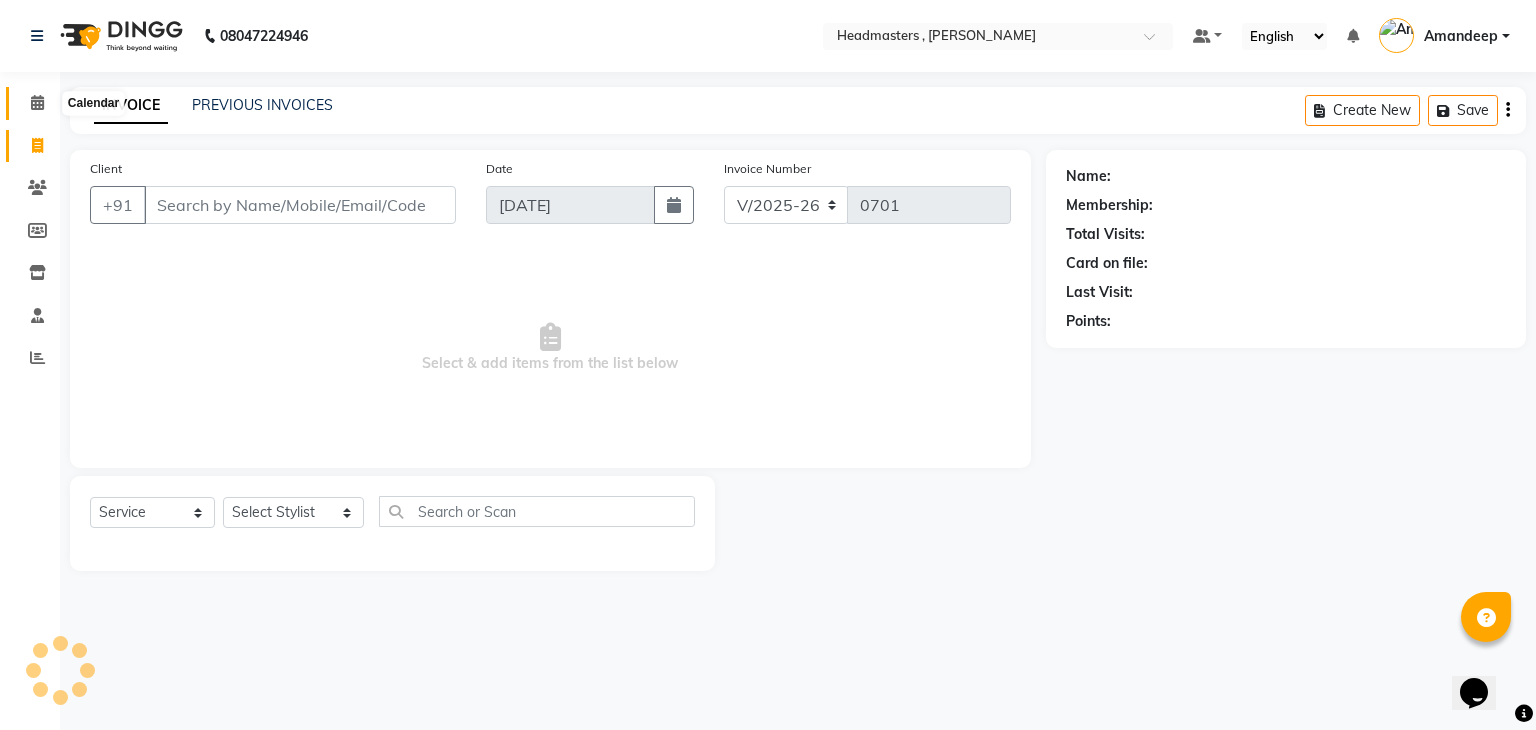 click 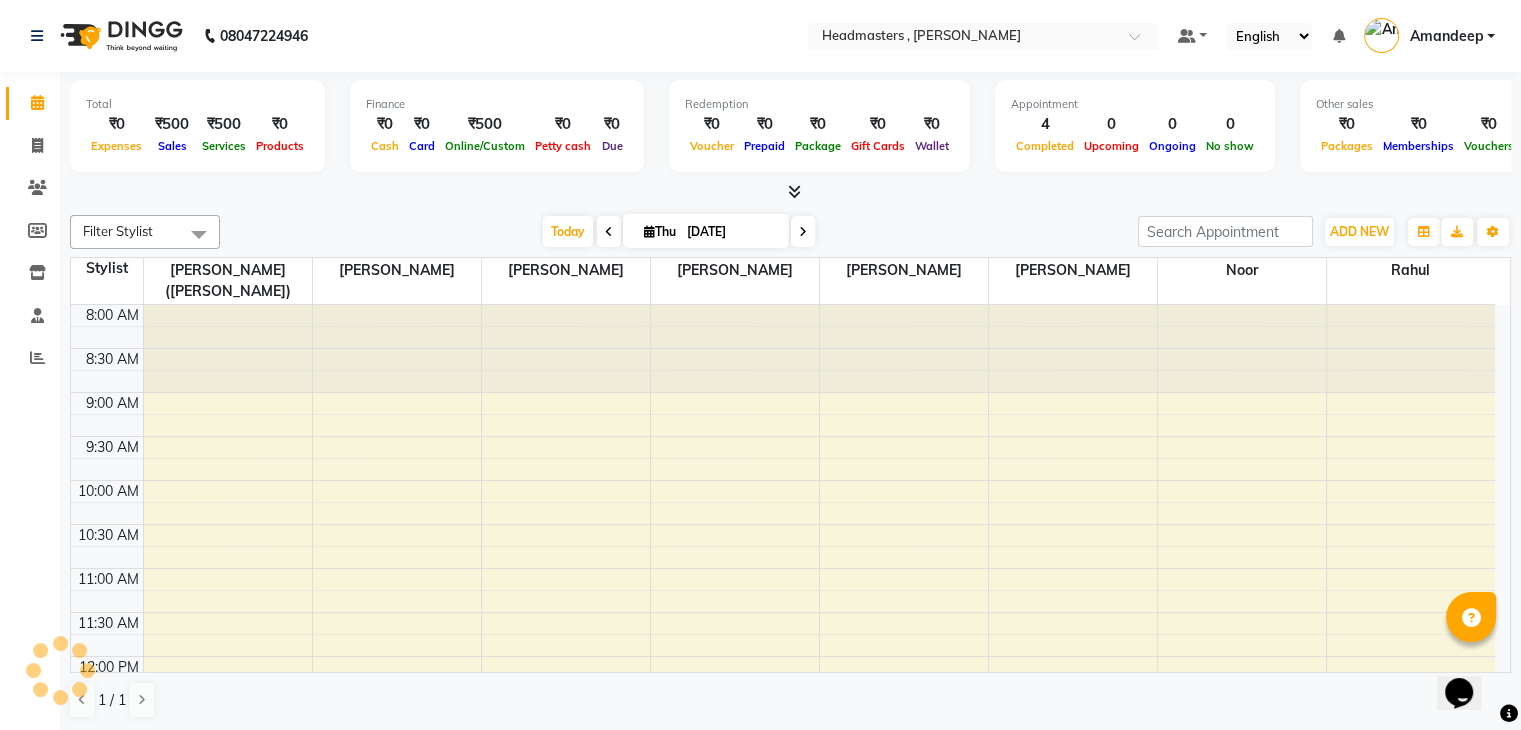 scroll, scrollTop: 0, scrollLeft: 0, axis: both 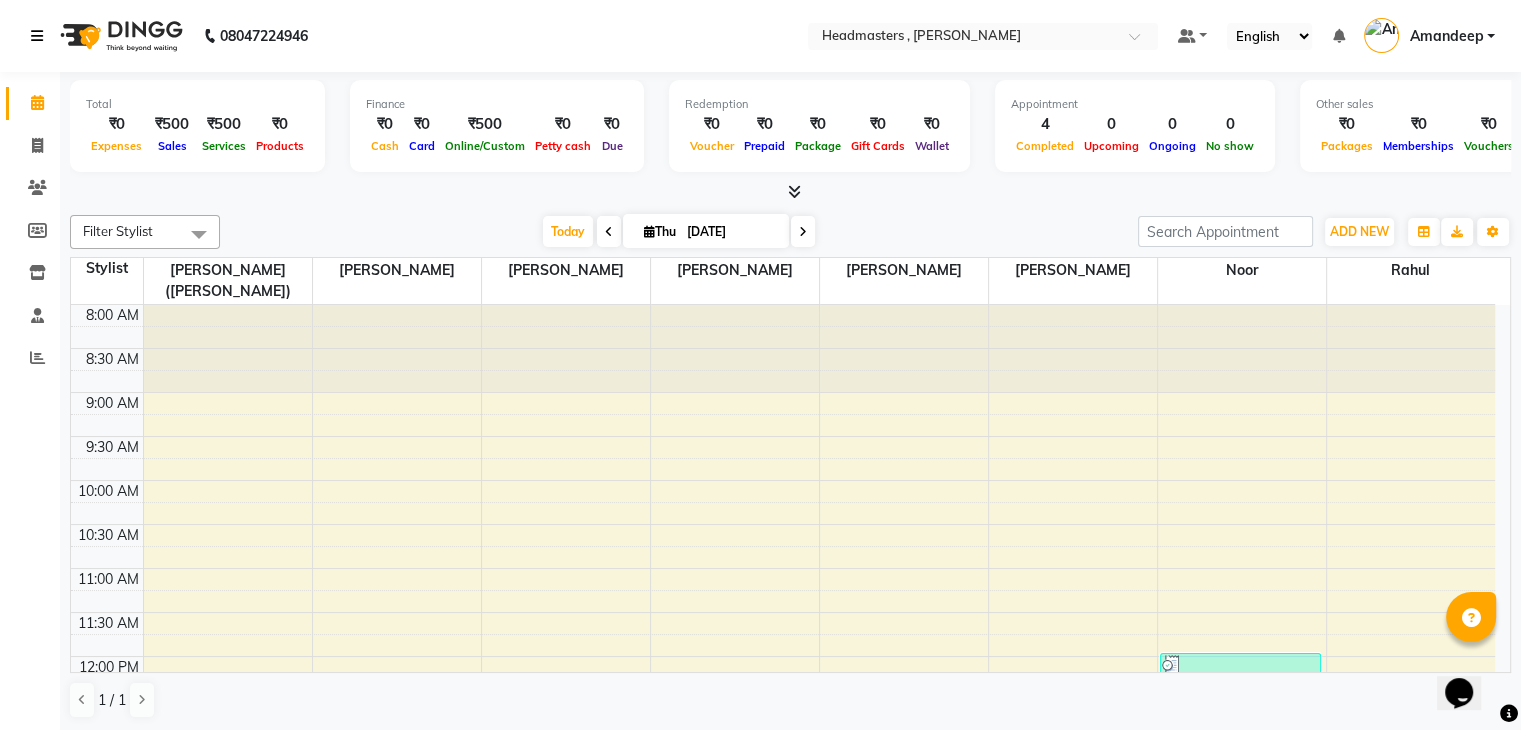 click at bounding box center [37, 36] 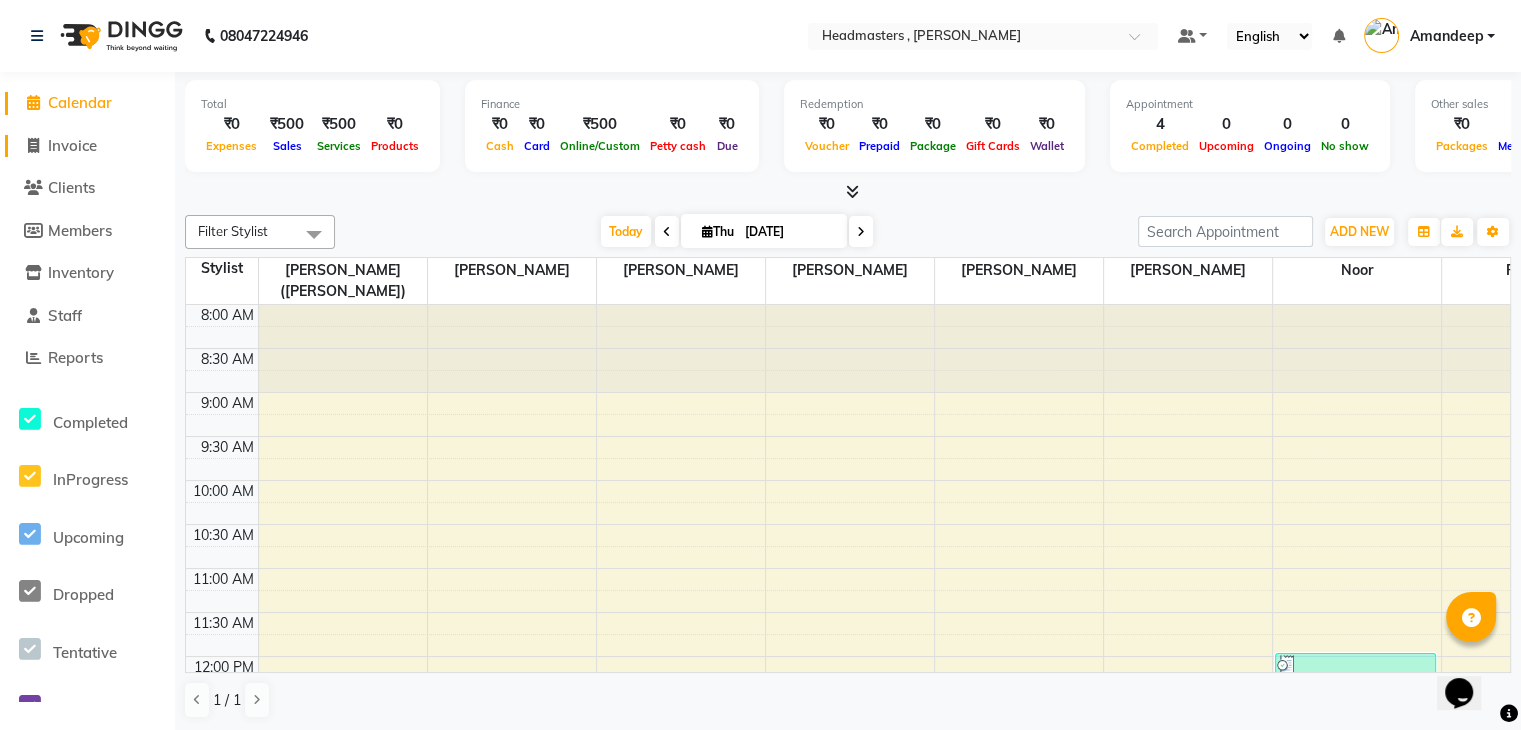click on "Invoice" 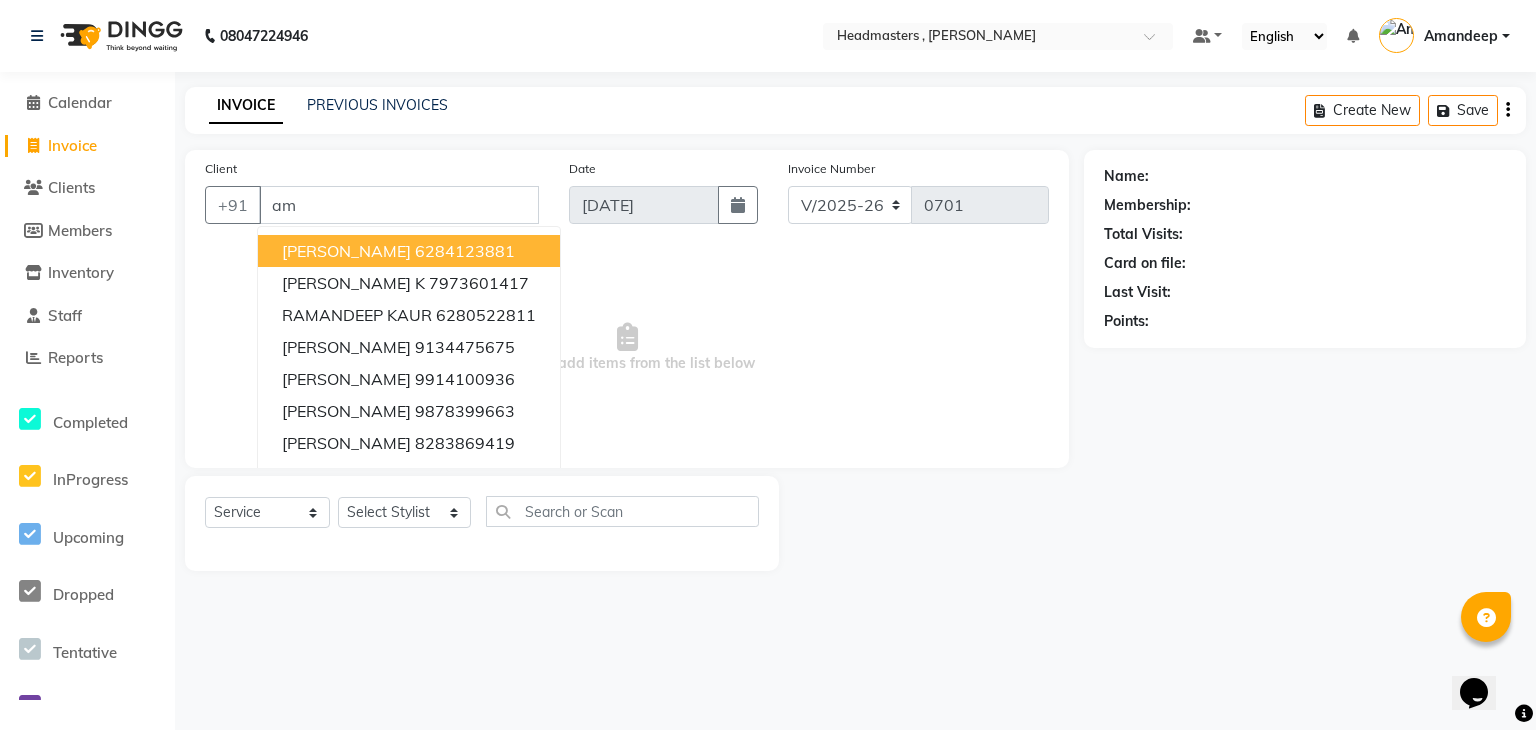 type on "a" 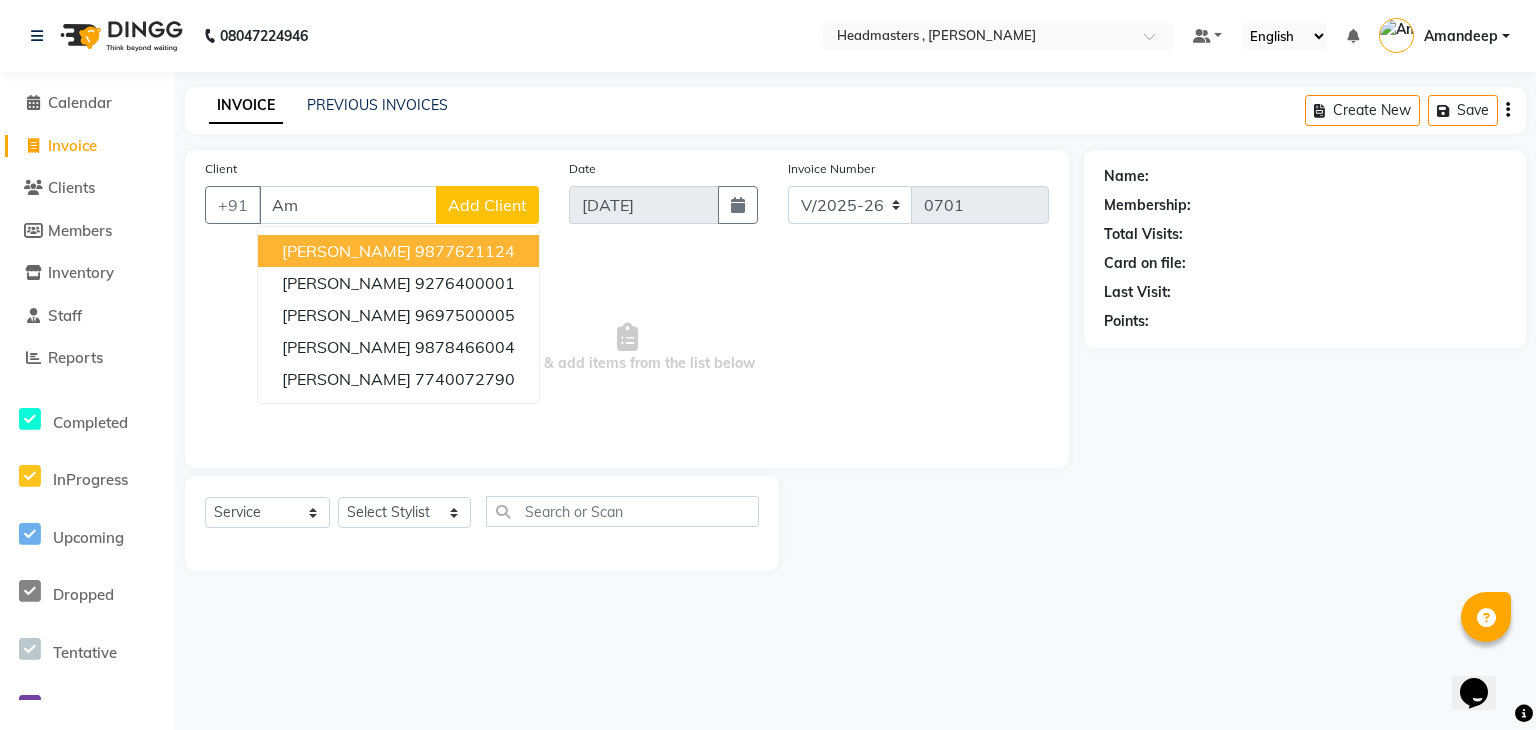 type on "A" 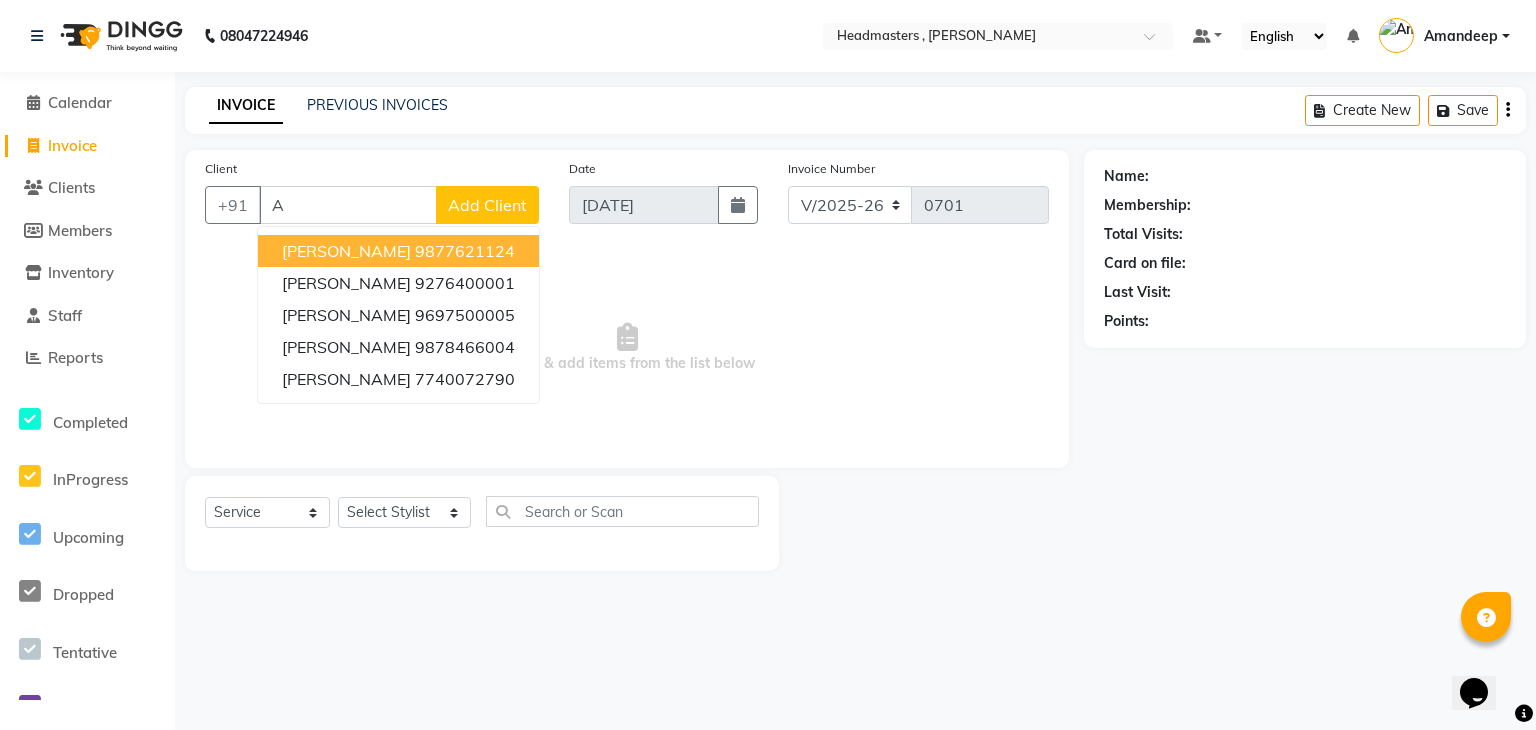 type 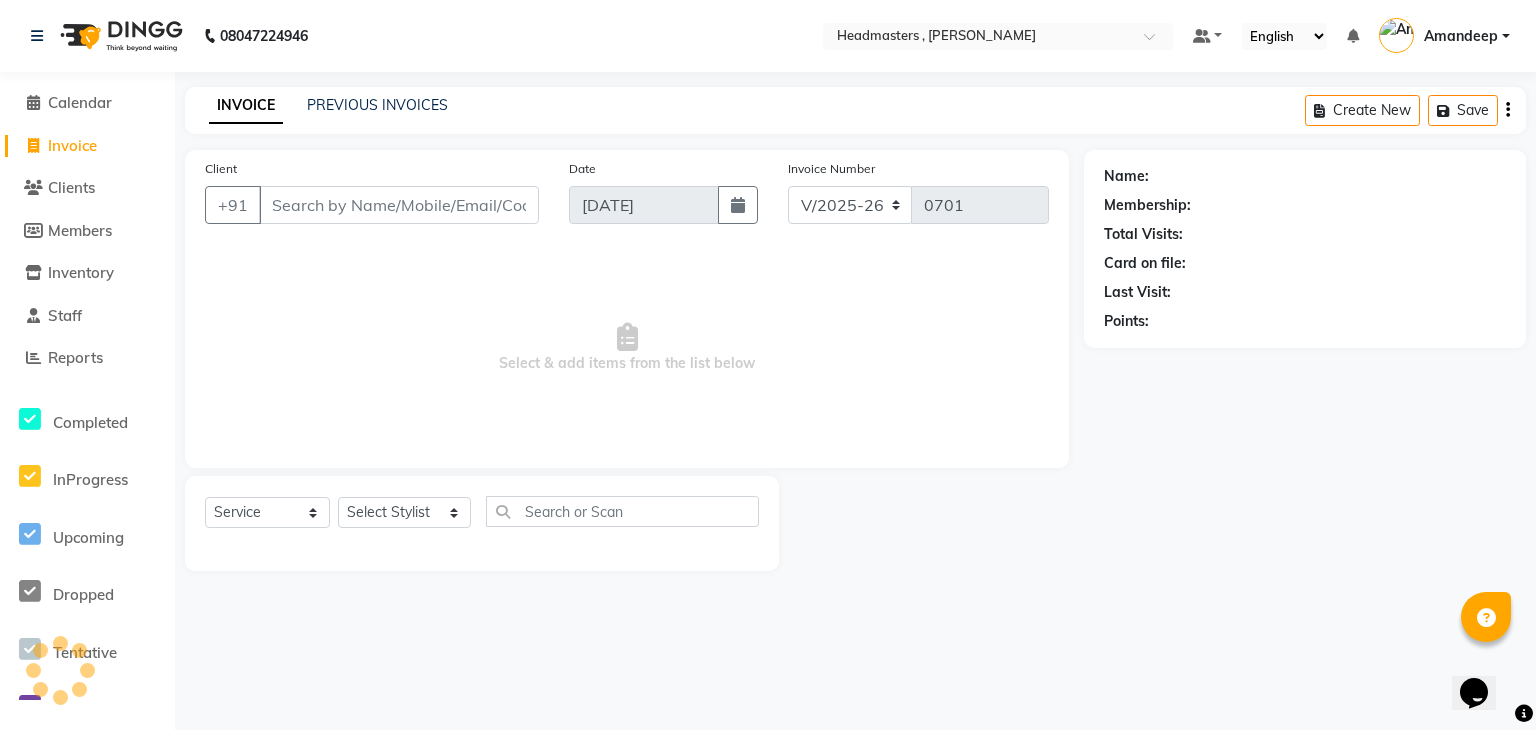 click on "Select & add items from the list below" at bounding box center (627, 348) 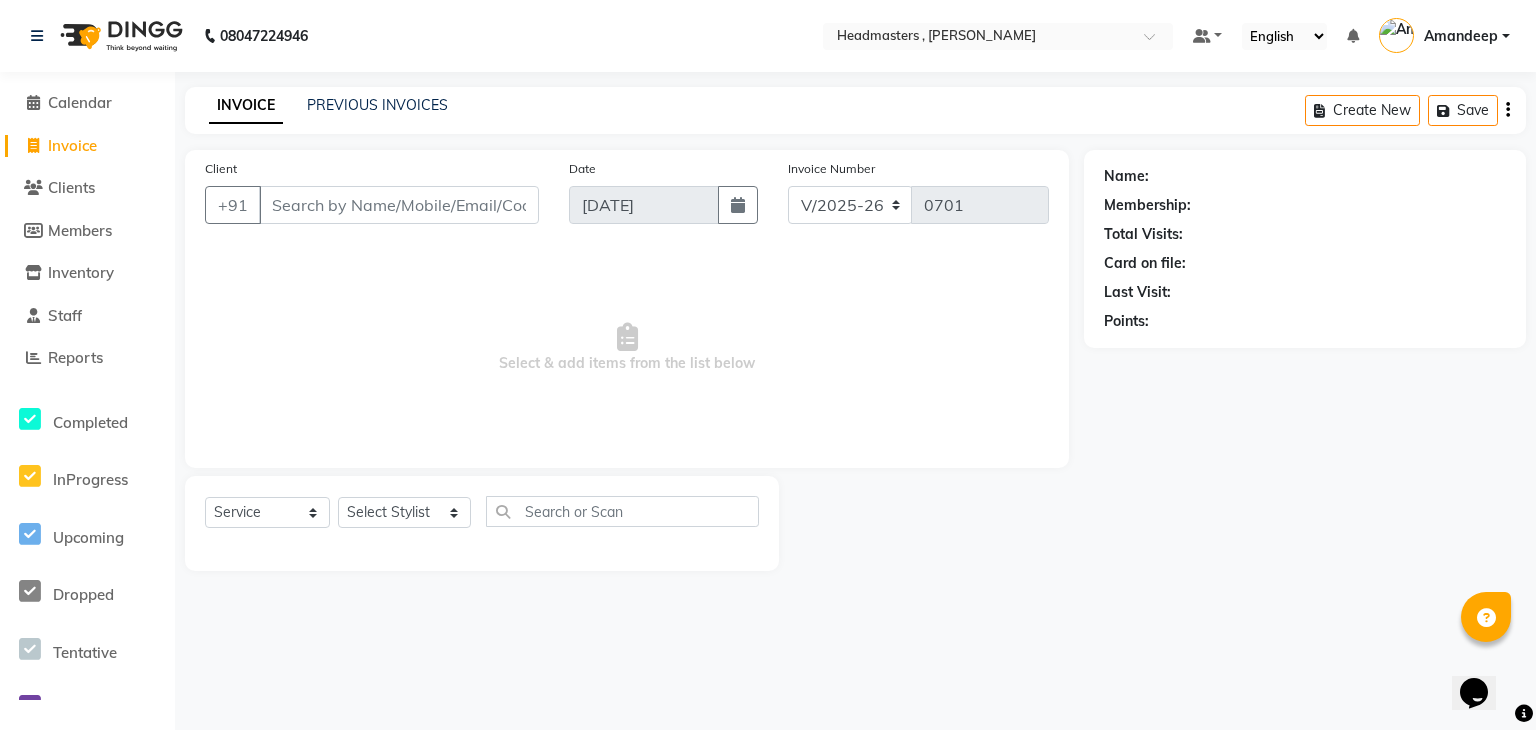 click on "Select & add items from the list below" at bounding box center [627, 348] 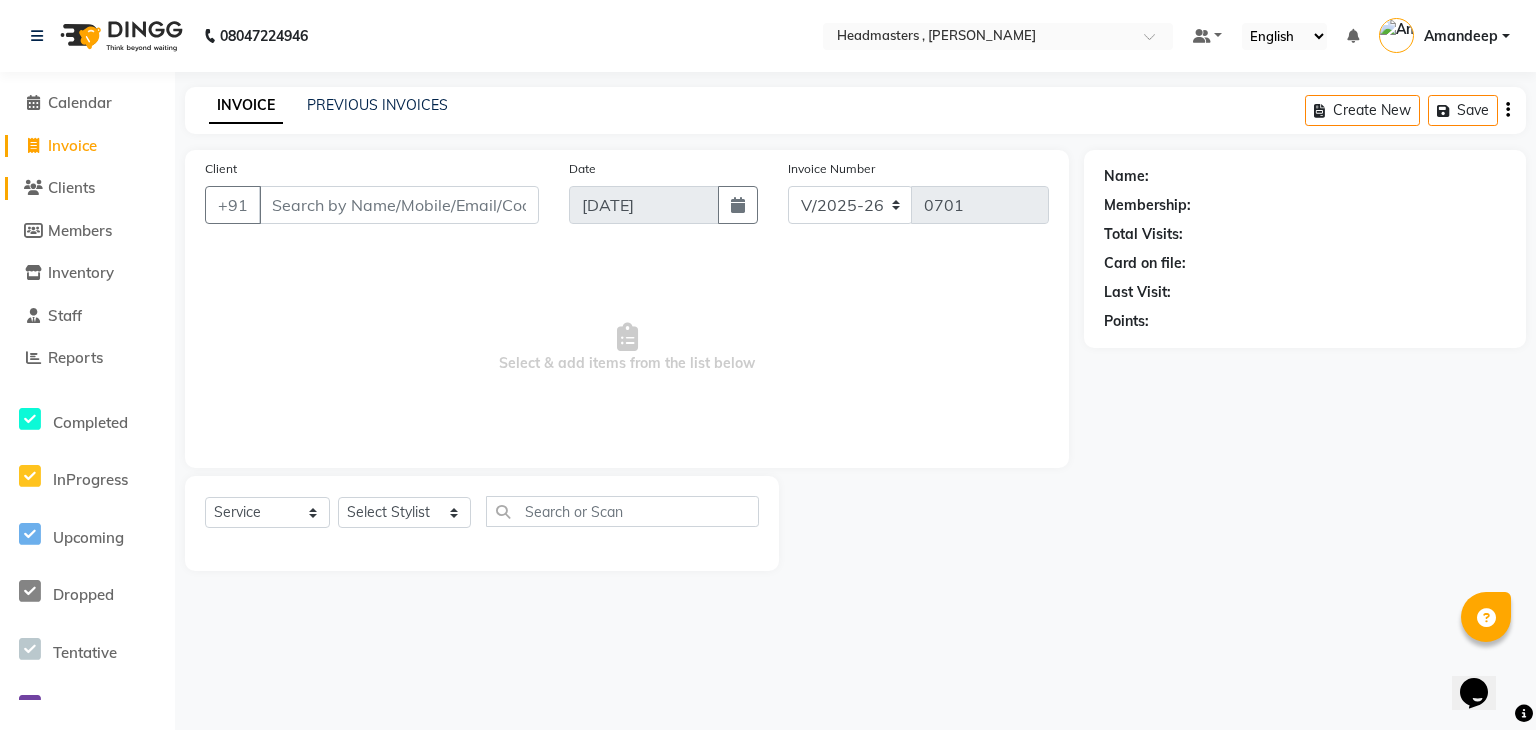 click on "Clients" 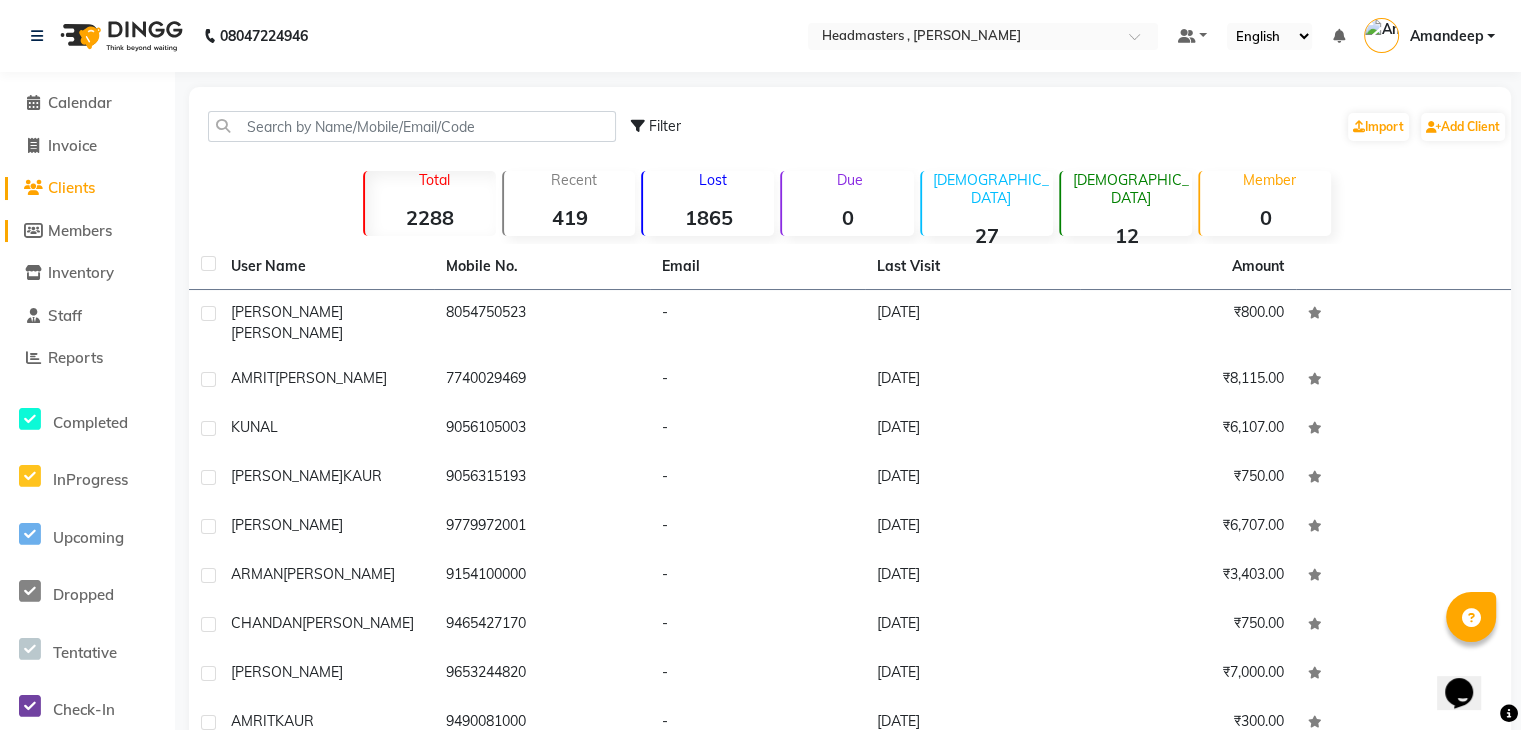 click on "Members" 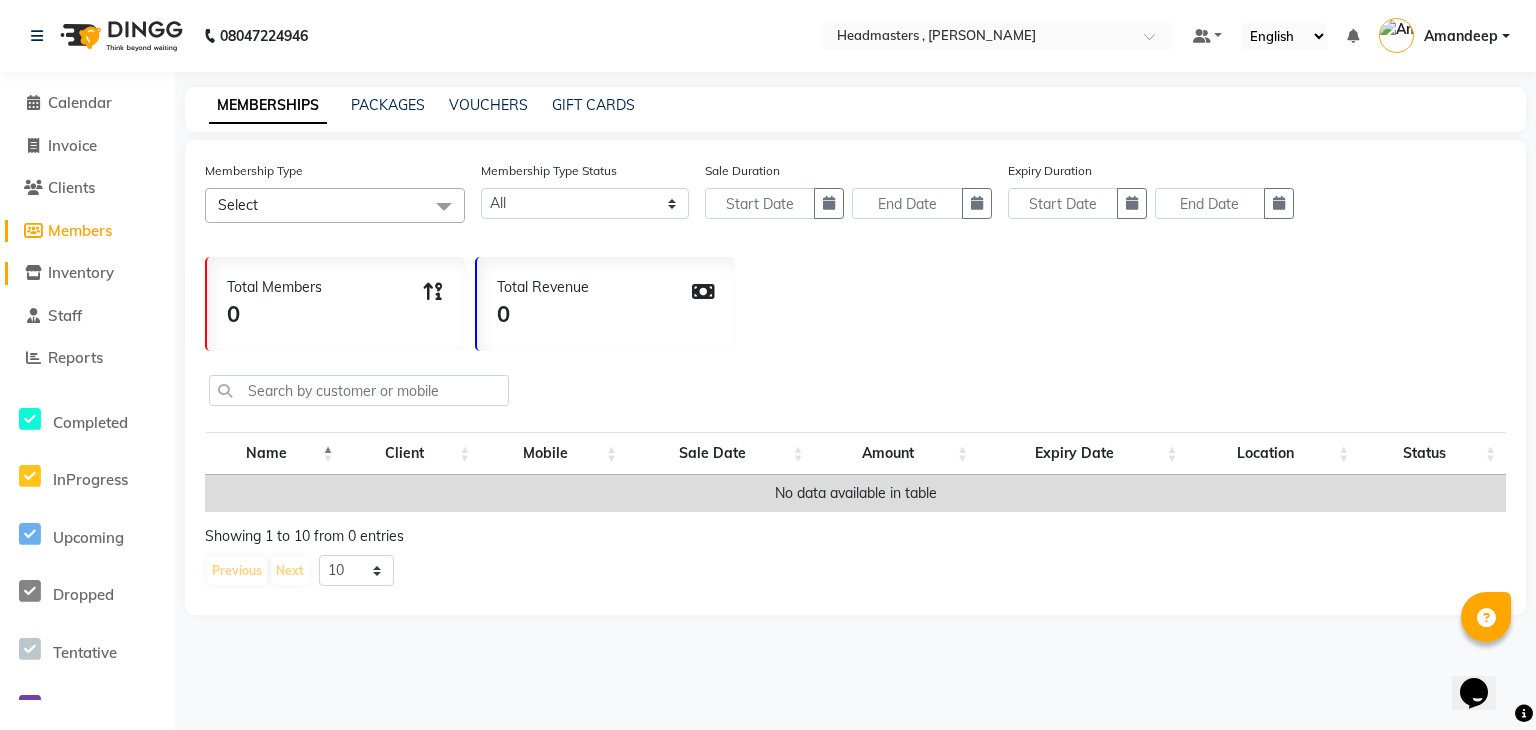 click on "Inventory" 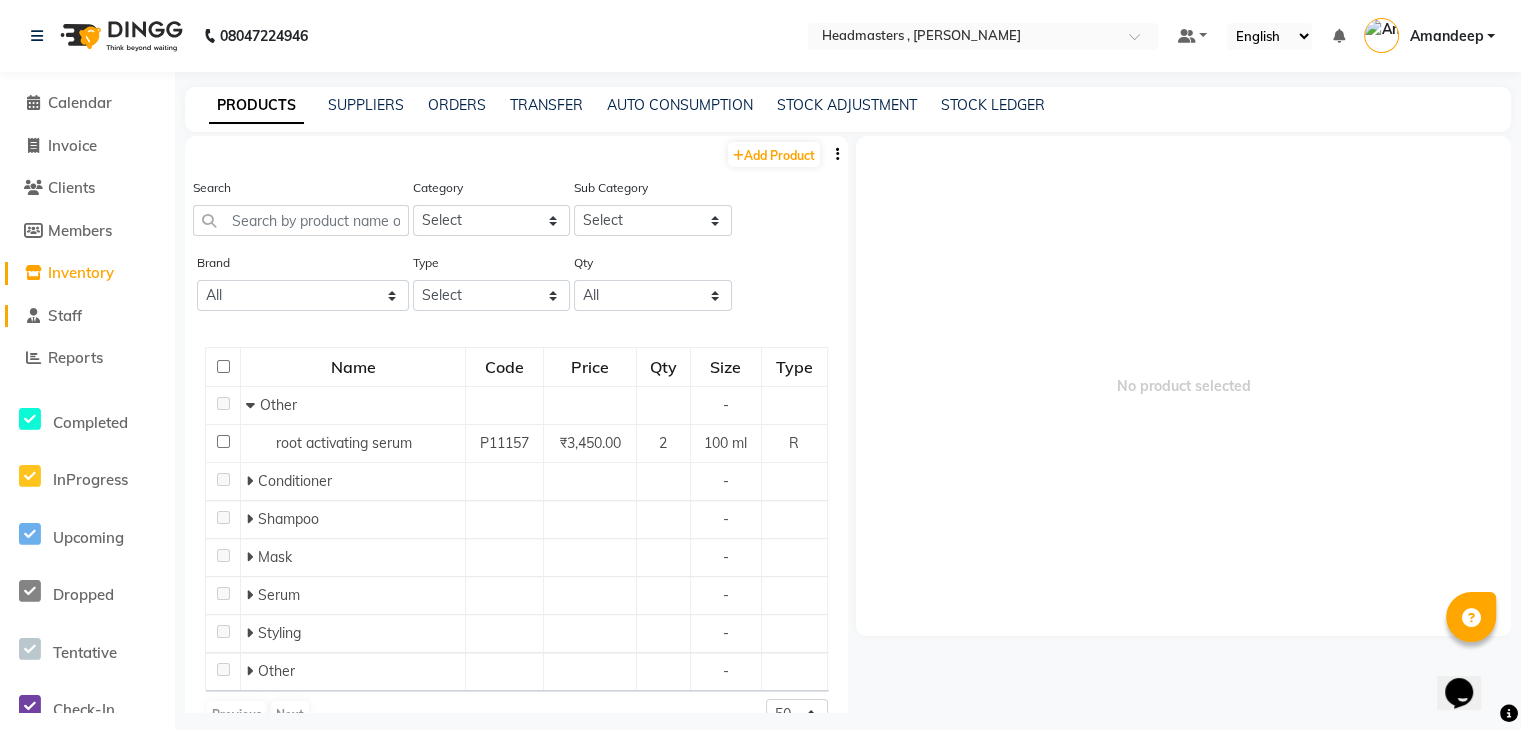 click on "Staff" 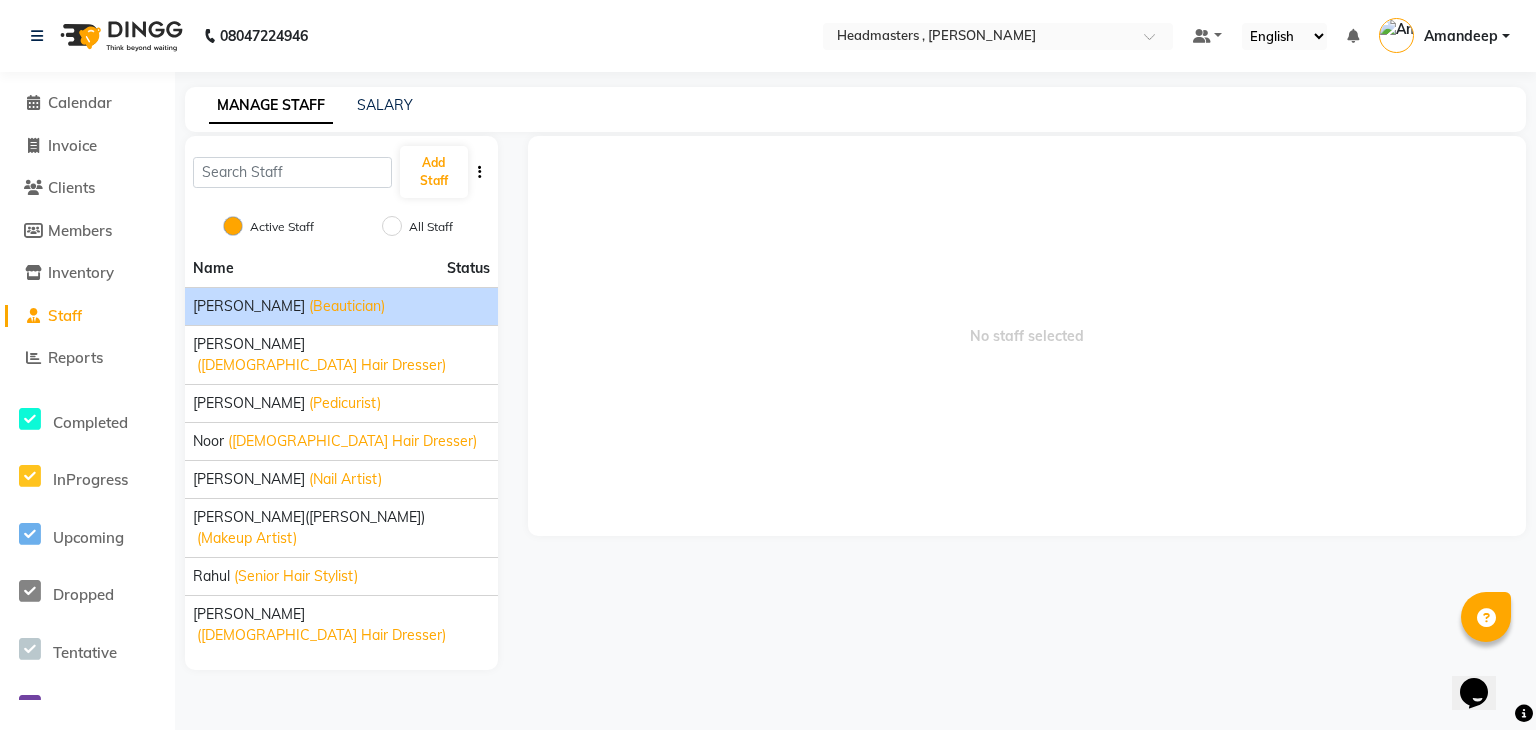 click on "[PERSON_NAME] (Beautician)" 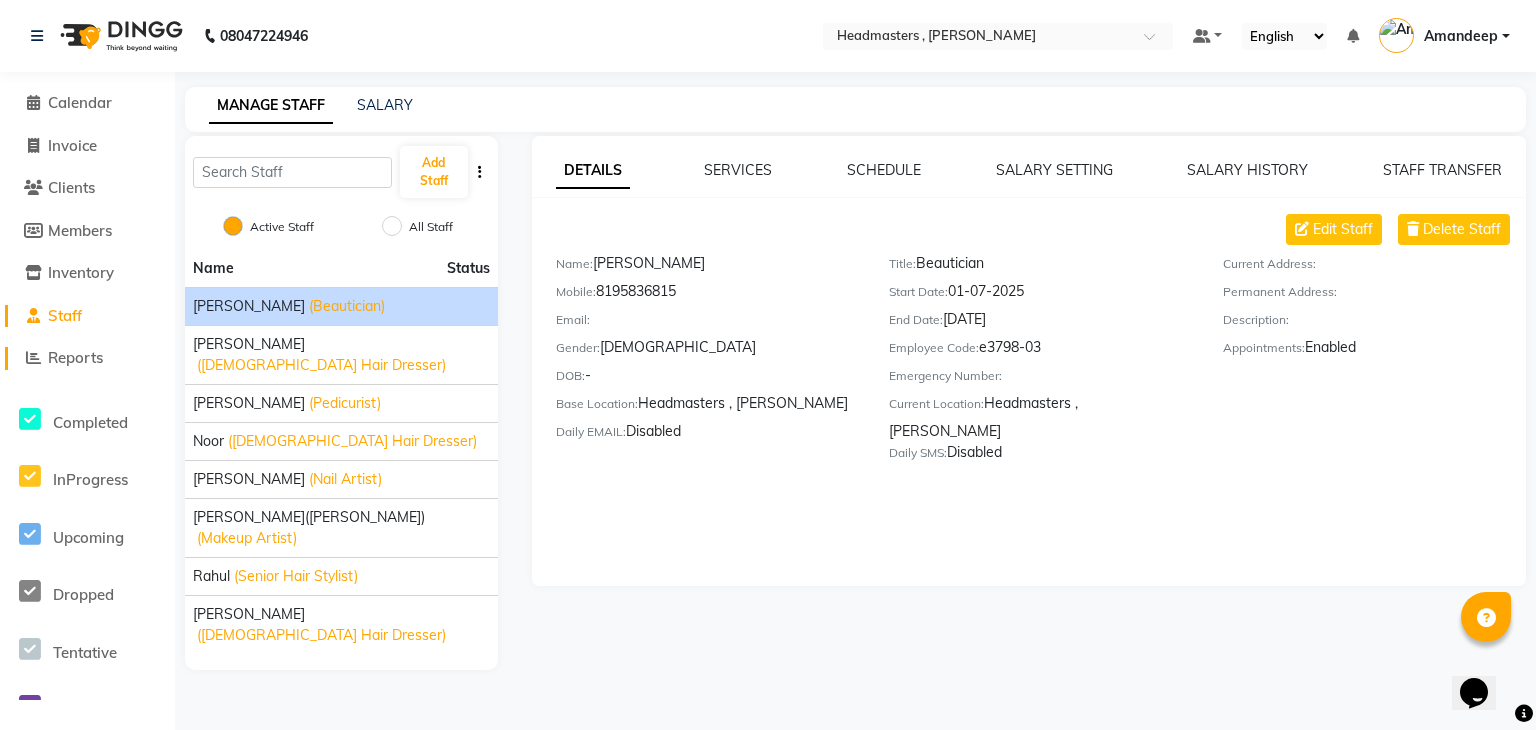 drag, startPoint x: 105, startPoint y: 370, endPoint x: 96, endPoint y: 353, distance: 19.235384 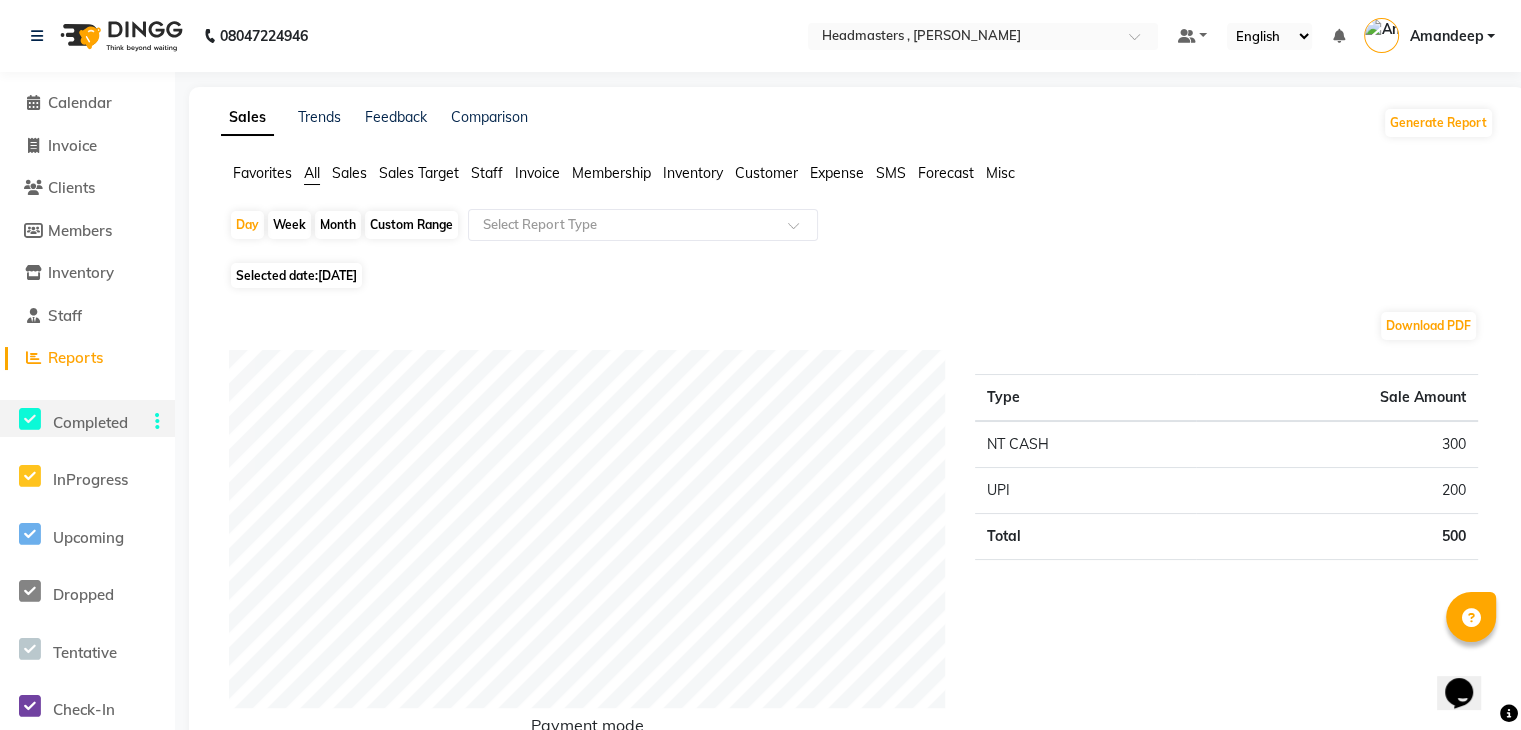 click on "Completed" 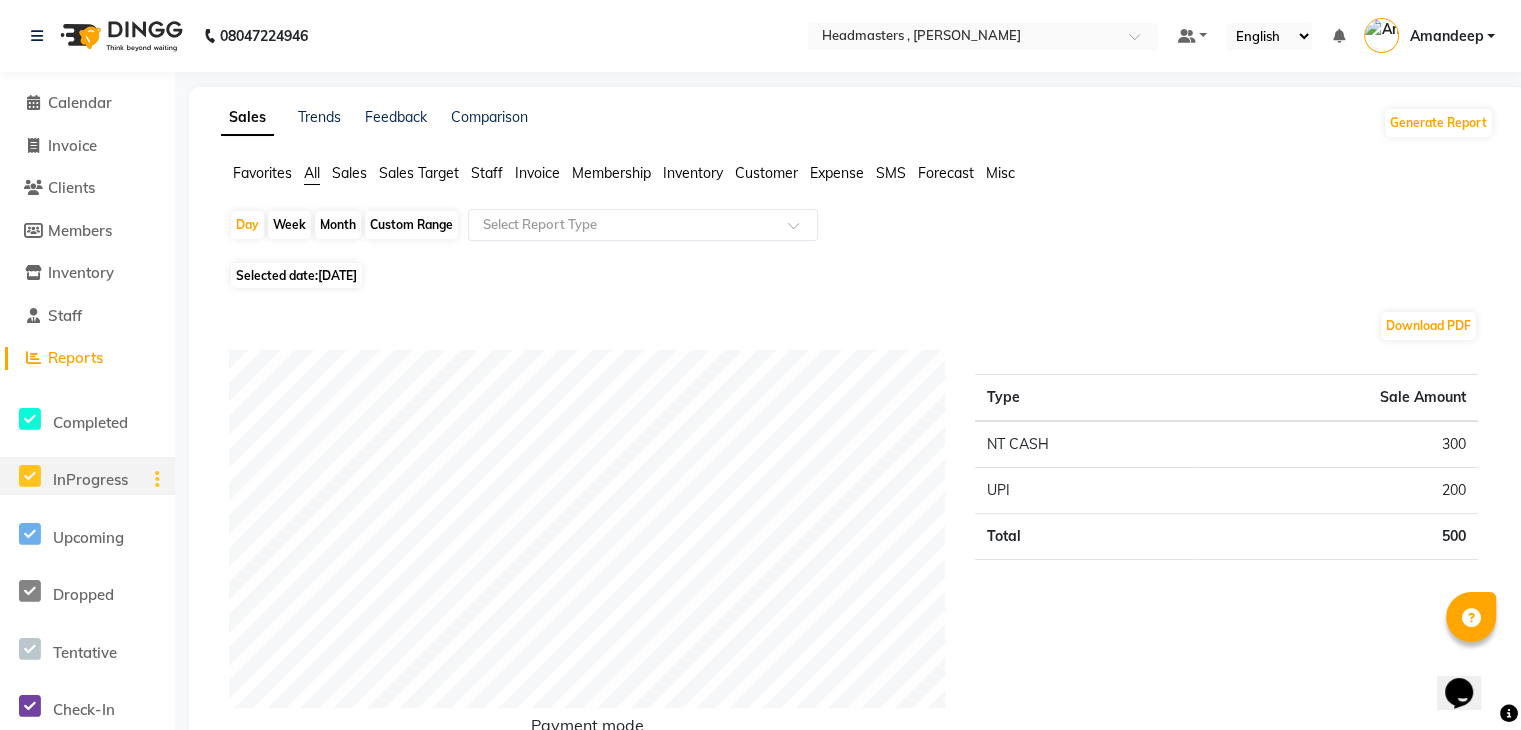 click on "InProgress" 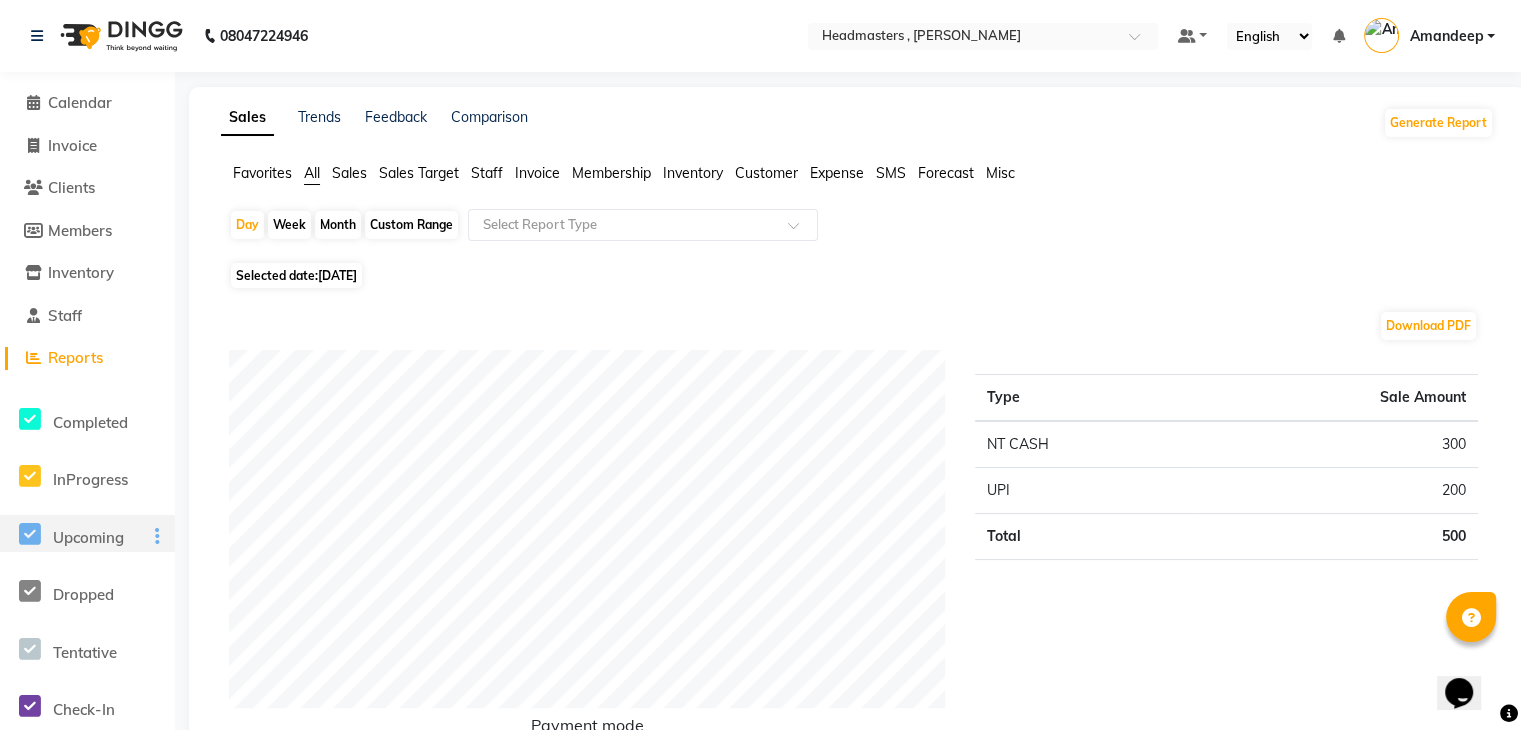 click on "Upcoming" 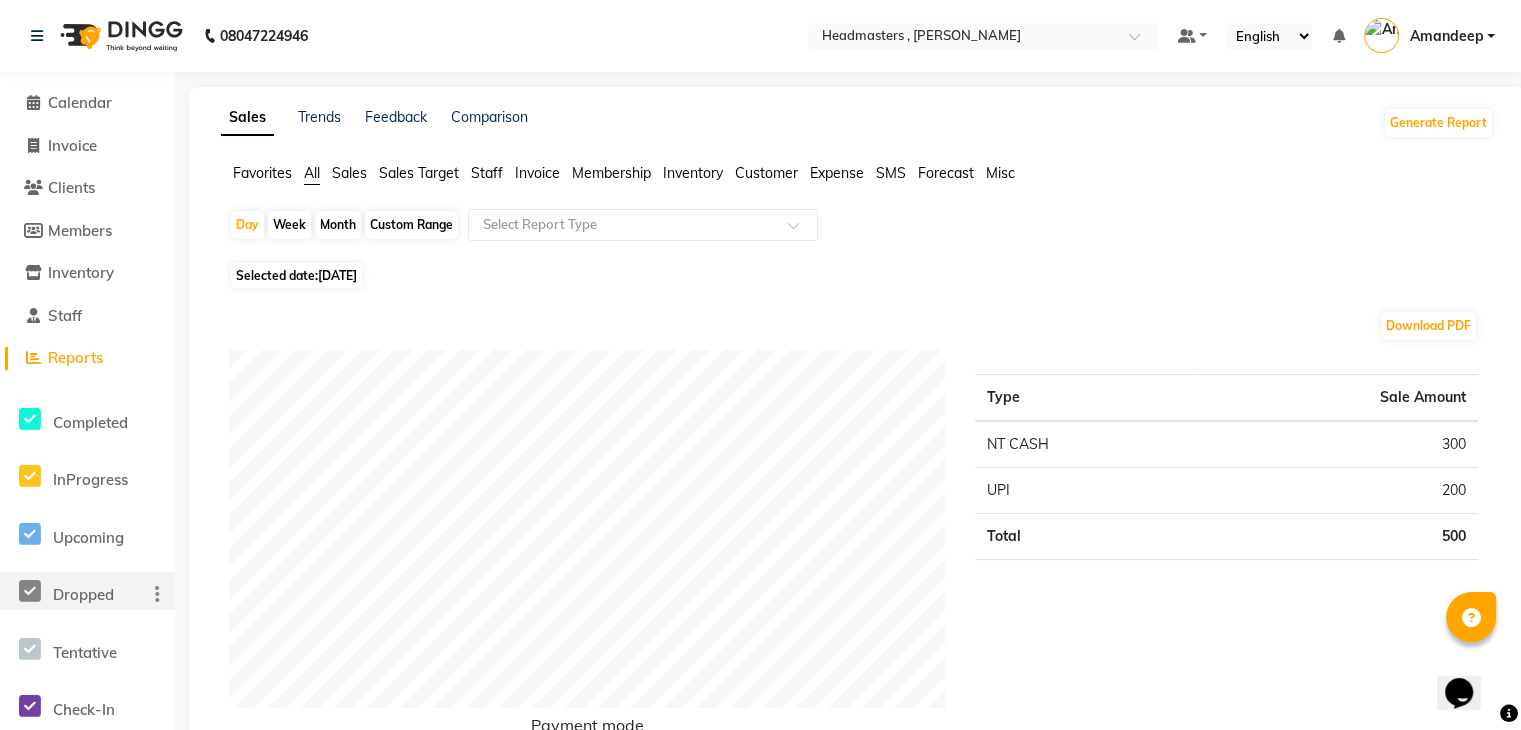 click on "Dropped" 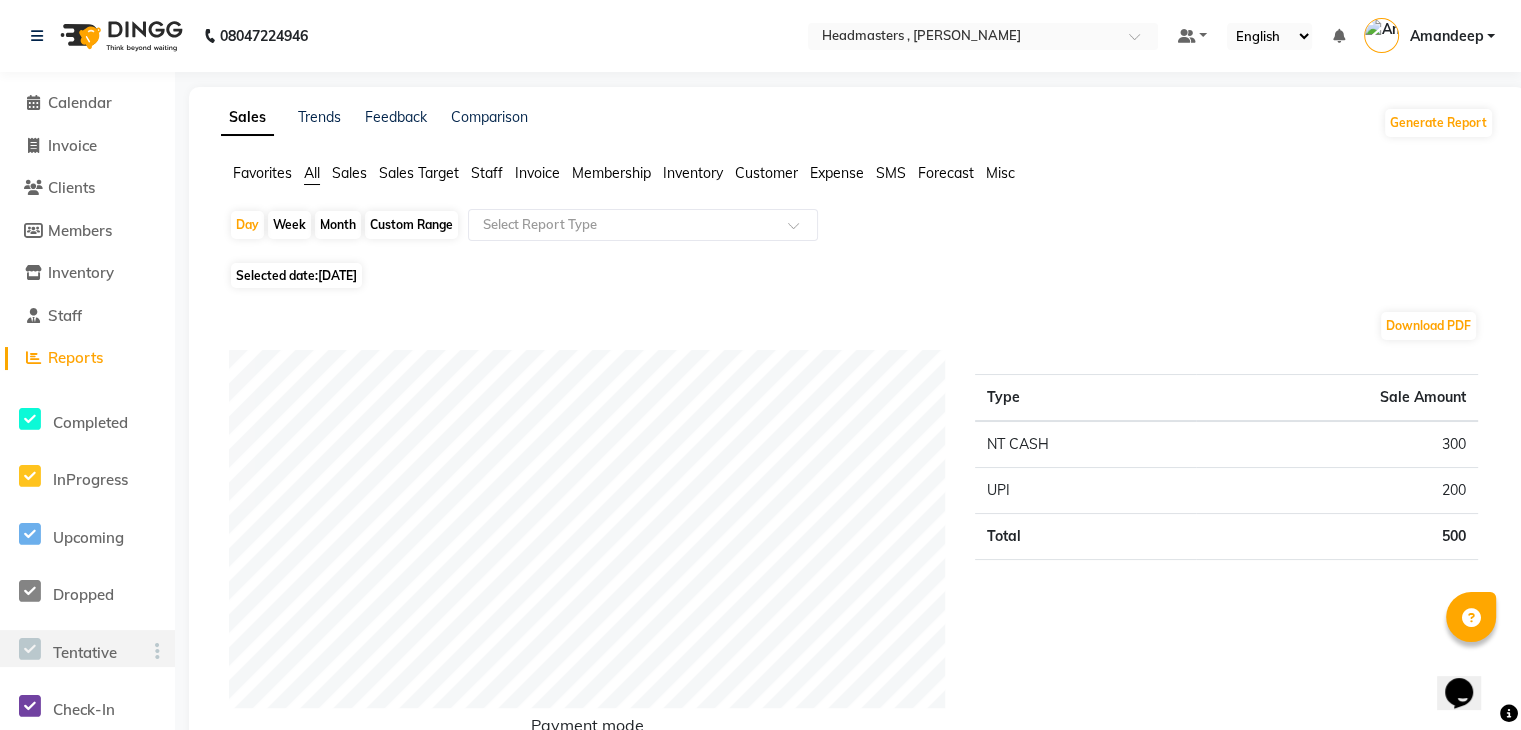 click on "Tentative" 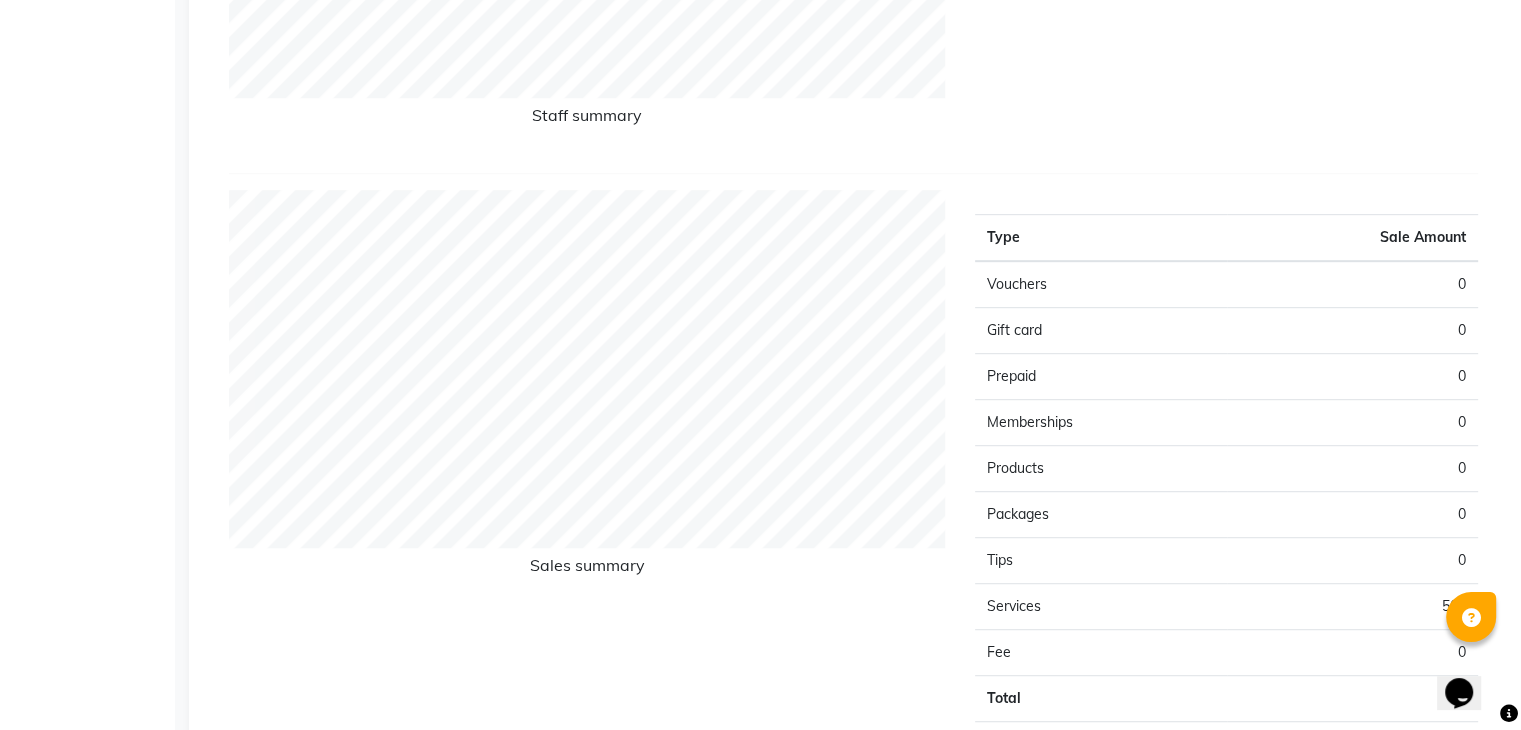 scroll, scrollTop: 1064, scrollLeft: 0, axis: vertical 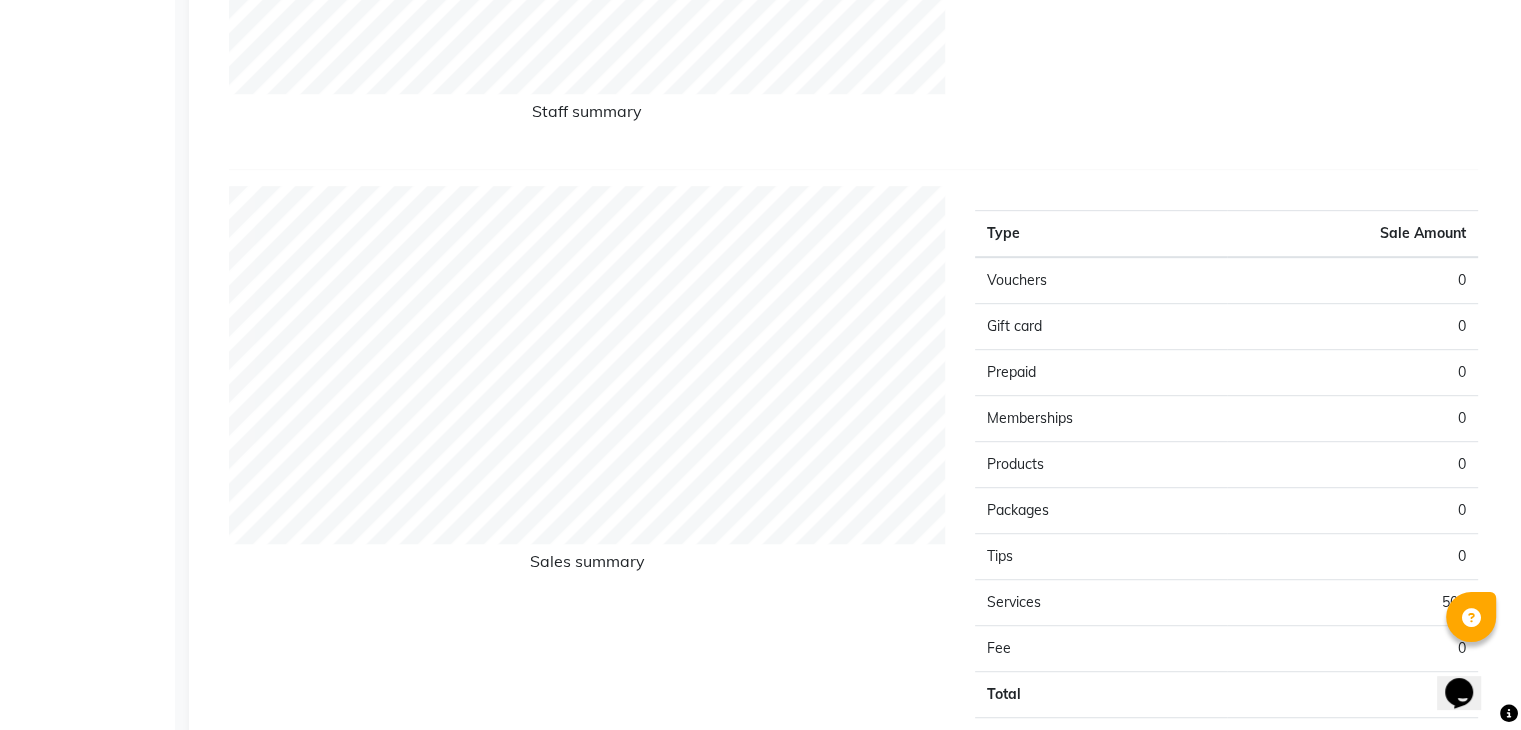 click on "Sales summary" 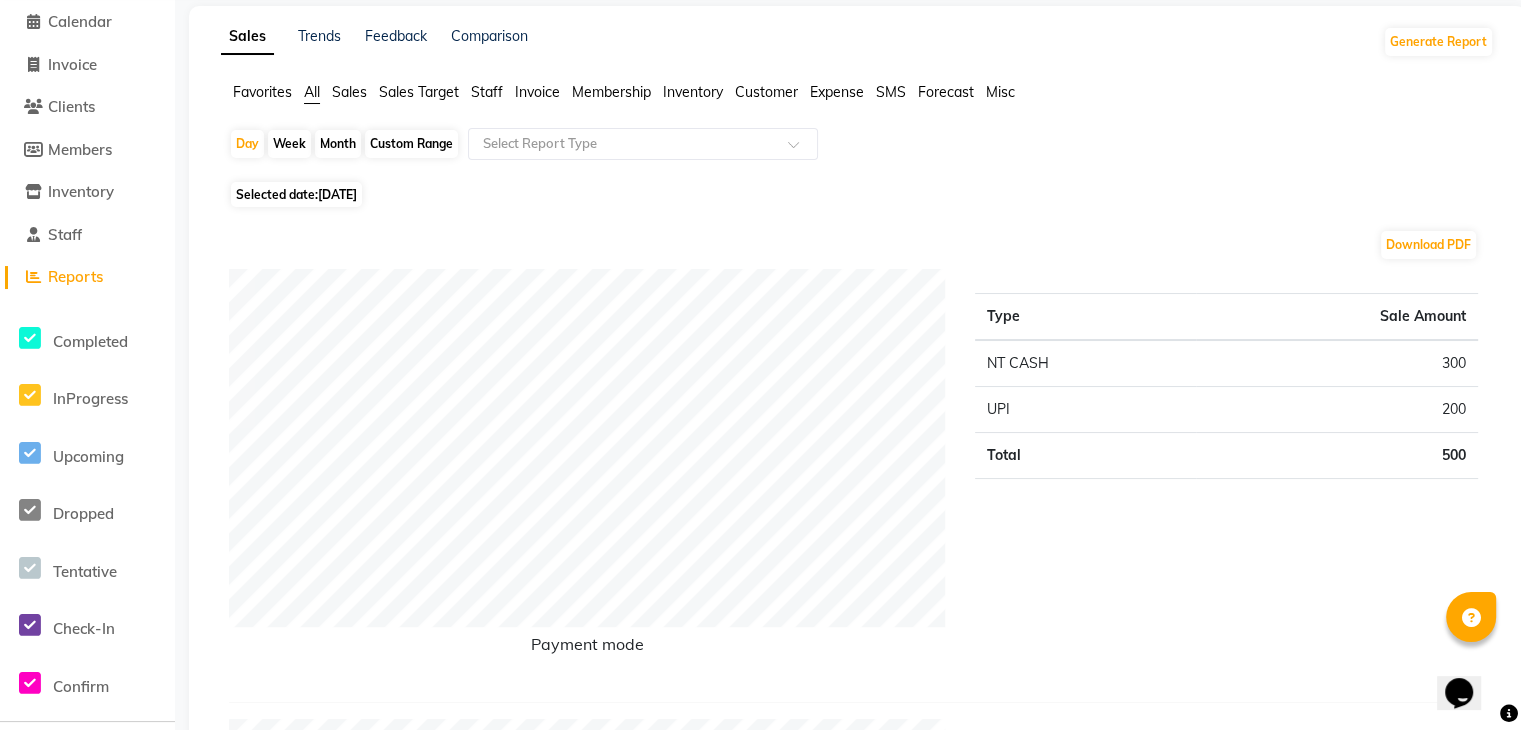 scroll, scrollTop: 0, scrollLeft: 0, axis: both 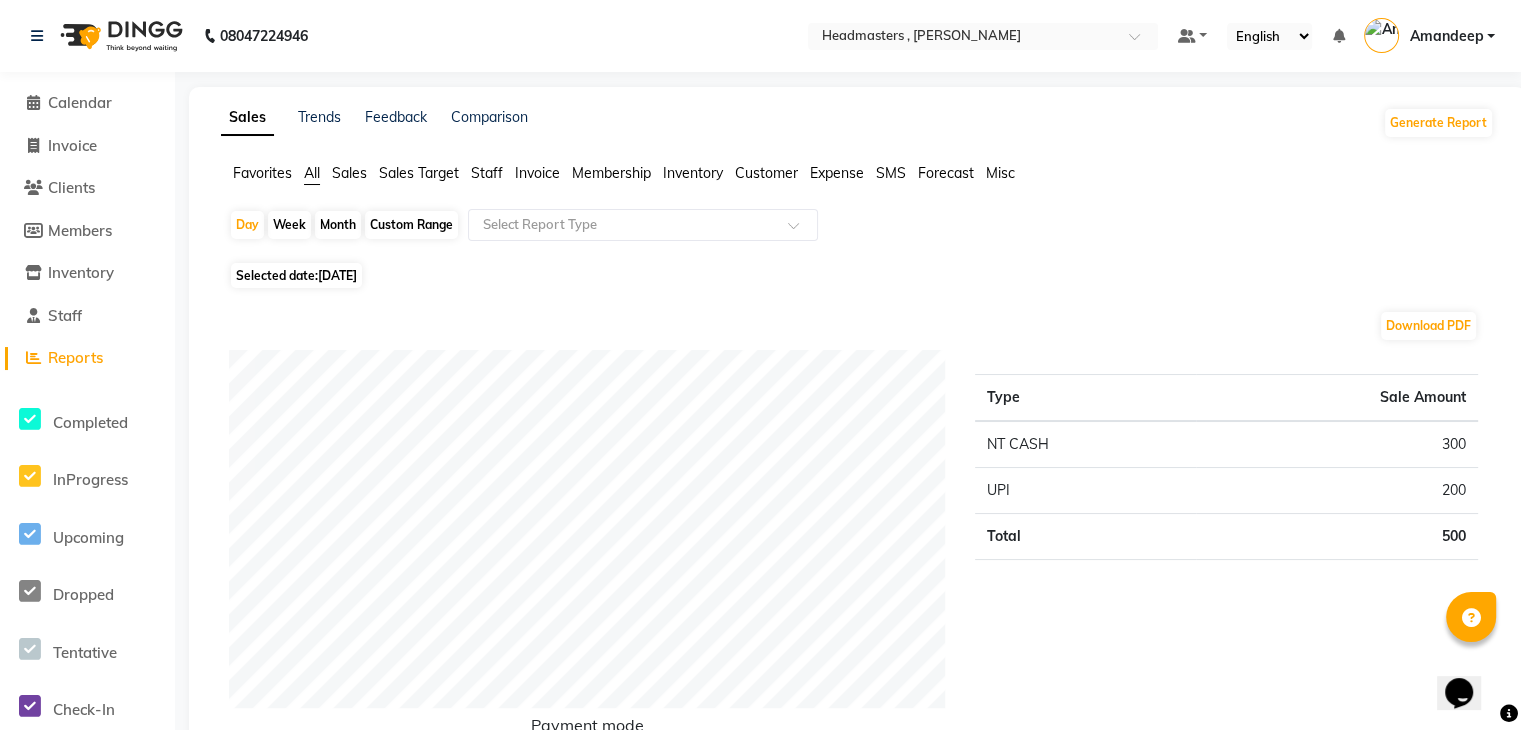 click on "Trends" 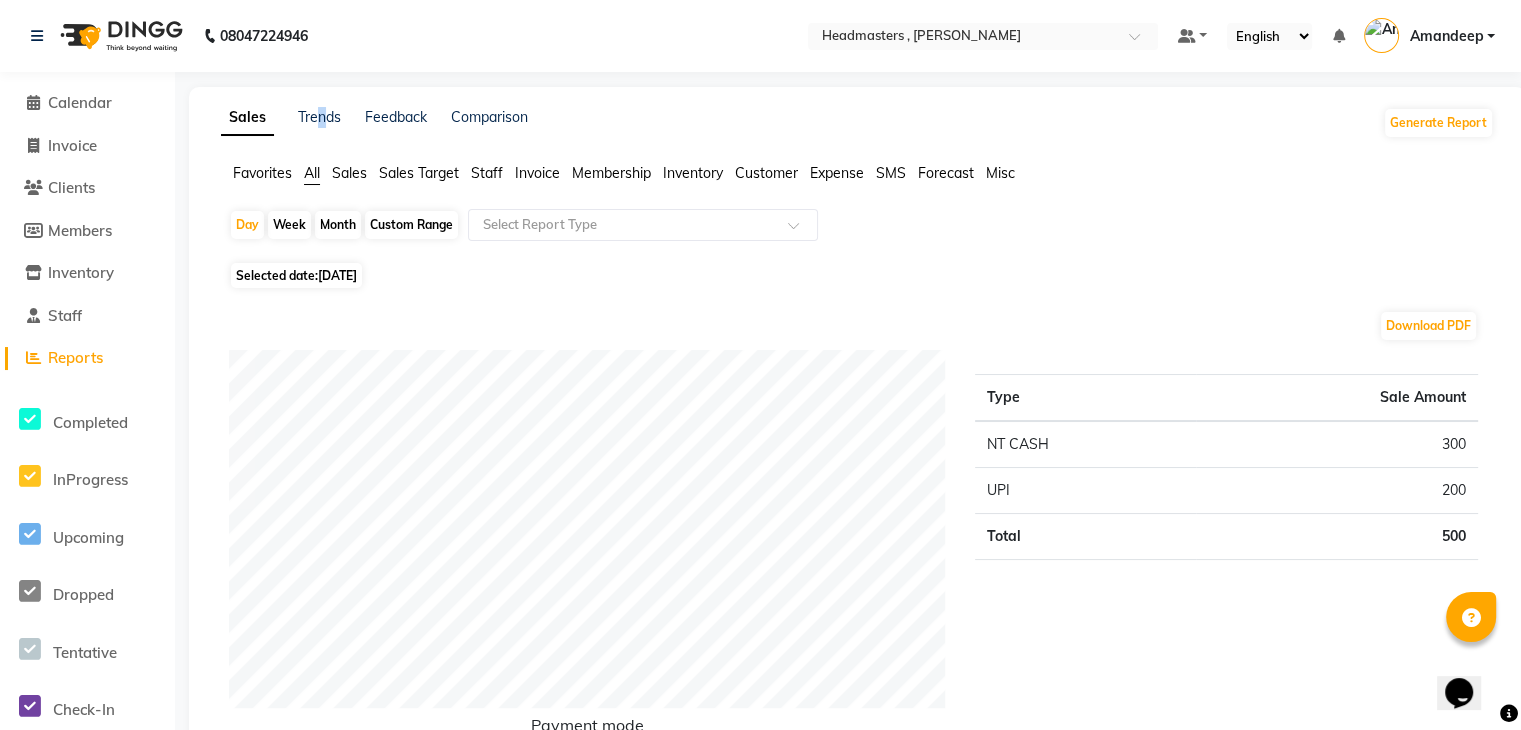 click on "Trends" 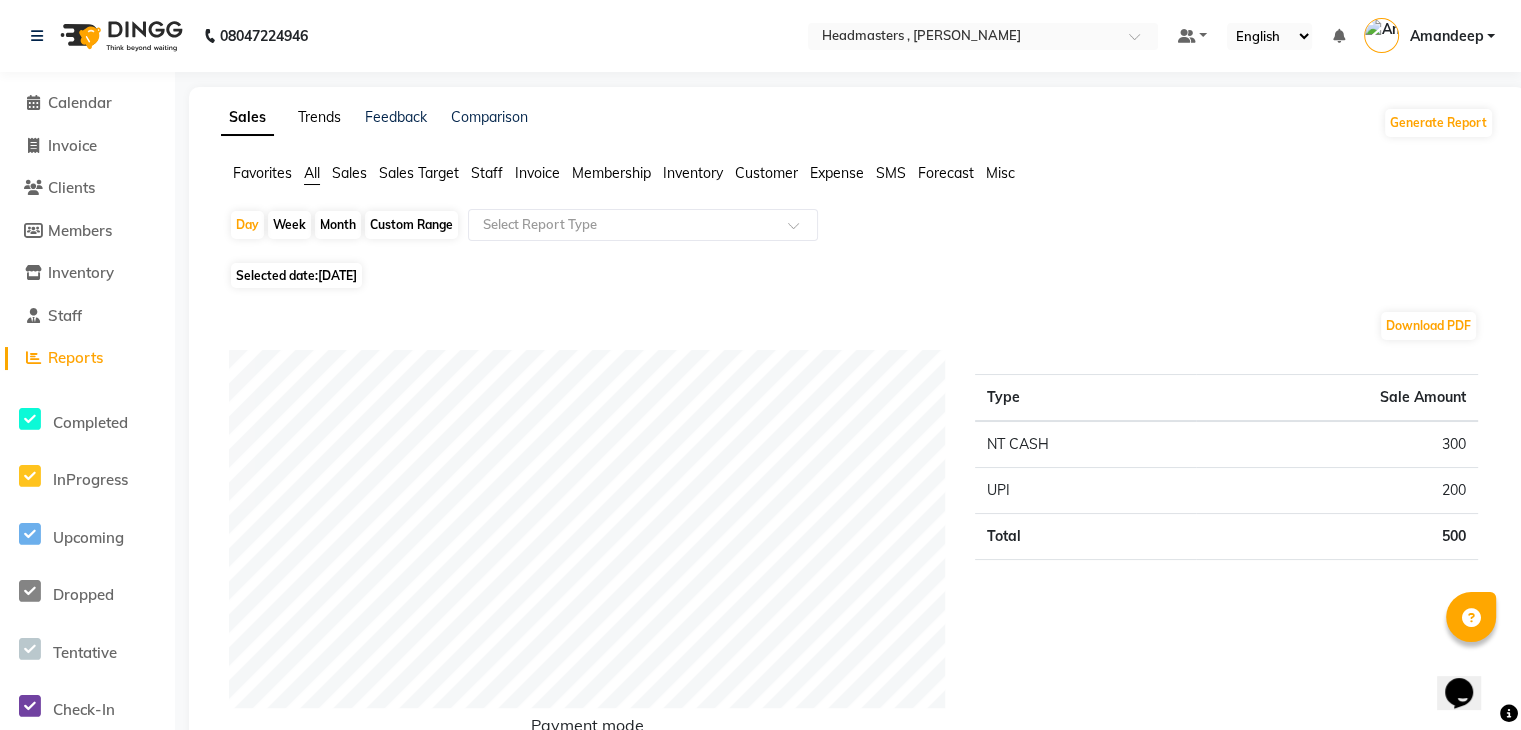 click on "Trends" 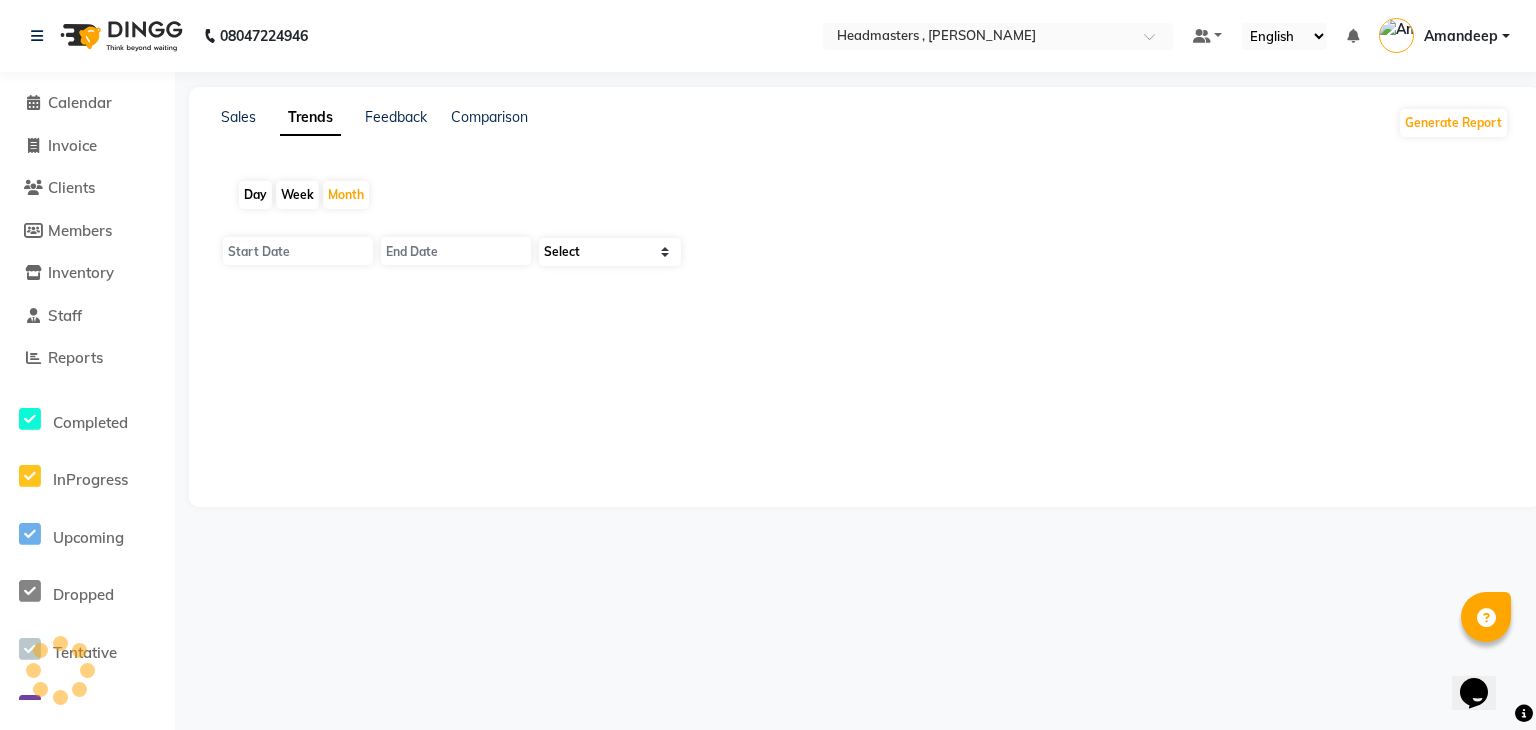 type on "01-07-2025" 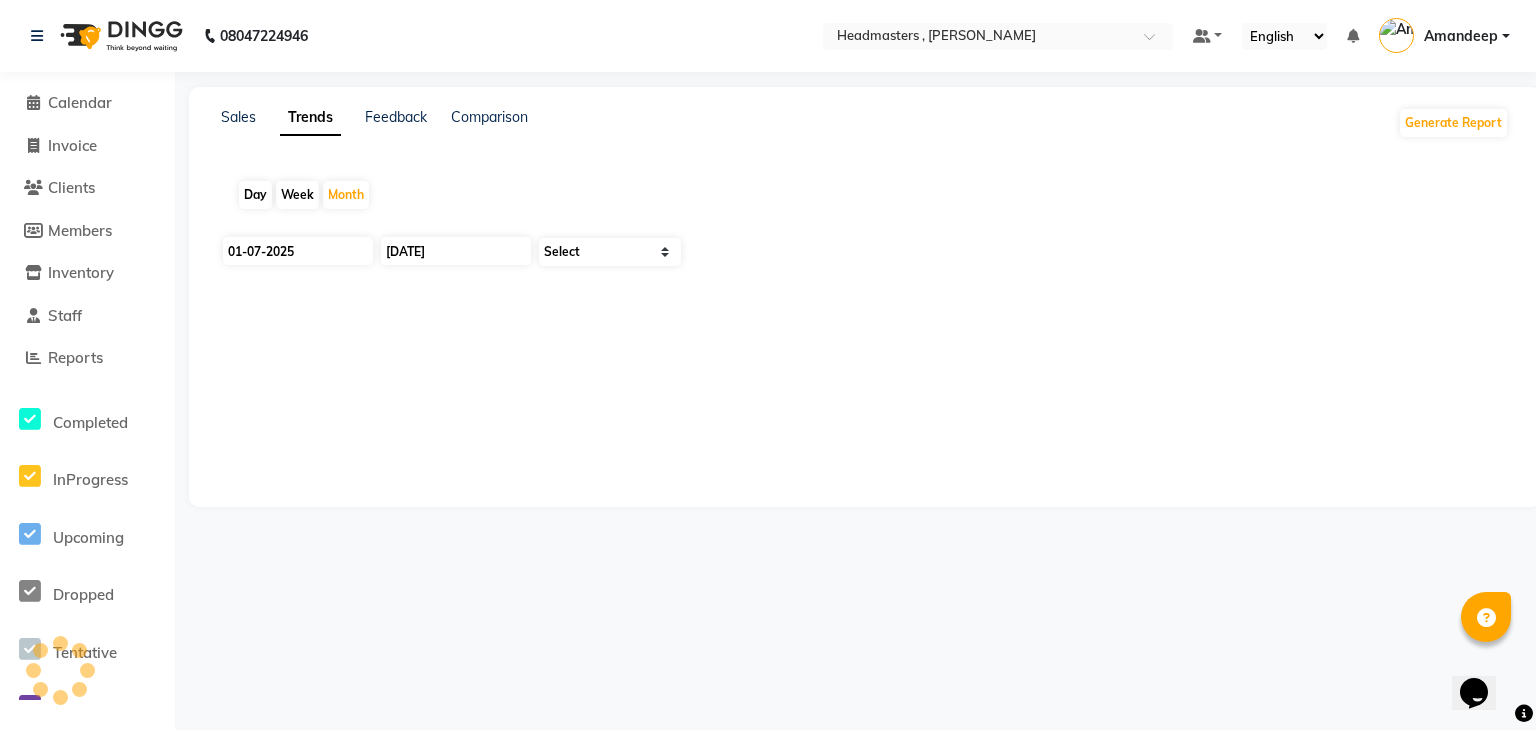 select on "by_client" 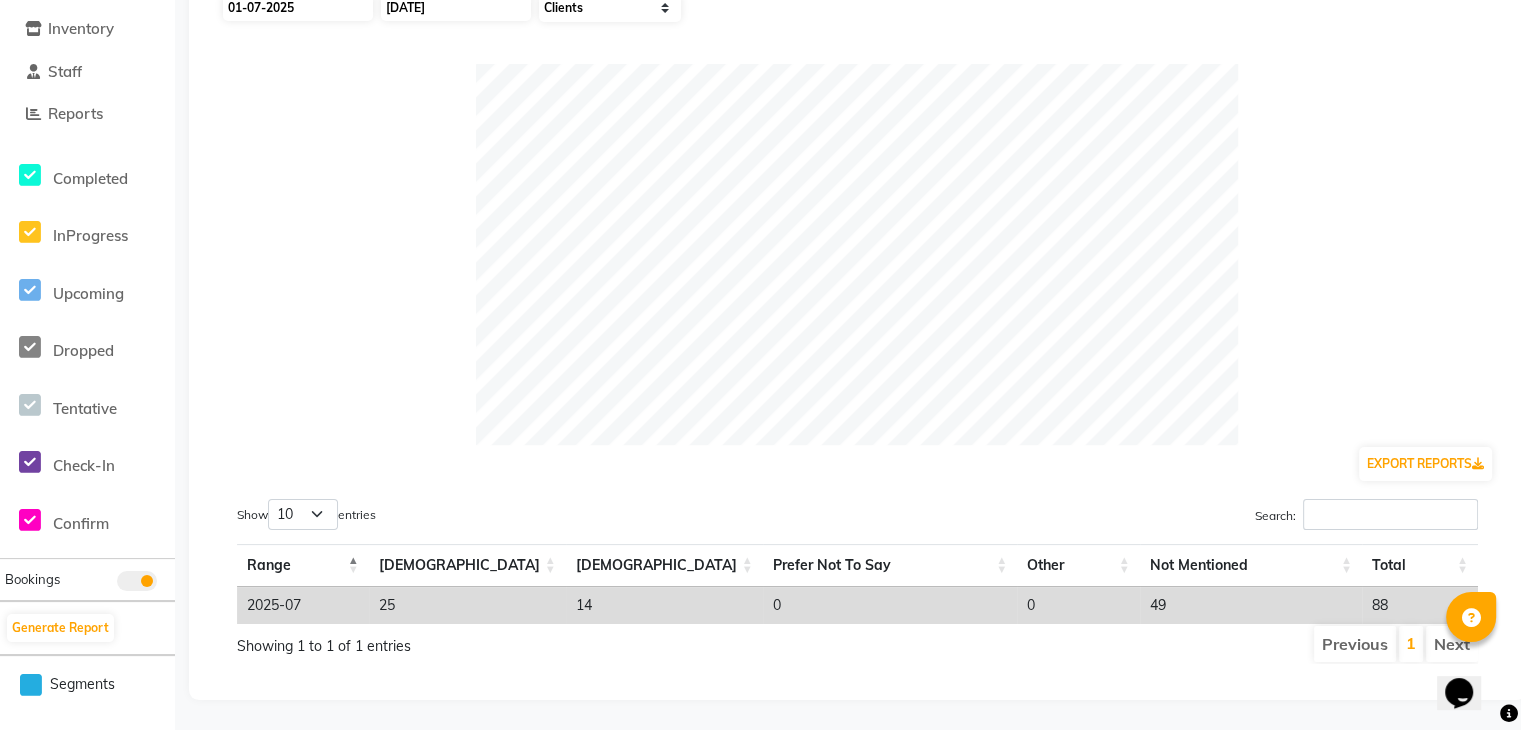 scroll, scrollTop: 0, scrollLeft: 0, axis: both 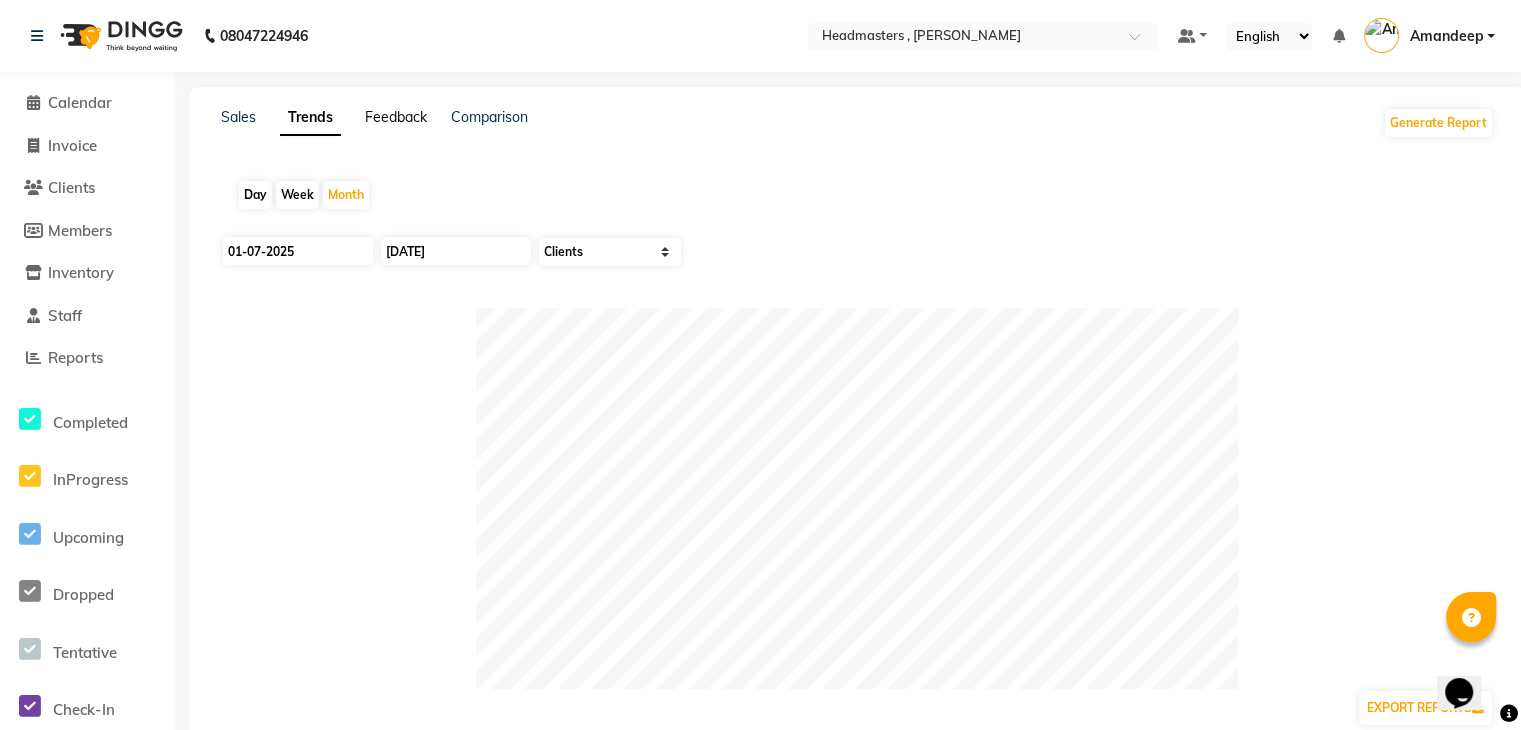 click on "Feedback" 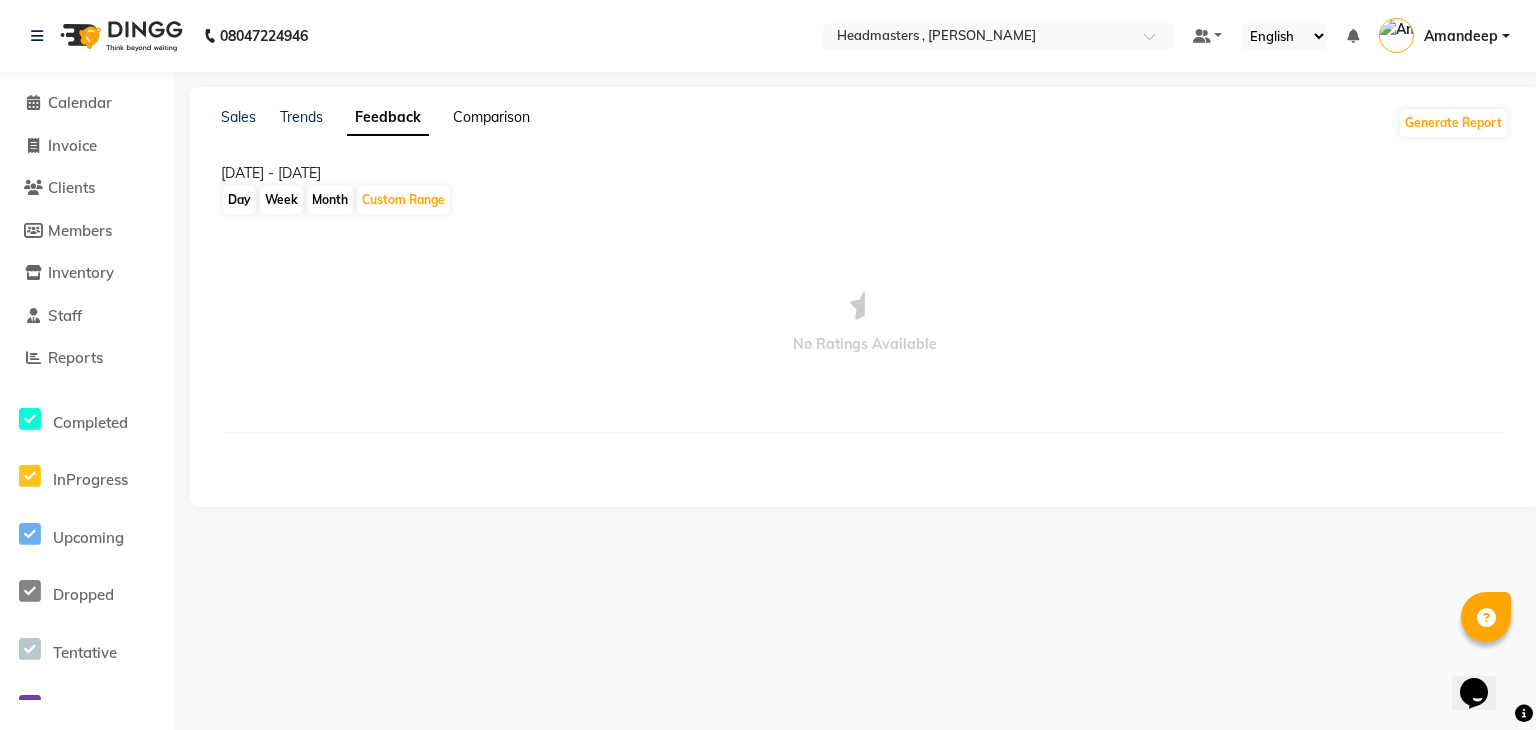 click on "Comparison" 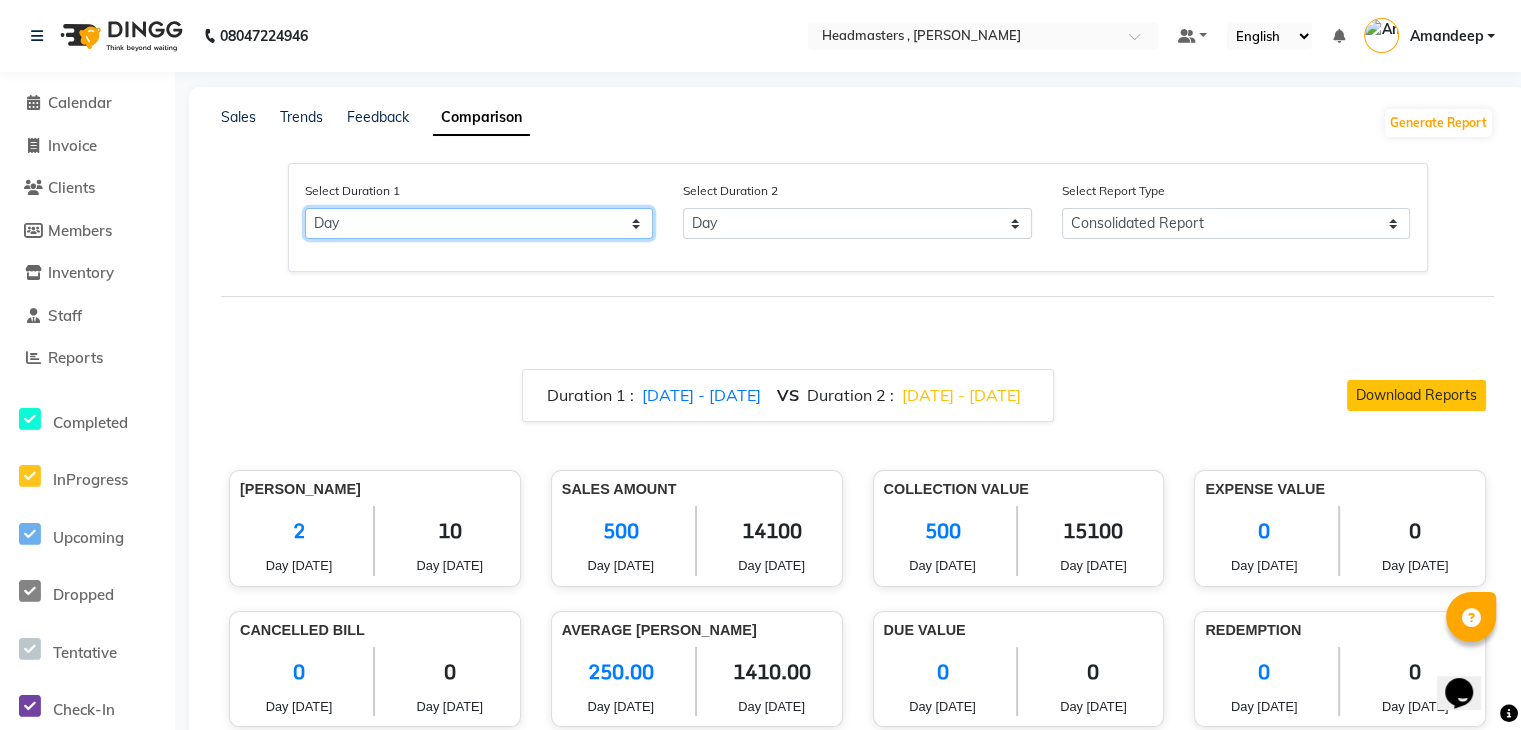 click on "Select Day Month Week Custom" 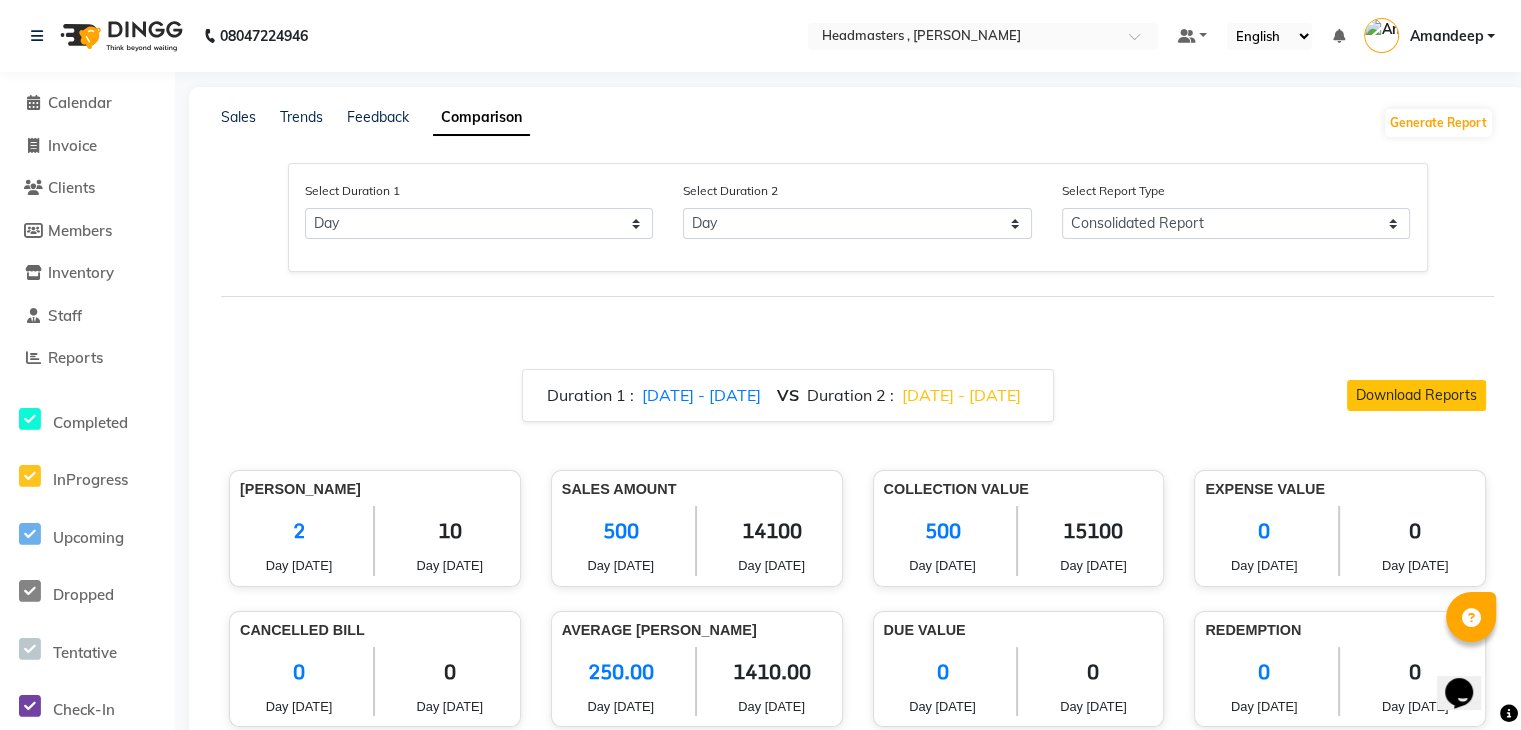 click on "Duration 1 :   [DATE] - [DATE]  VS  Duration 2 :   [DATE] - [DATE]  Download Reports Bill Count 2 Day [DATE] 10 Day [DATE] Sales Amount 500 Day [DATE] 14100 Day [DATE] Collection Value 500 Day [DATE] 15100 Day [DATE] Expense Value 0 Day [DATE] 0 Day [DATE] Cancelled Bill 0 Day [DATE] 0 Day [DATE] Average [PERSON_NAME] 250.00 Day [DATE] 1410.00 Day [DATE] Due Value 0 Day [DATE] 0 Day [DATE] Redemption 0 Day [DATE] 0 Day [DATE] Bill Items Items Day [DATE] Day [DATE] Services 500 14100 Products 0 0 Packages 0 0 Prepaid 0 0 Membership 0 0 Collection Items Day [DATE] Day [DATE] Online 500 15100 Card 0 0 Cash 0 0 Packages 0 0 Prepaids 0 0 Vouchers 0 0 Redemption Day [DATE]  0 Voucher Prepaid Package 0 0 0 Day [DATE]  0 Voucher Prepaid Package 0 0 0  CUSTOMER SEGMENTATION  Segment Day [DATE] COUNT  Day [DATE] COUNT  [DEMOGRAPHIC_DATA] Customer 0 1 [DEMOGRAPHIC_DATA] Customer 0 4 Existing Customer 2 5 New Customer 0 5 2 0" 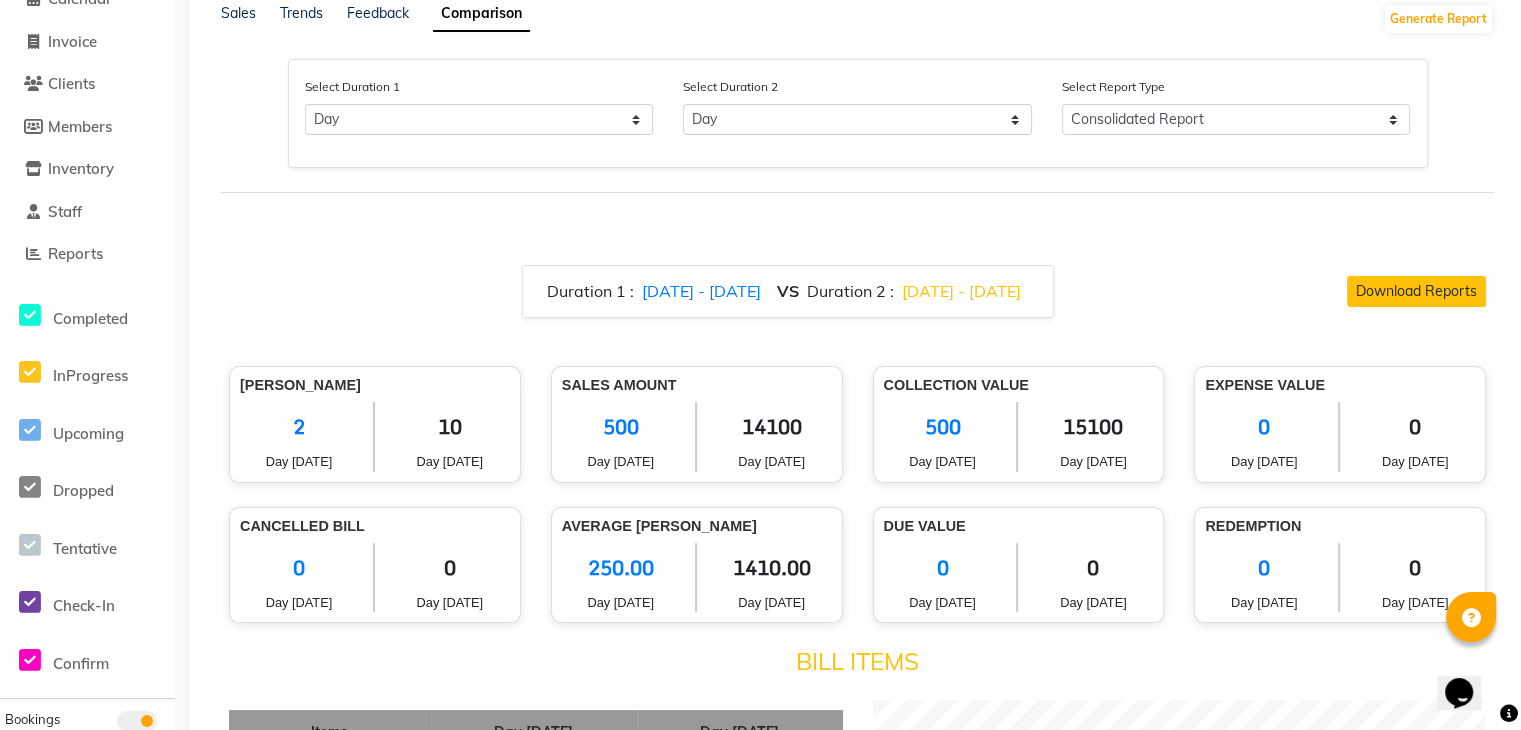 scroll, scrollTop: 0, scrollLeft: 0, axis: both 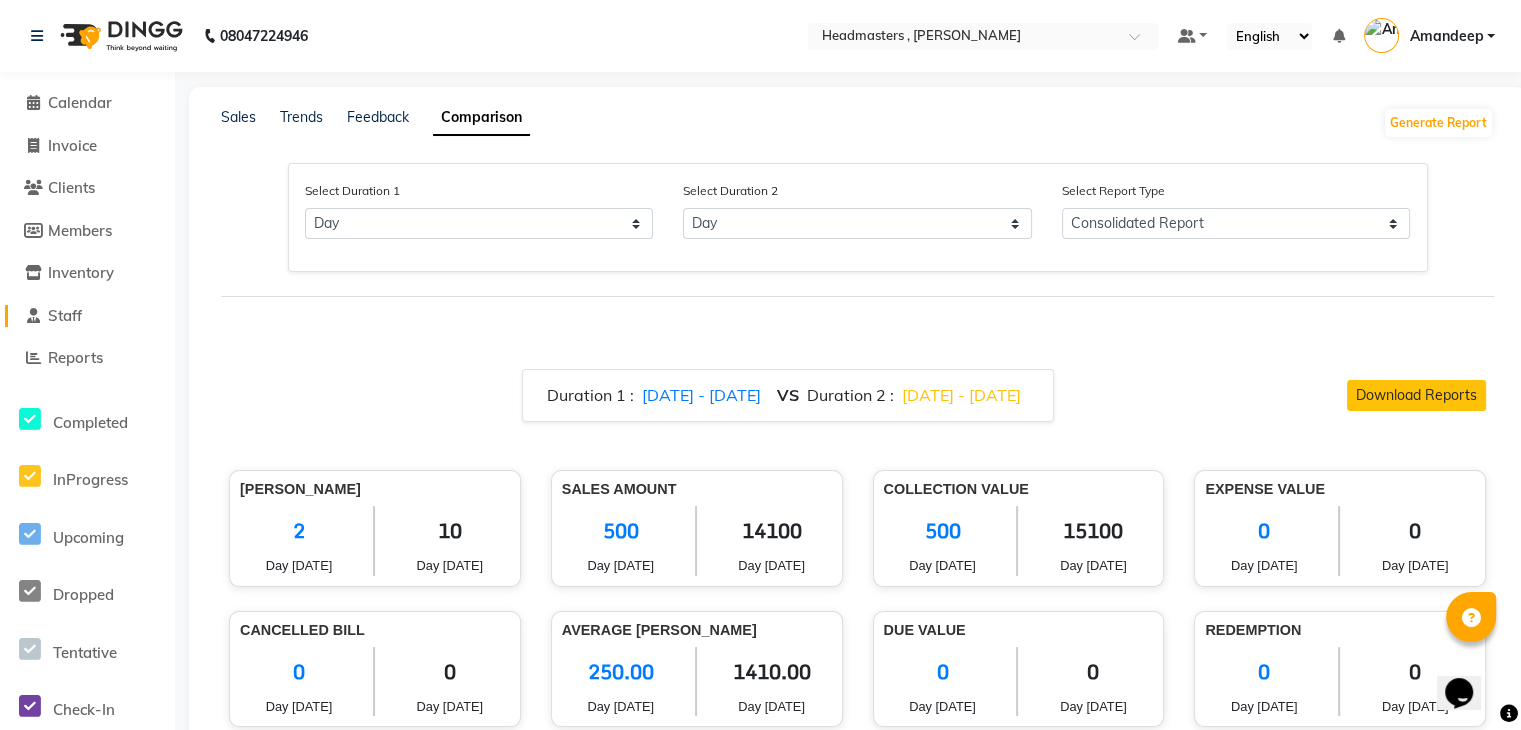 click on "Staff" 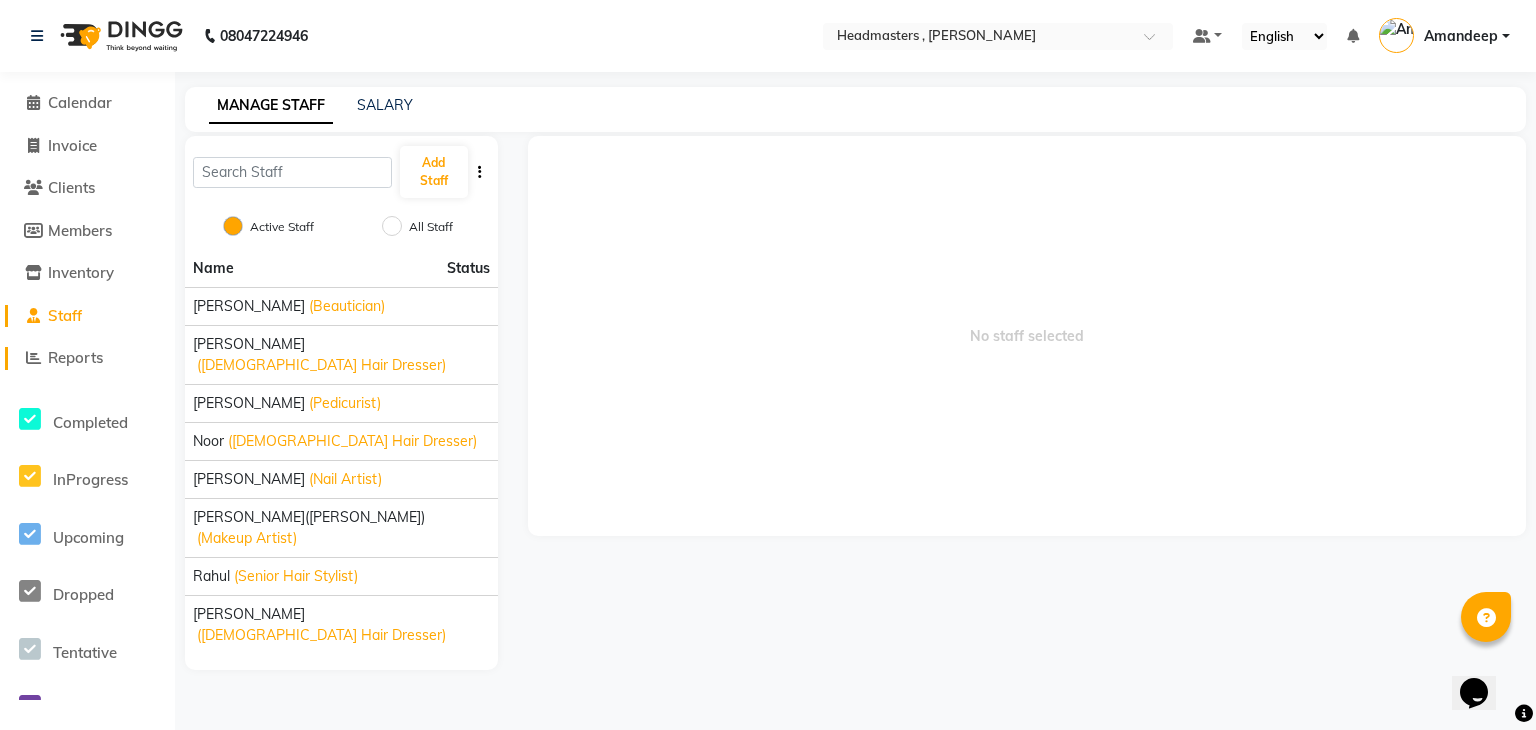 click on "Reports" 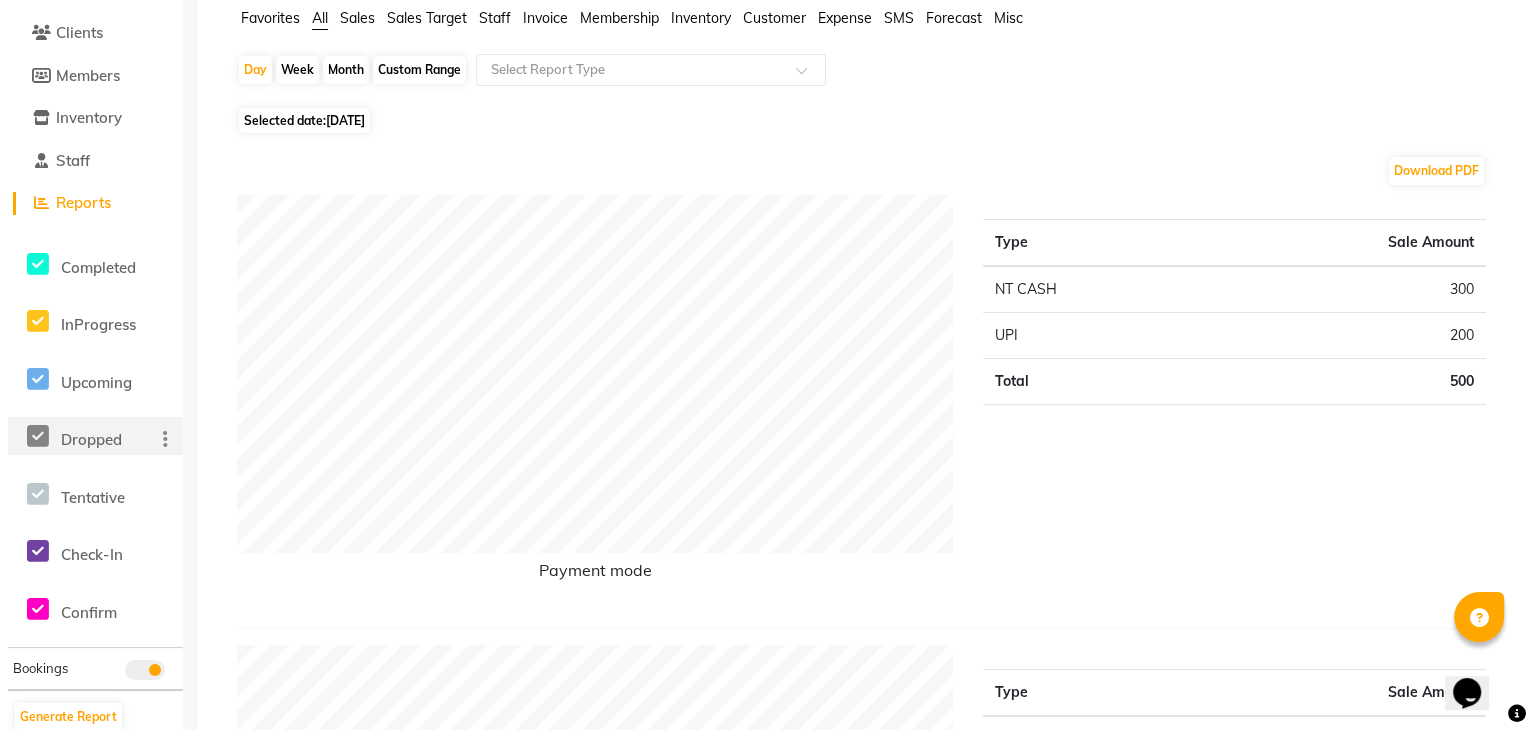 scroll, scrollTop: 0, scrollLeft: 0, axis: both 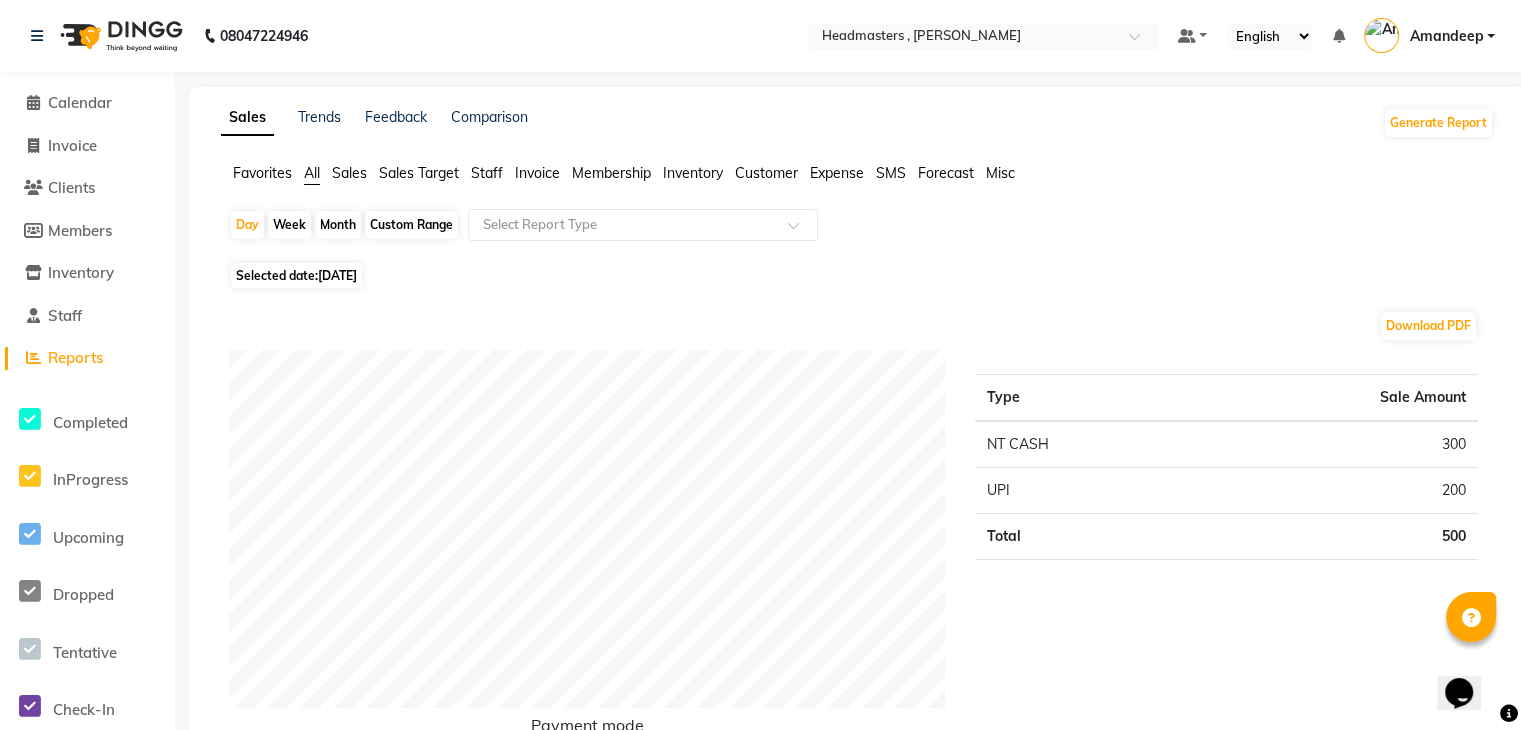 click on "Trends" 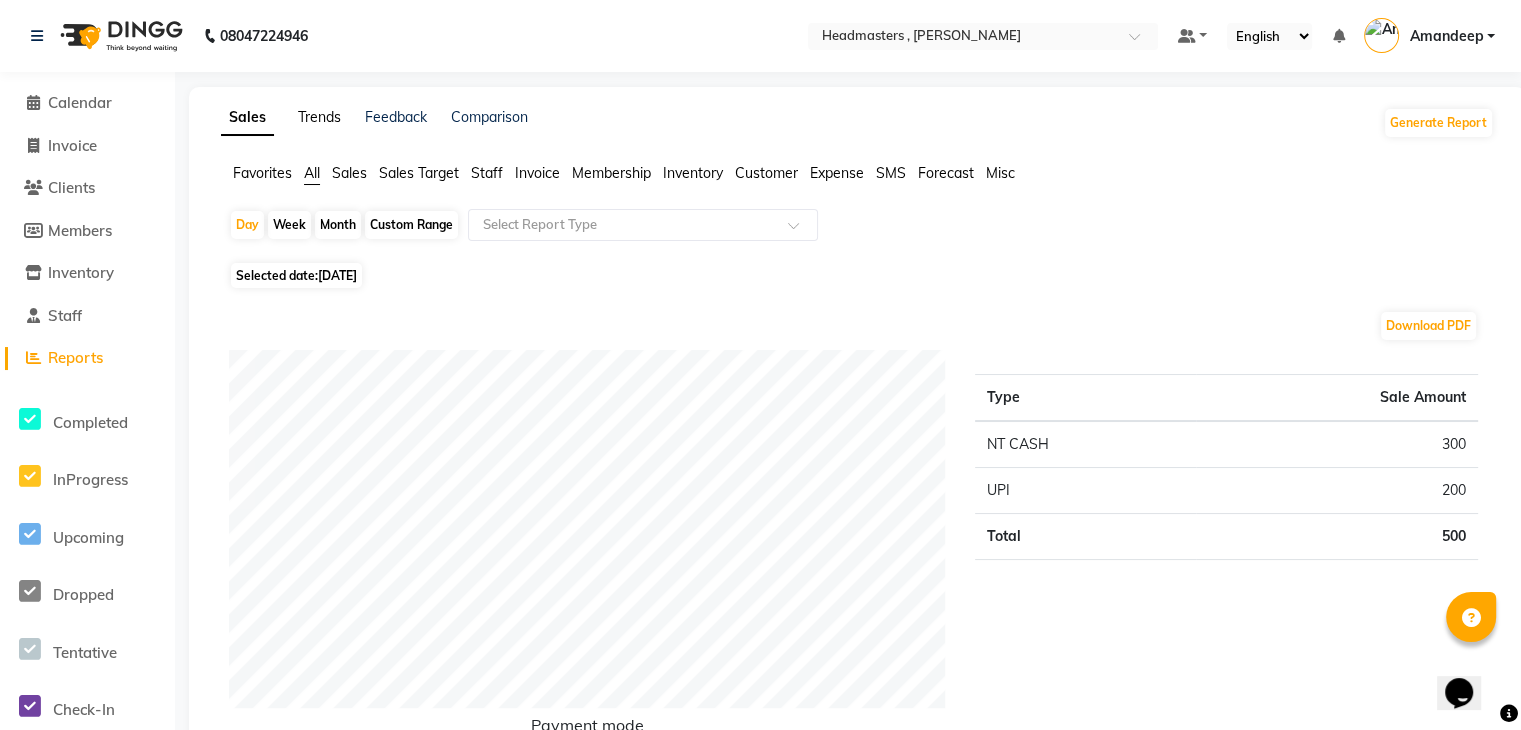 click on "Trends" 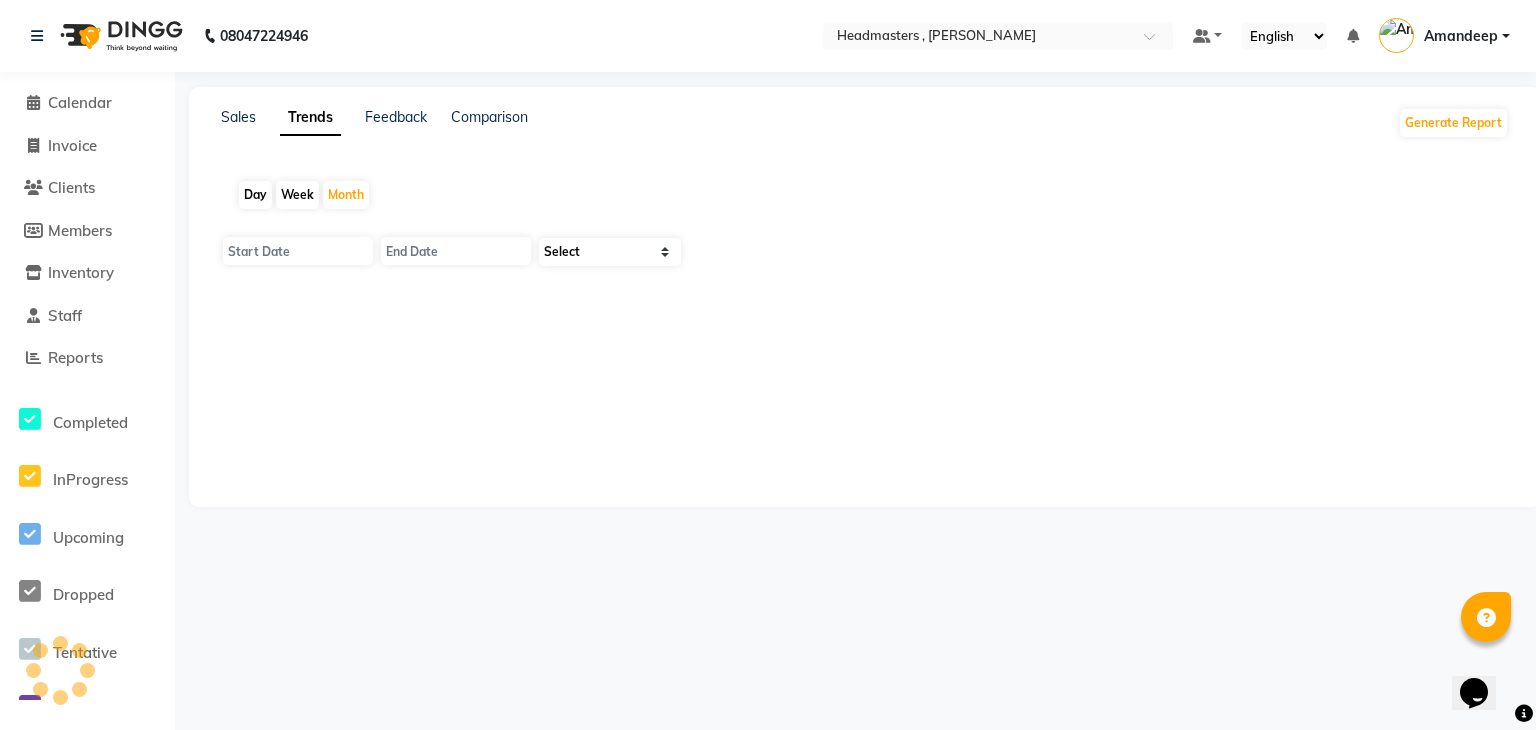 type on "01-07-2025" 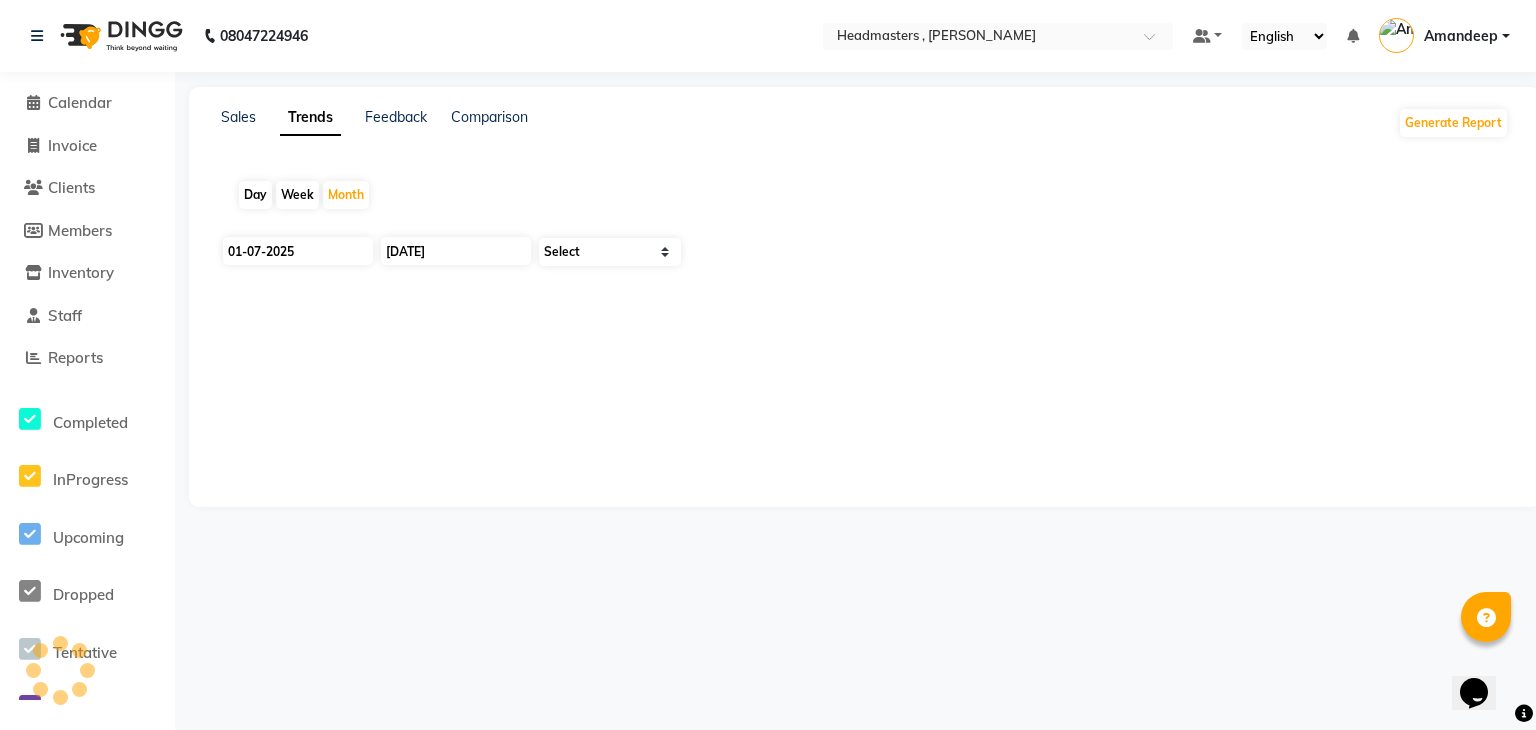 select on "by_client" 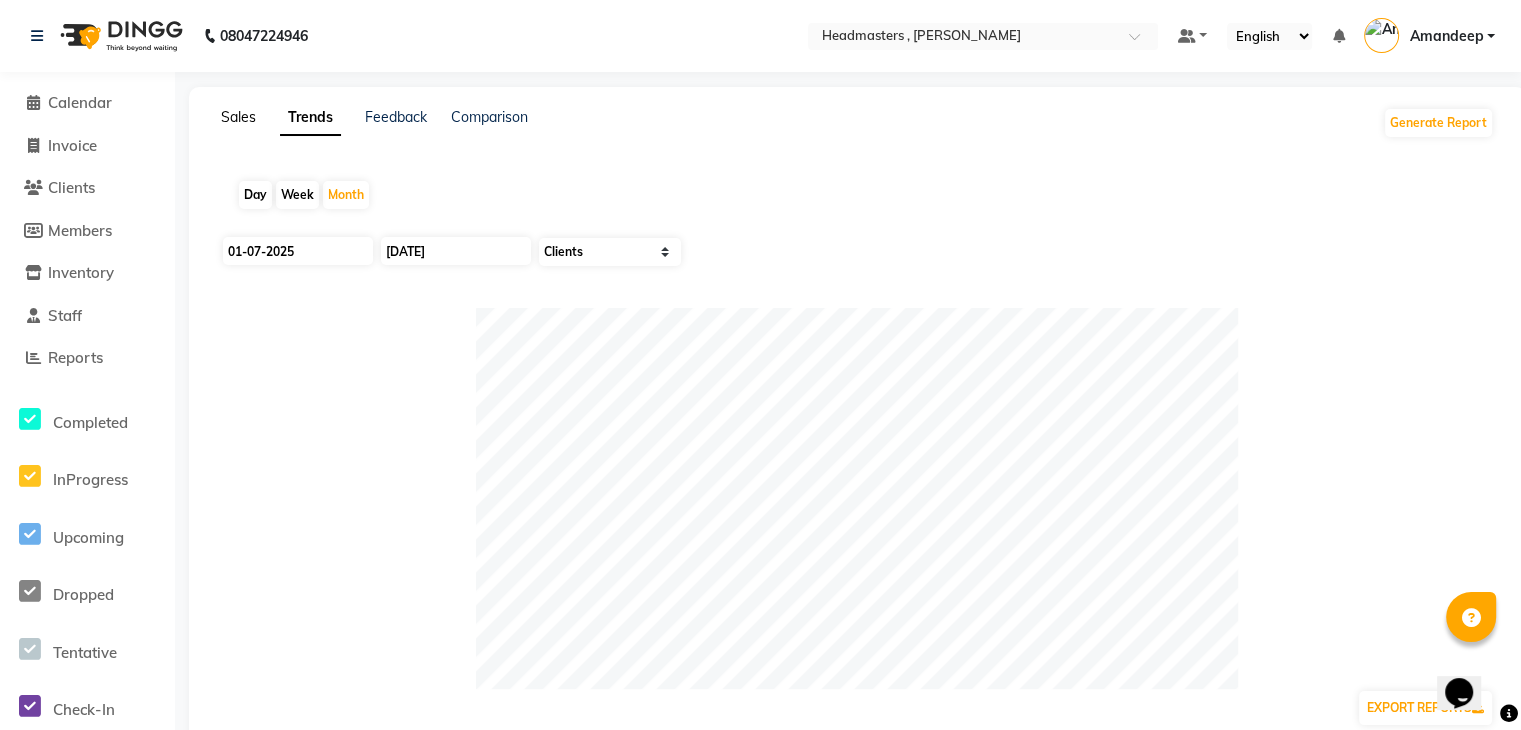 click on "Sales" 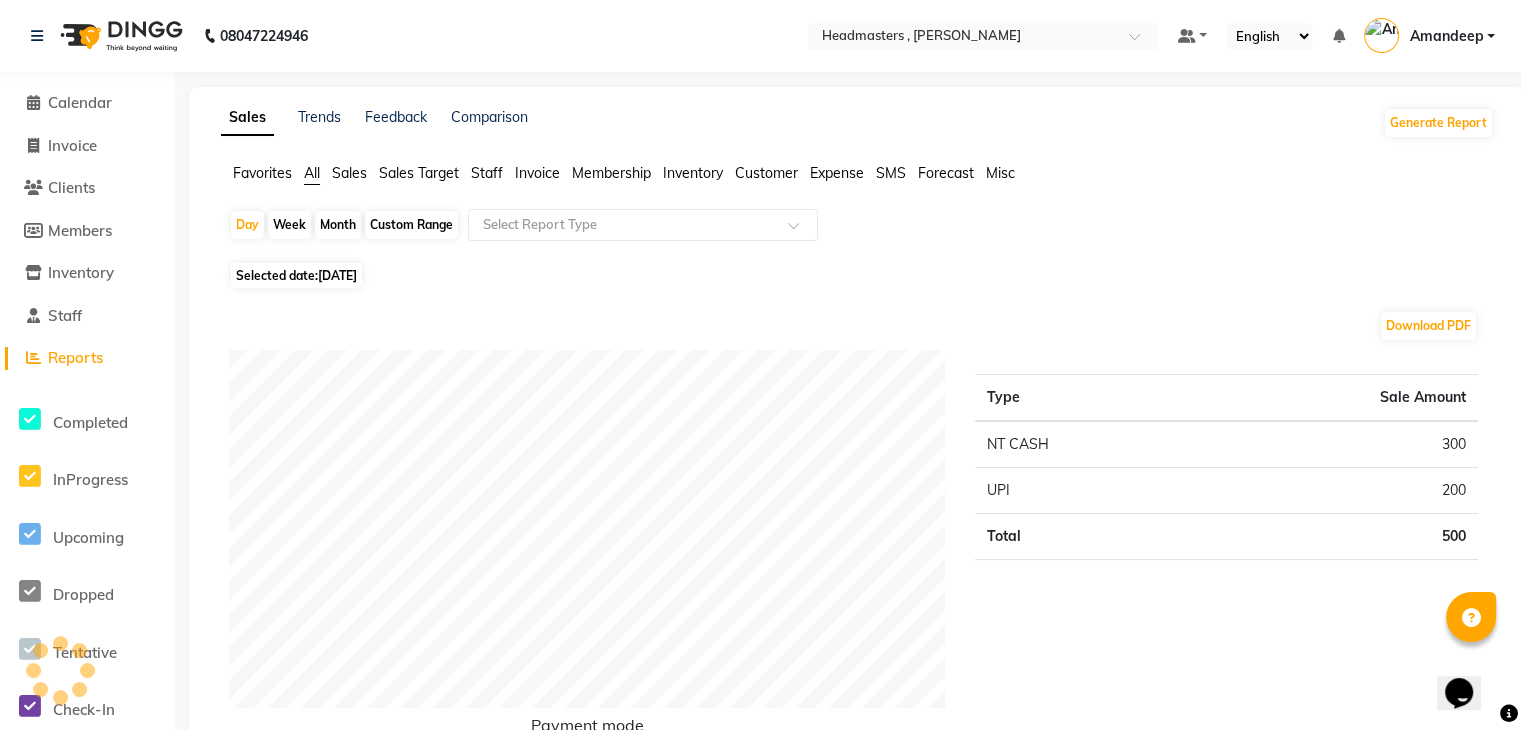 click on "Sales Target" 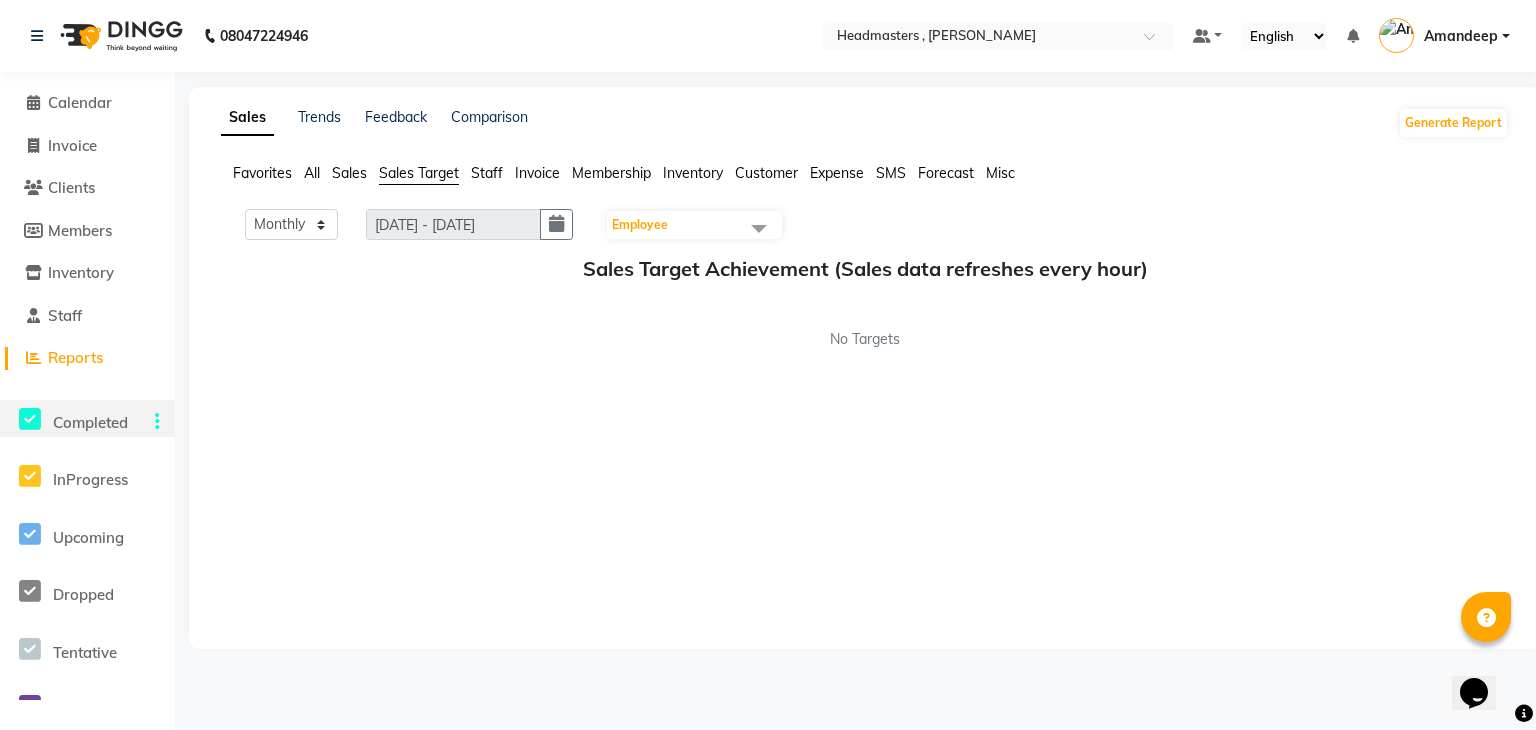 click on "Completed" 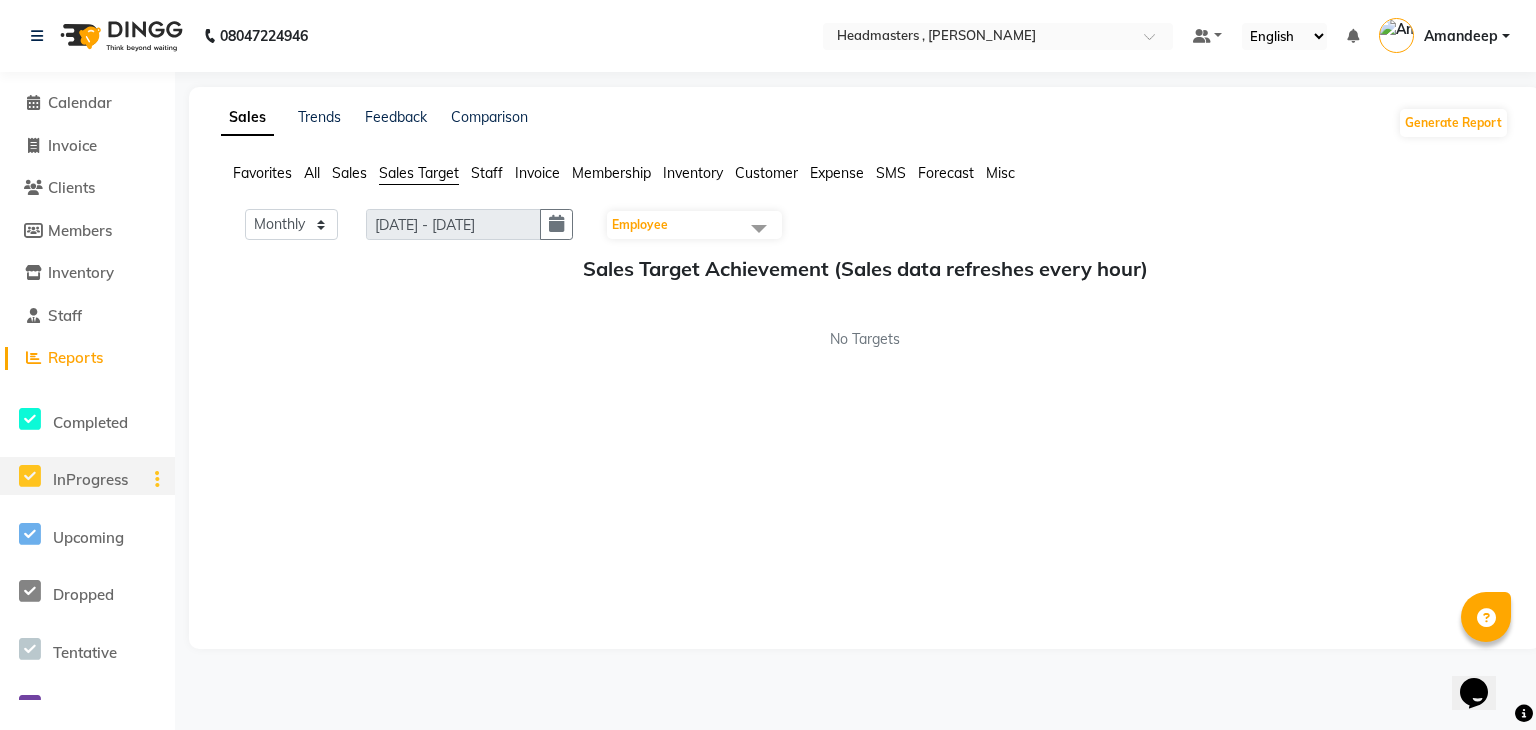 click on "InProgress" 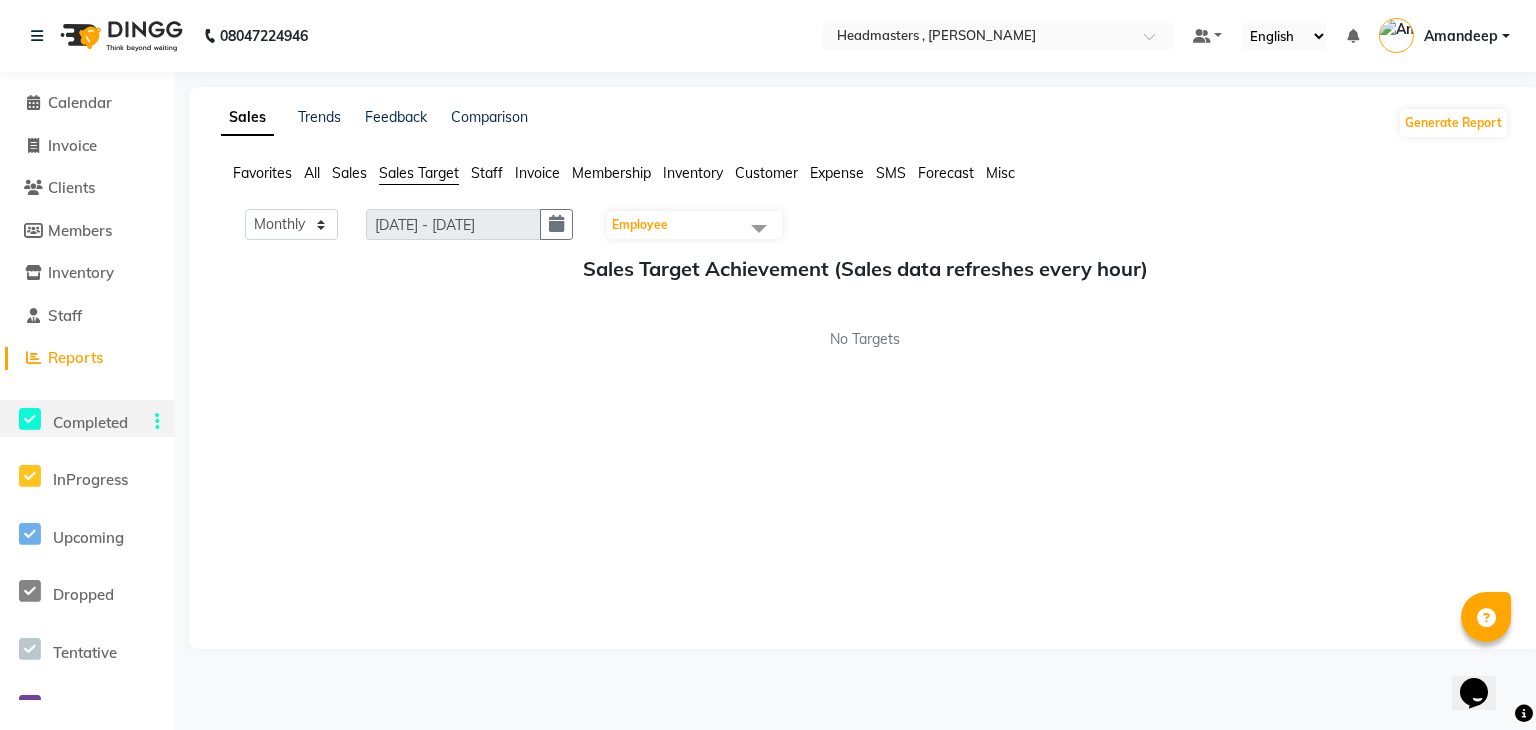 click on "Completed" 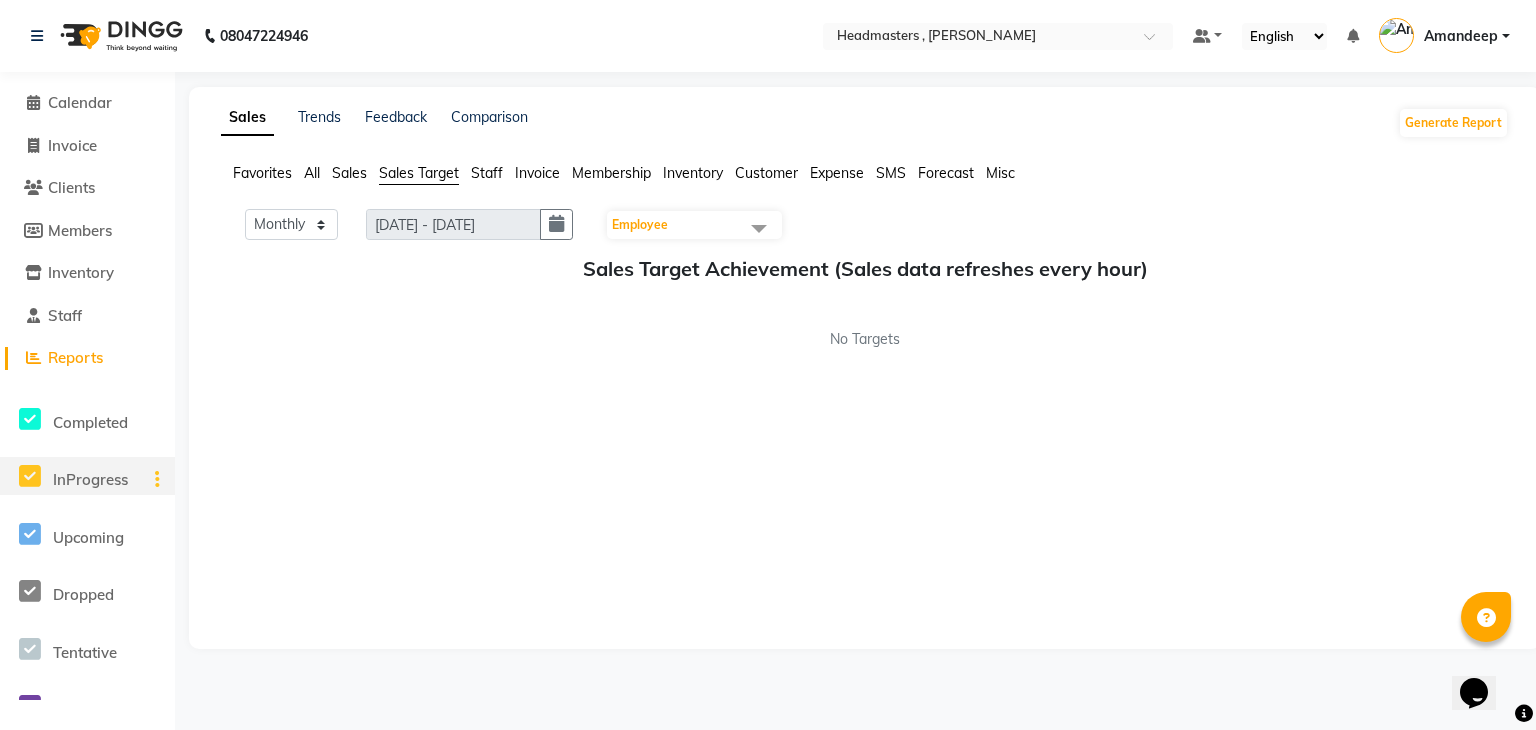 click on "InProgress" 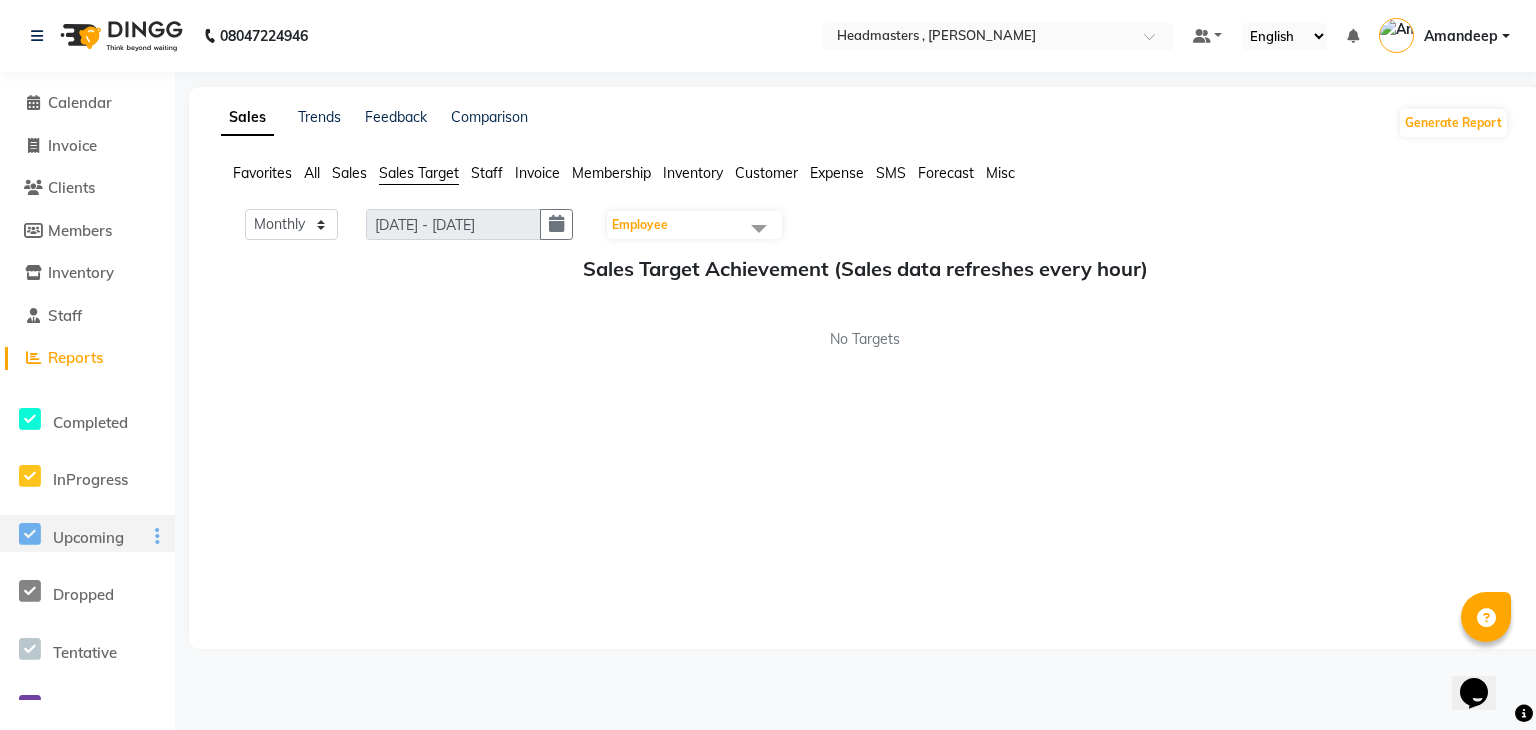 click on "Upcoming" 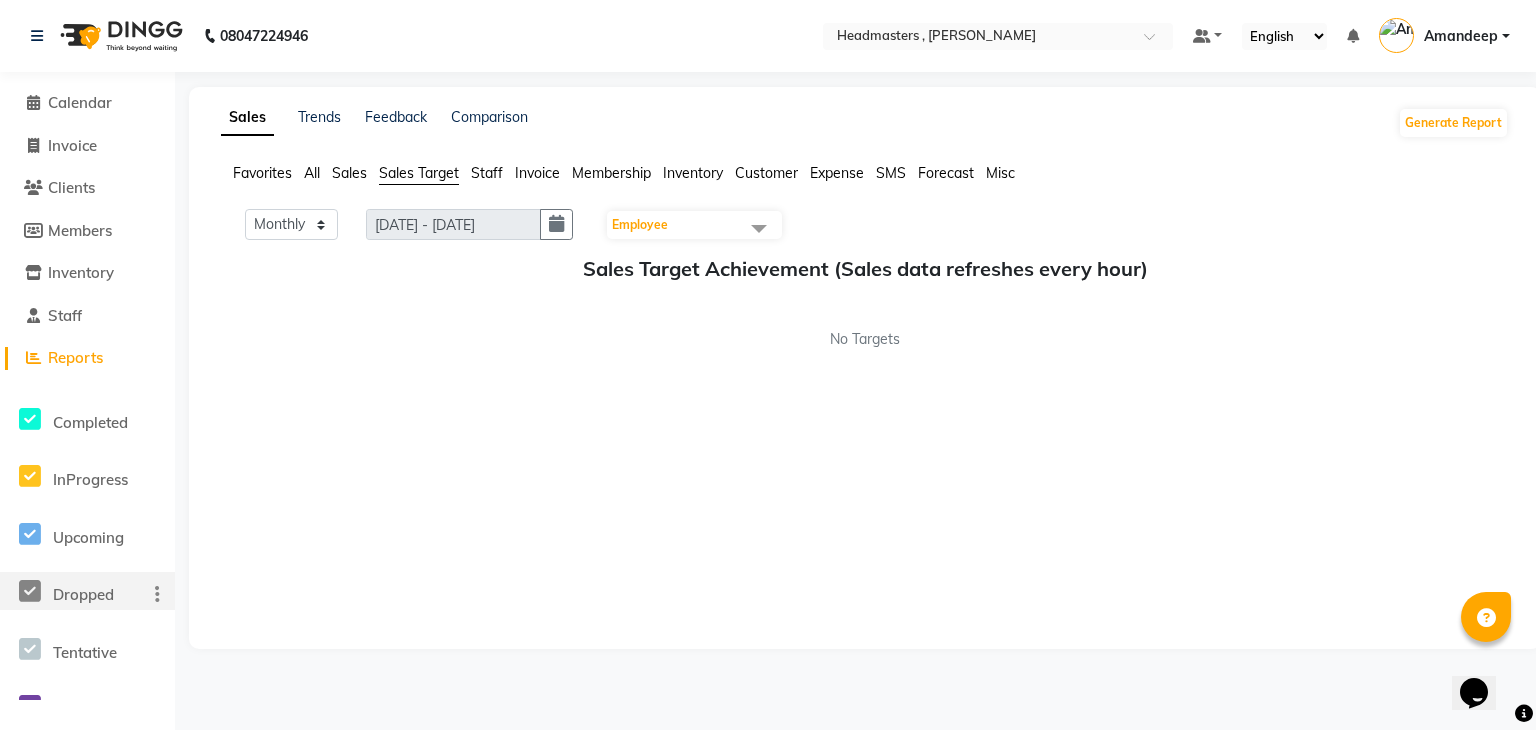 click on "Dropped" 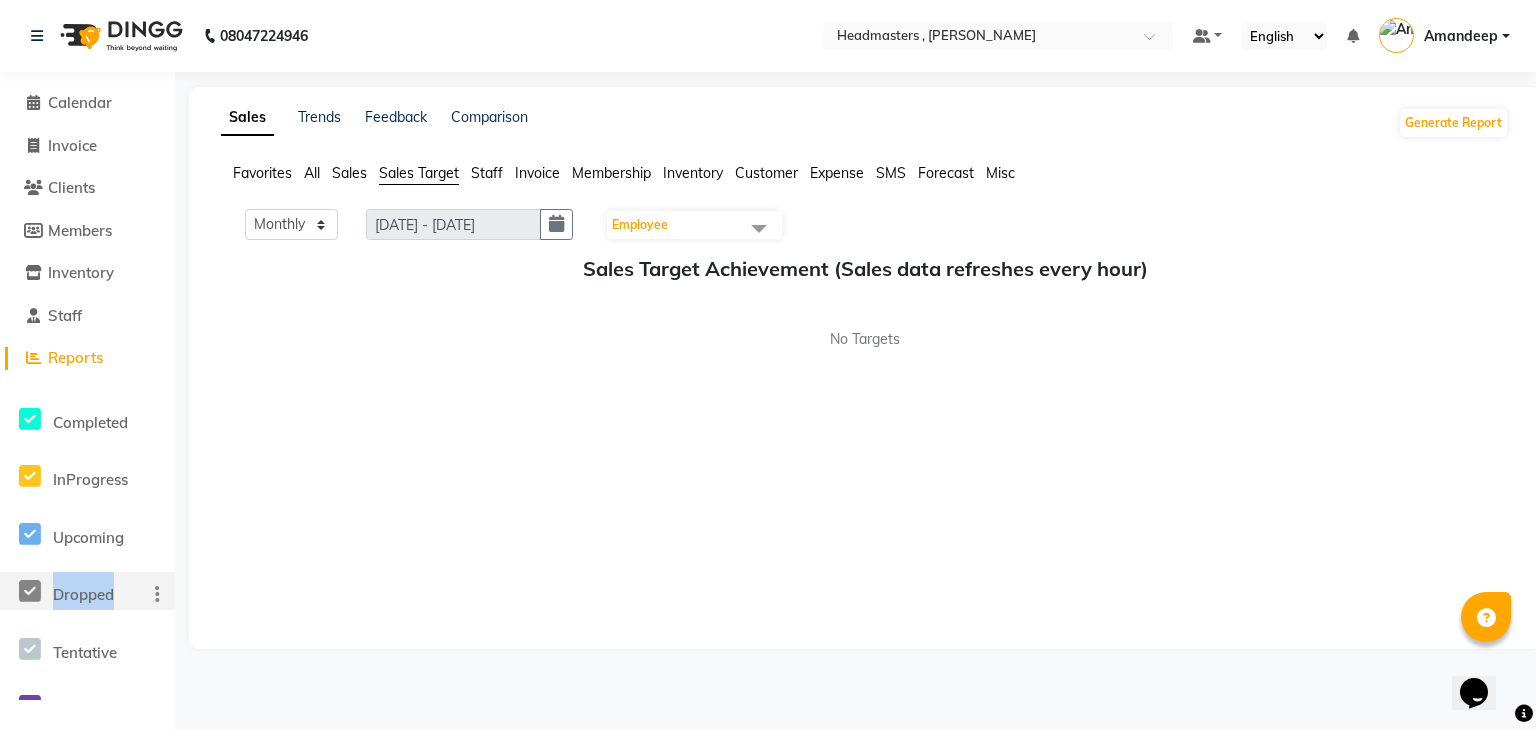 click on "Dropped" 